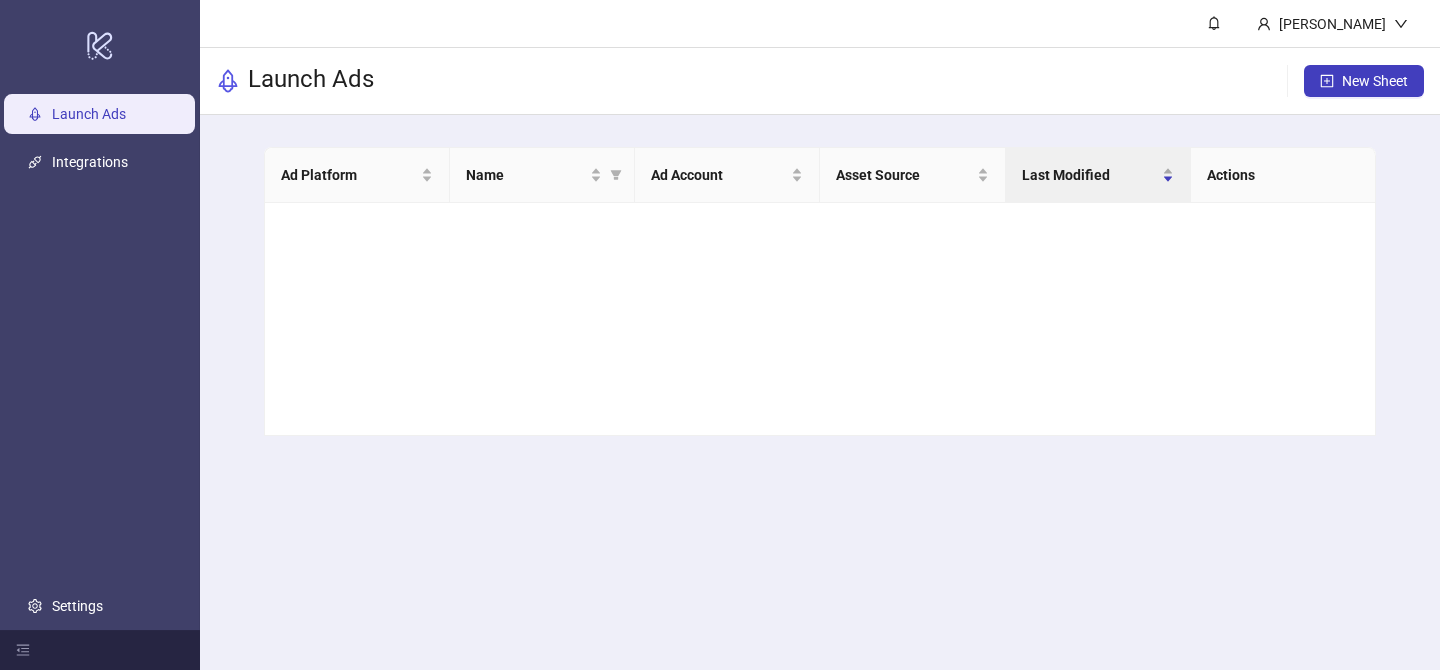 scroll, scrollTop: 0, scrollLeft: 0, axis: both 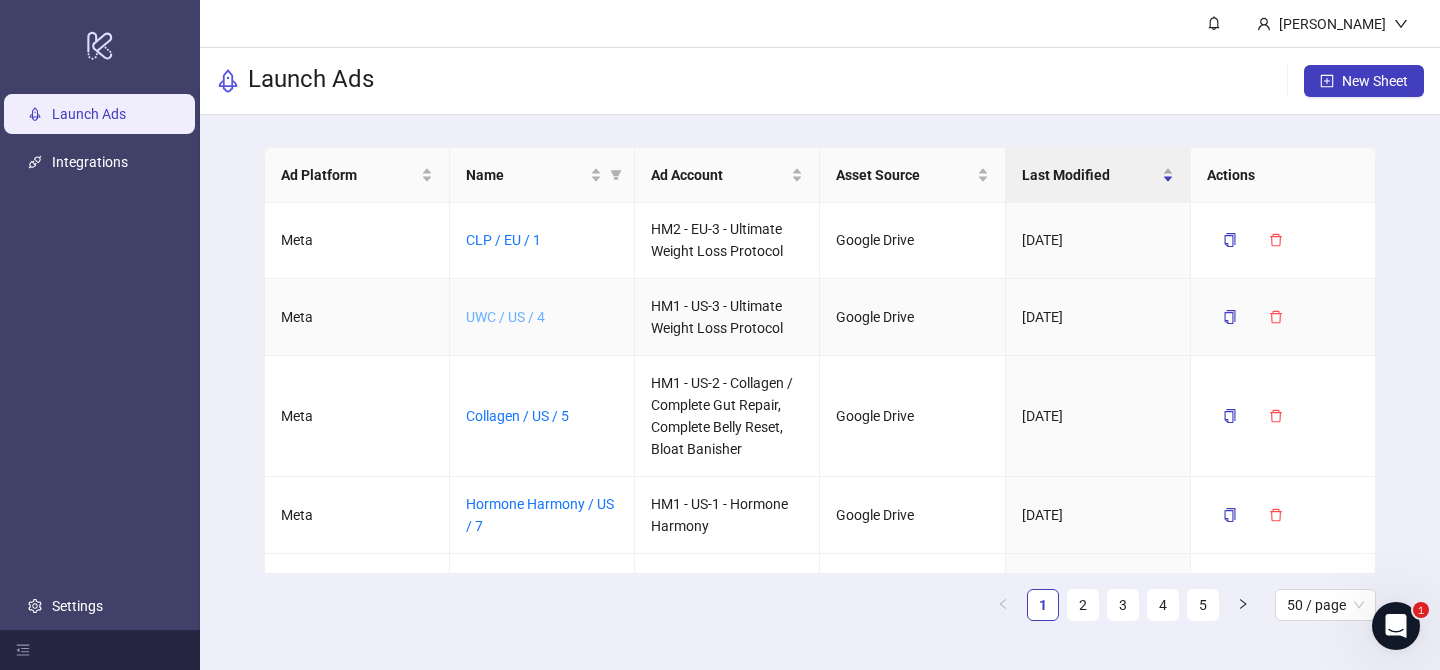 click on "UWC / US / 4" at bounding box center (505, 317) 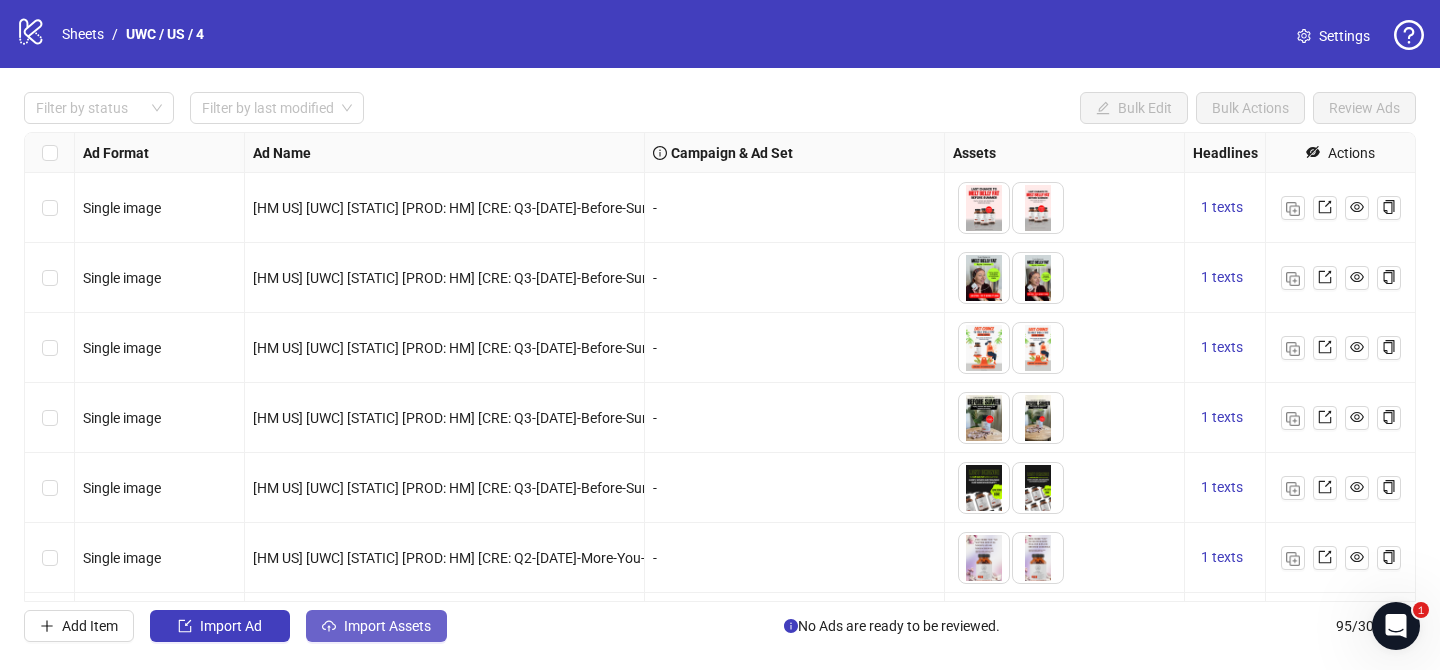 click on "Import Assets" at bounding box center (376, 626) 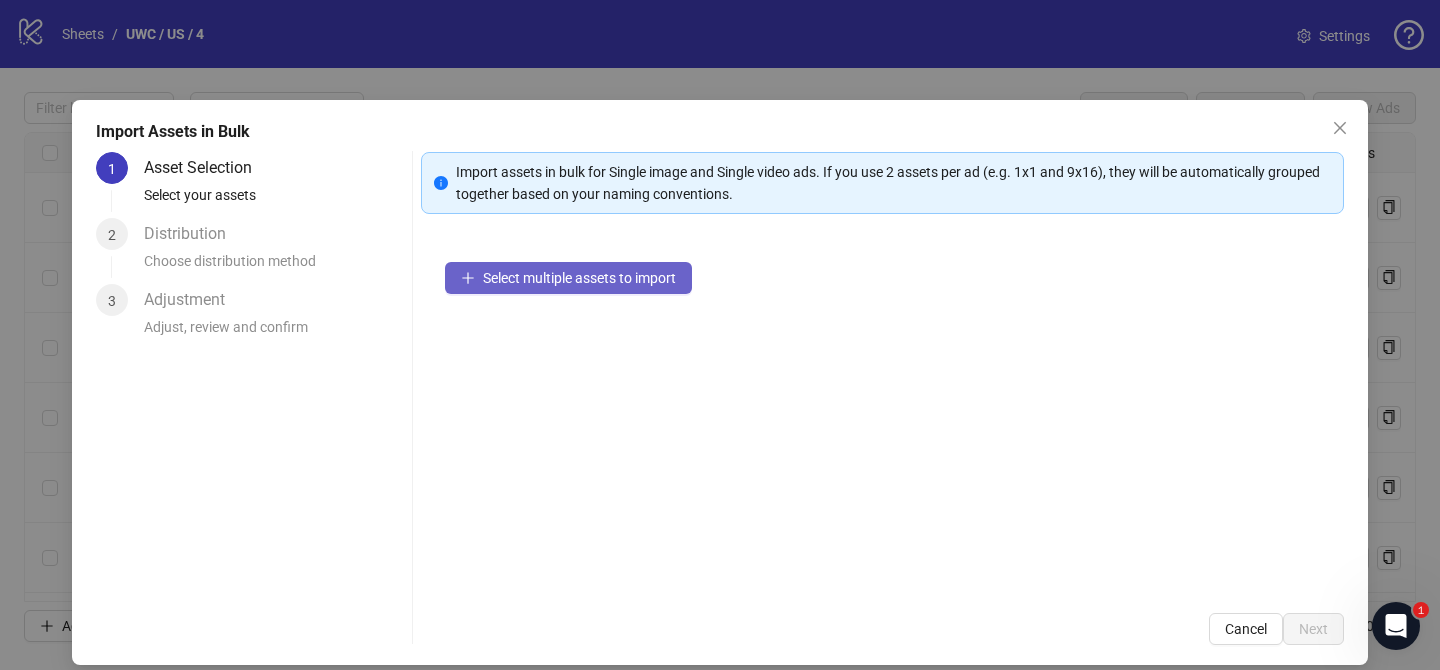 click on "Select multiple assets to import" at bounding box center [568, 278] 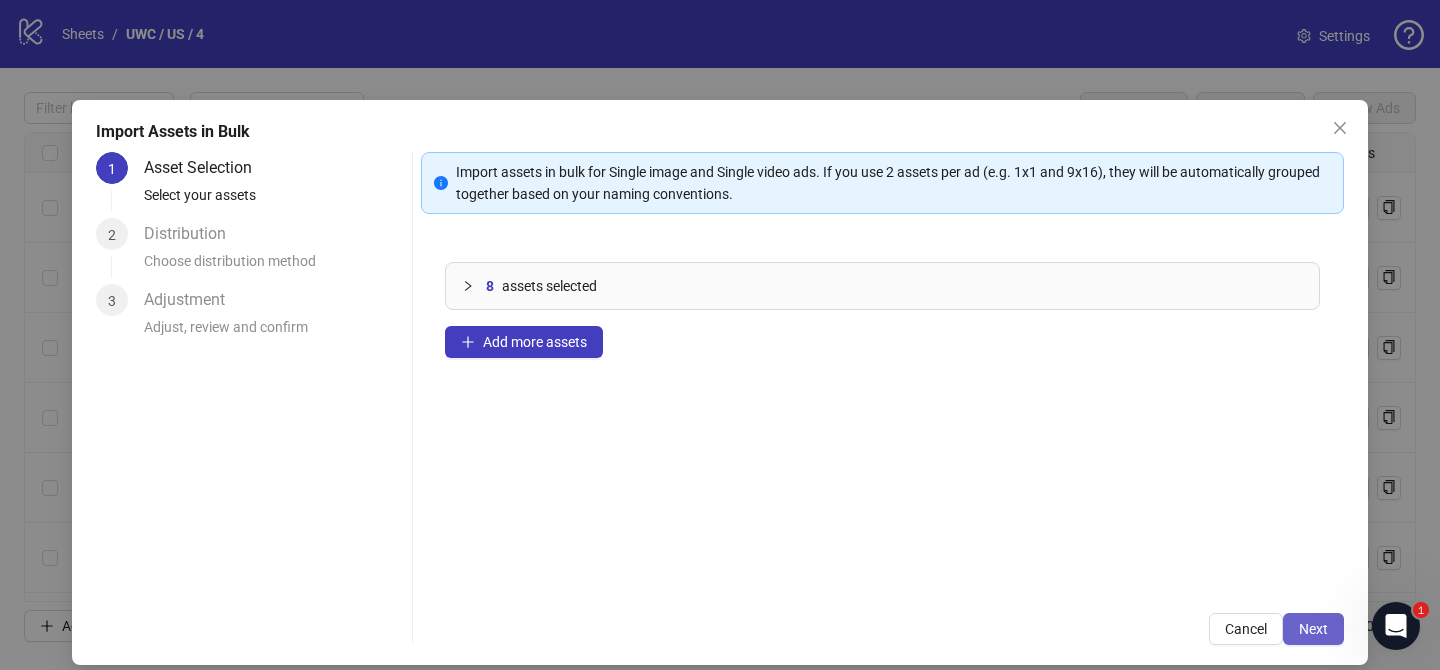click on "Next" at bounding box center [1313, 629] 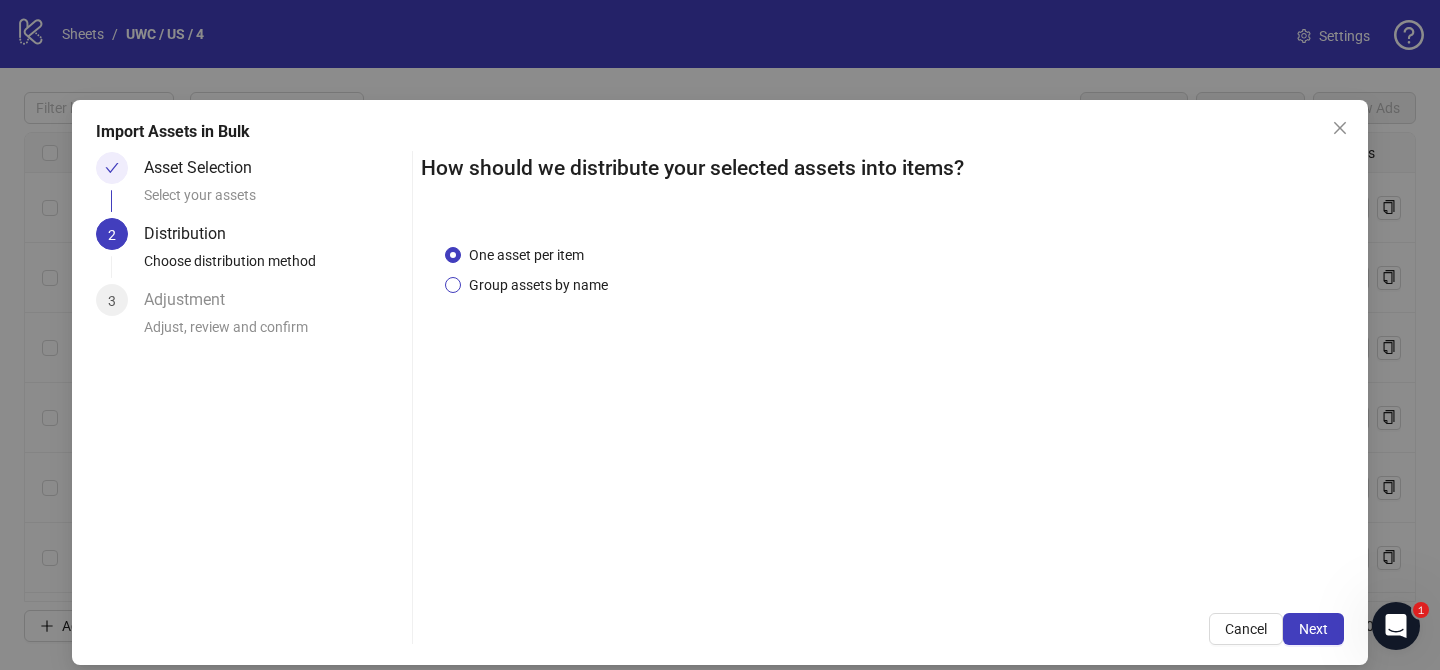 click on "Group assets by name" at bounding box center (538, 285) 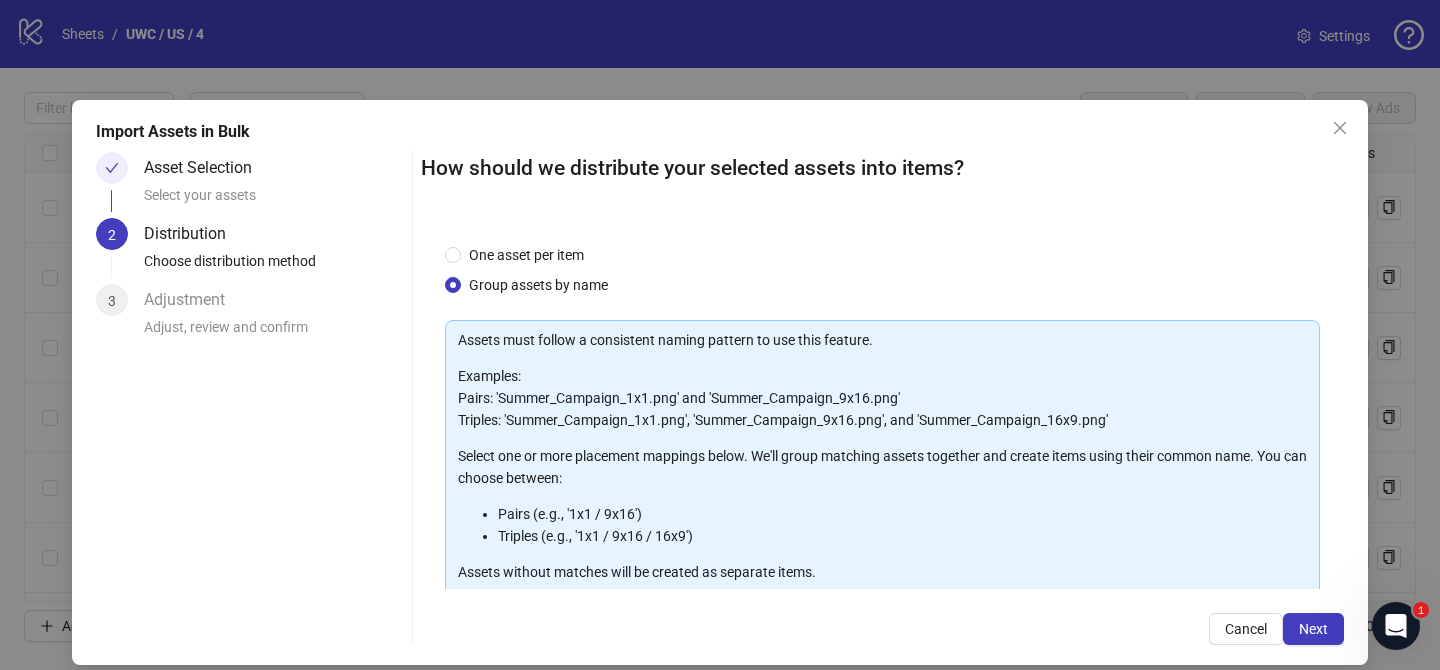 scroll, scrollTop: 216, scrollLeft: 0, axis: vertical 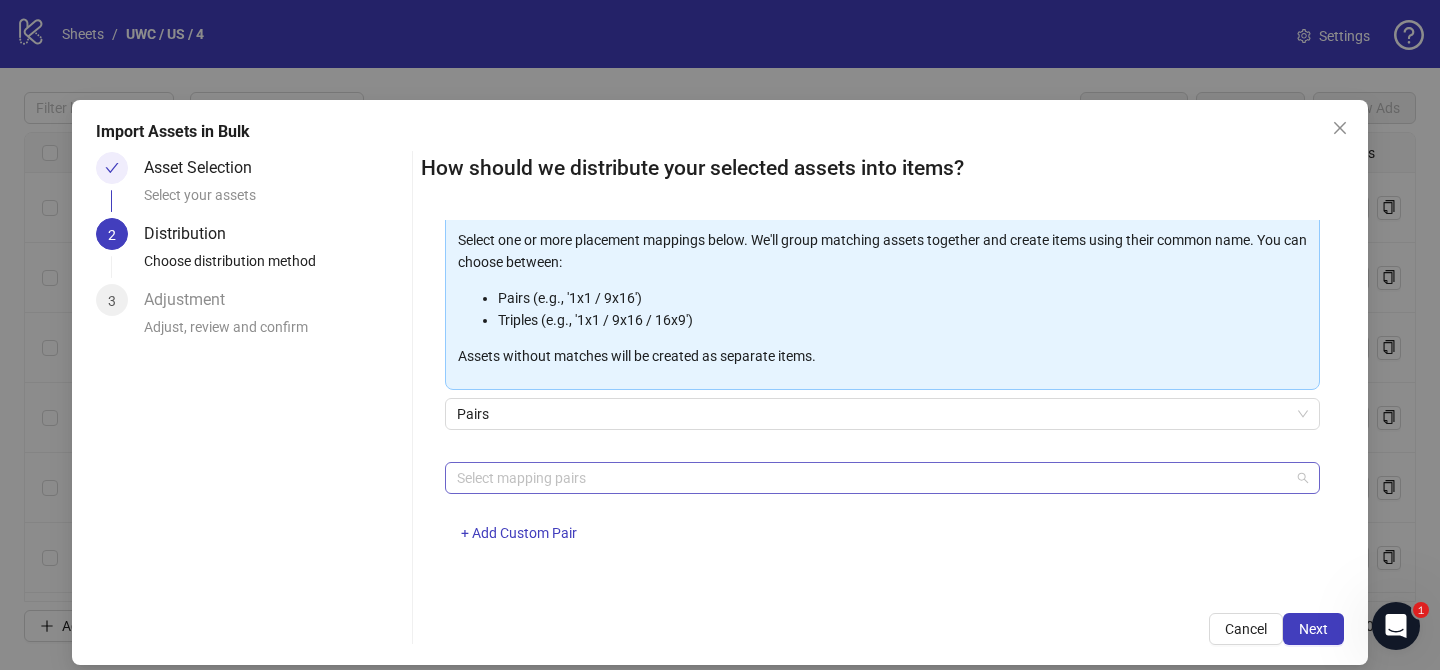 drag, startPoint x: 605, startPoint y: 482, endPoint x: 578, endPoint y: 421, distance: 66.70832 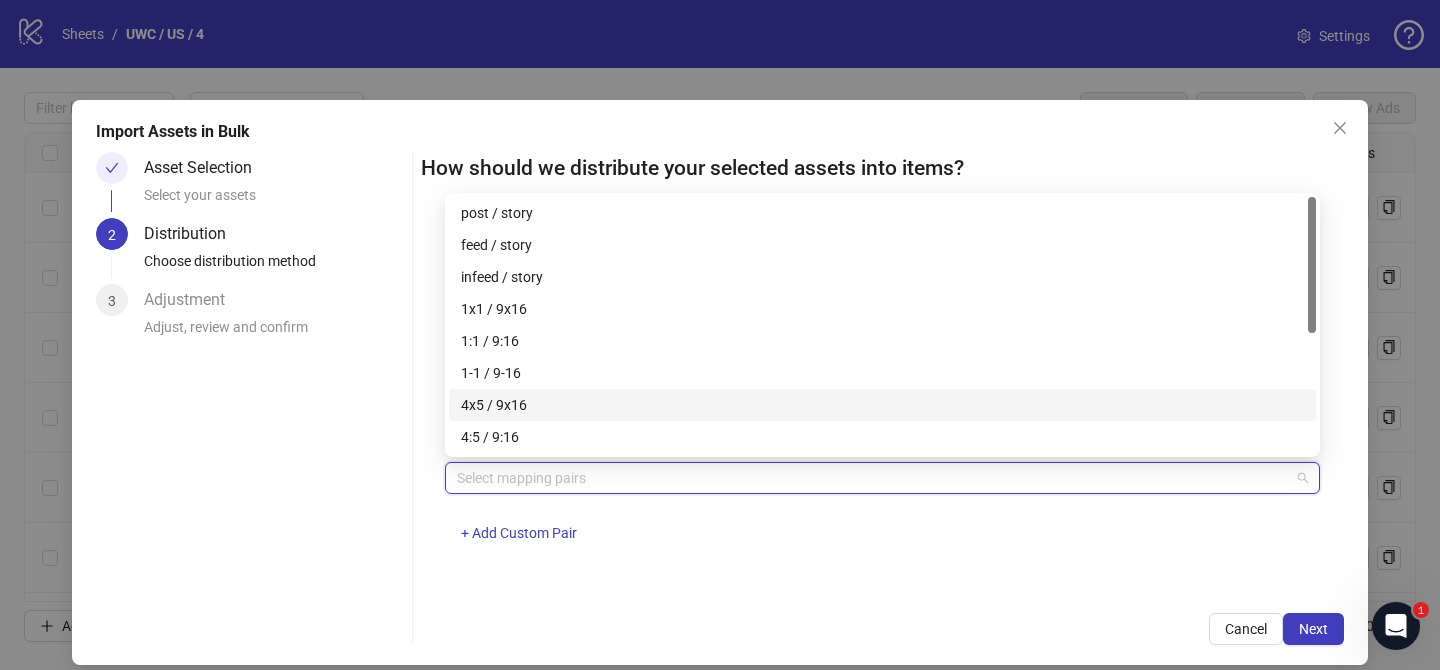 drag, startPoint x: 578, startPoint y: 408, endPoint x: 597, endPoint y: 413, distance: 19.646883 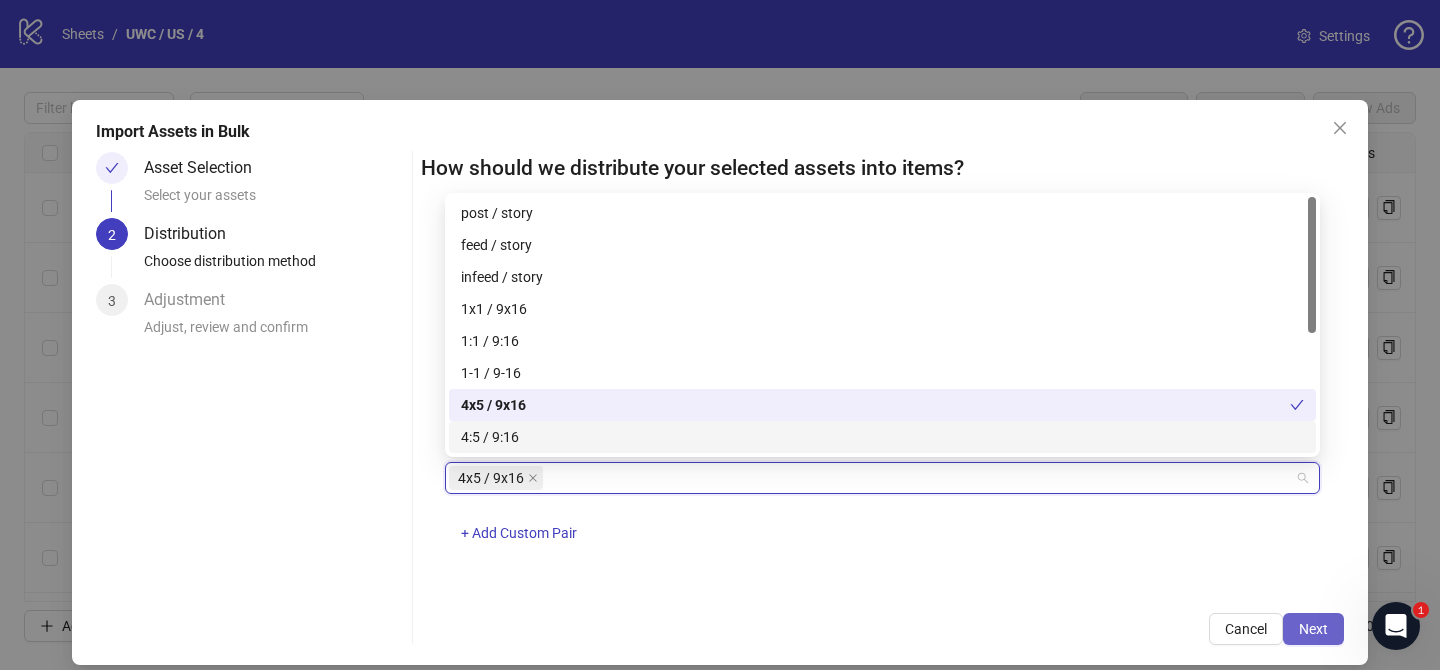 click on "Next" at bounding box center (1313, 629) 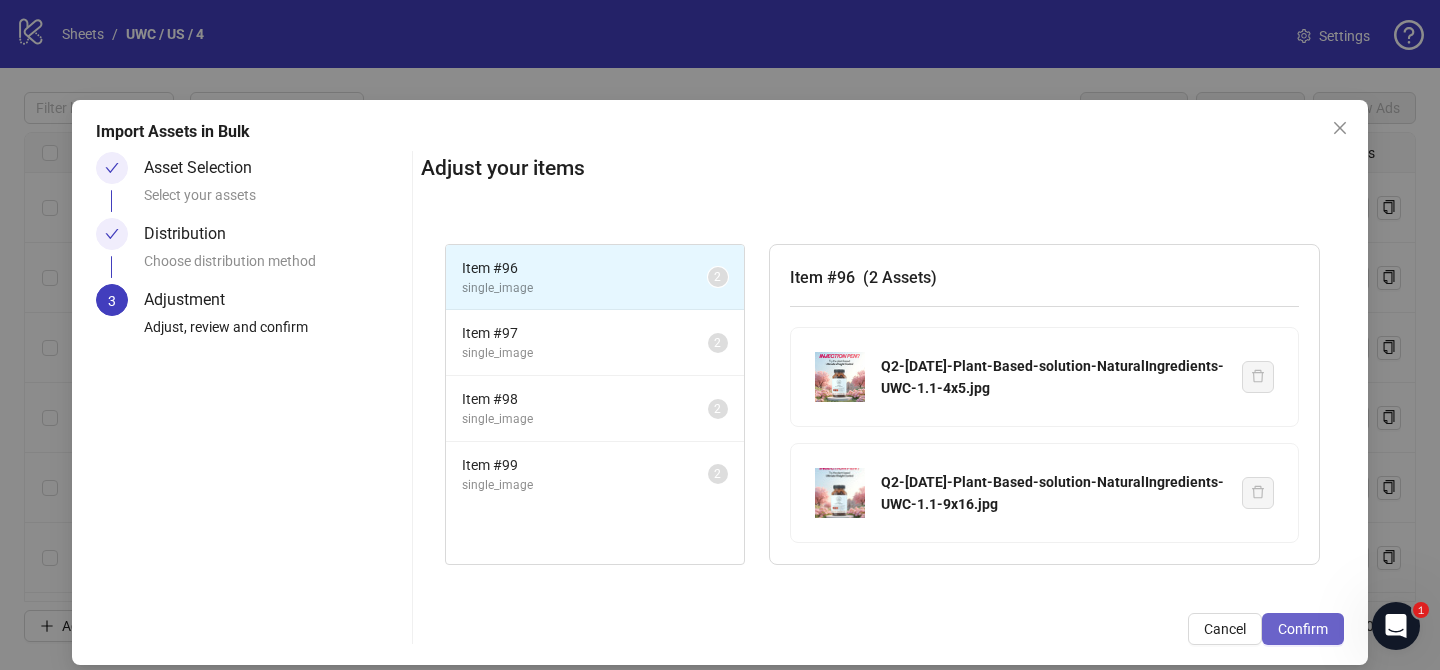 click on "Confirm" at bounding box center (1303, 629) 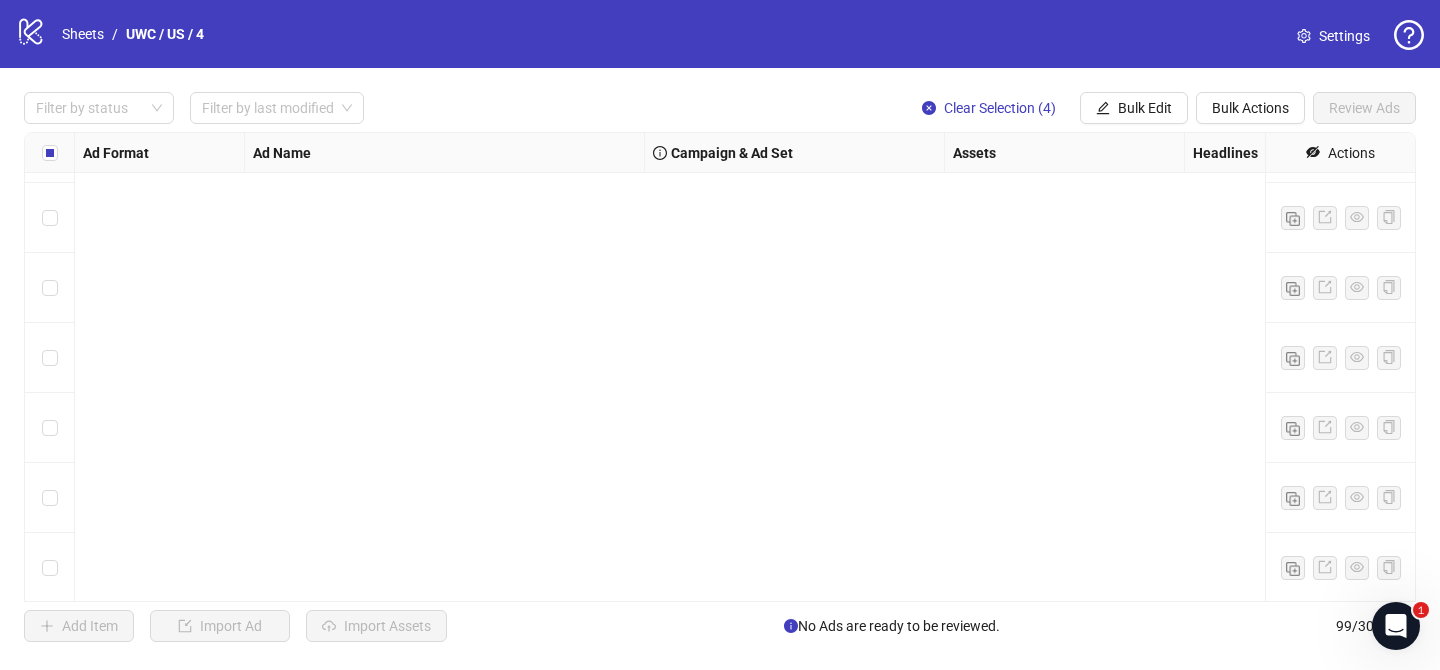 scroll, scrollTop: 6502, scrollLeft: 0, axis: vertical 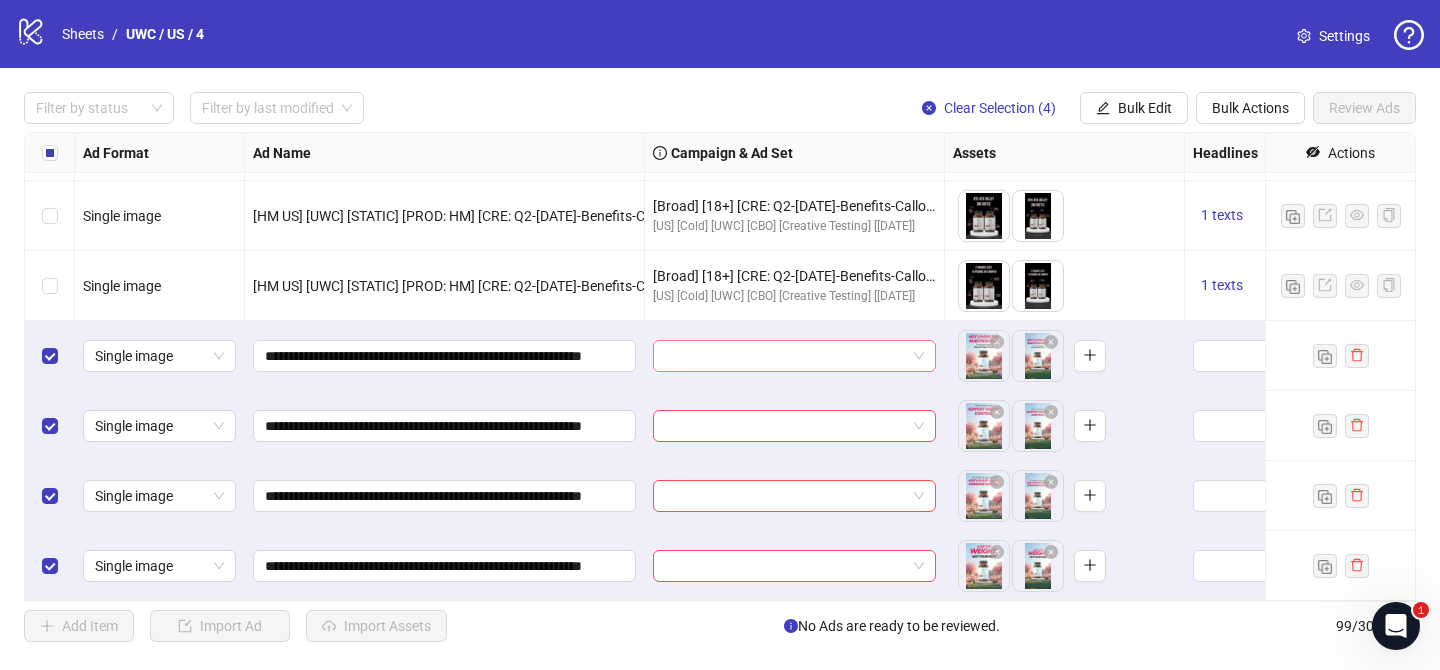 click at bounding box center (785, 356) 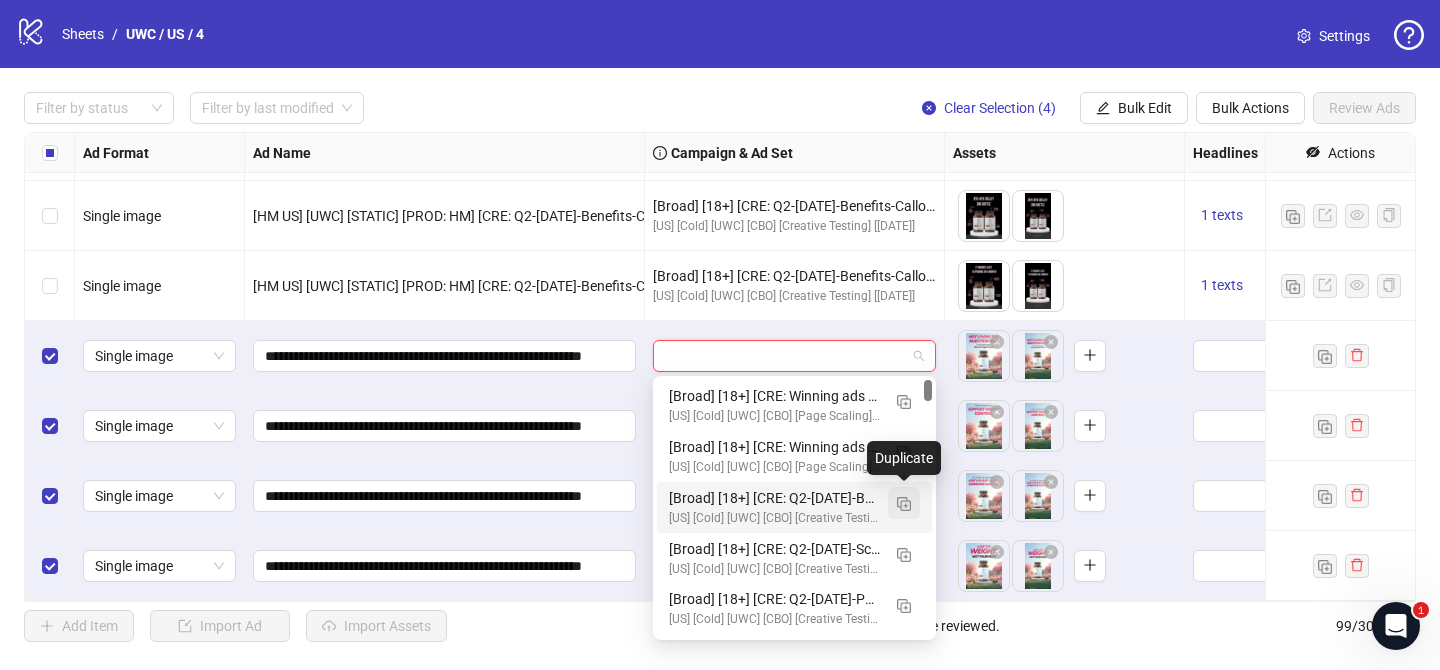 click at bounding box center (904, 504) 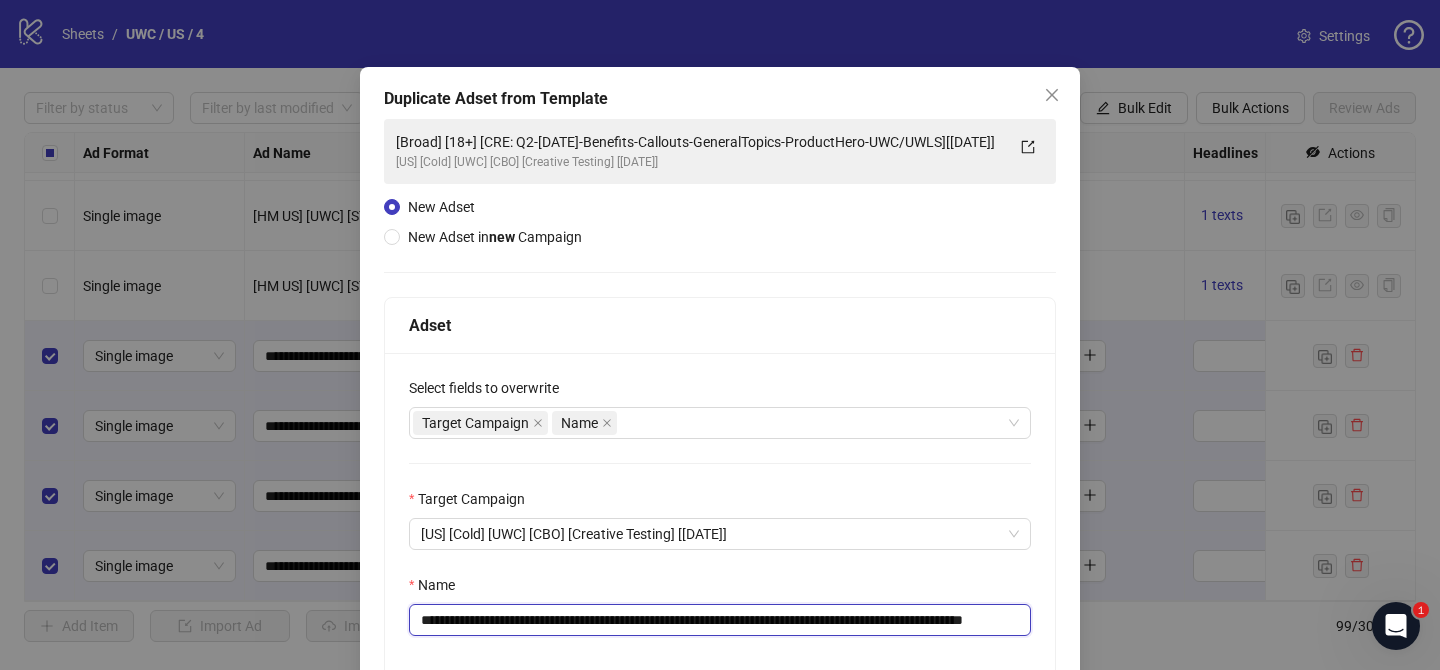 scroll, scrollTop: 37, scrollLeft: 0, axis: vertical 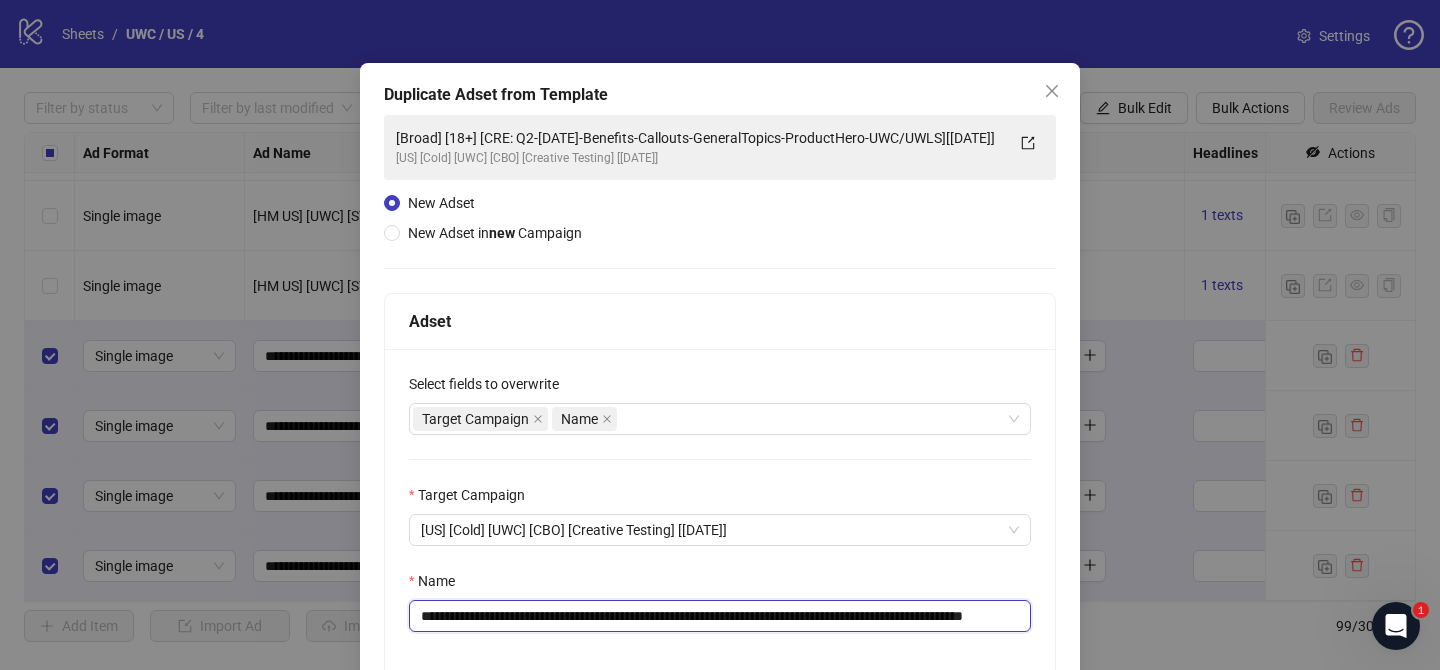 drag, startPoint x: 541, startPoint y: 617, endPoint x: 943, endPoint y: 617, distance: 402 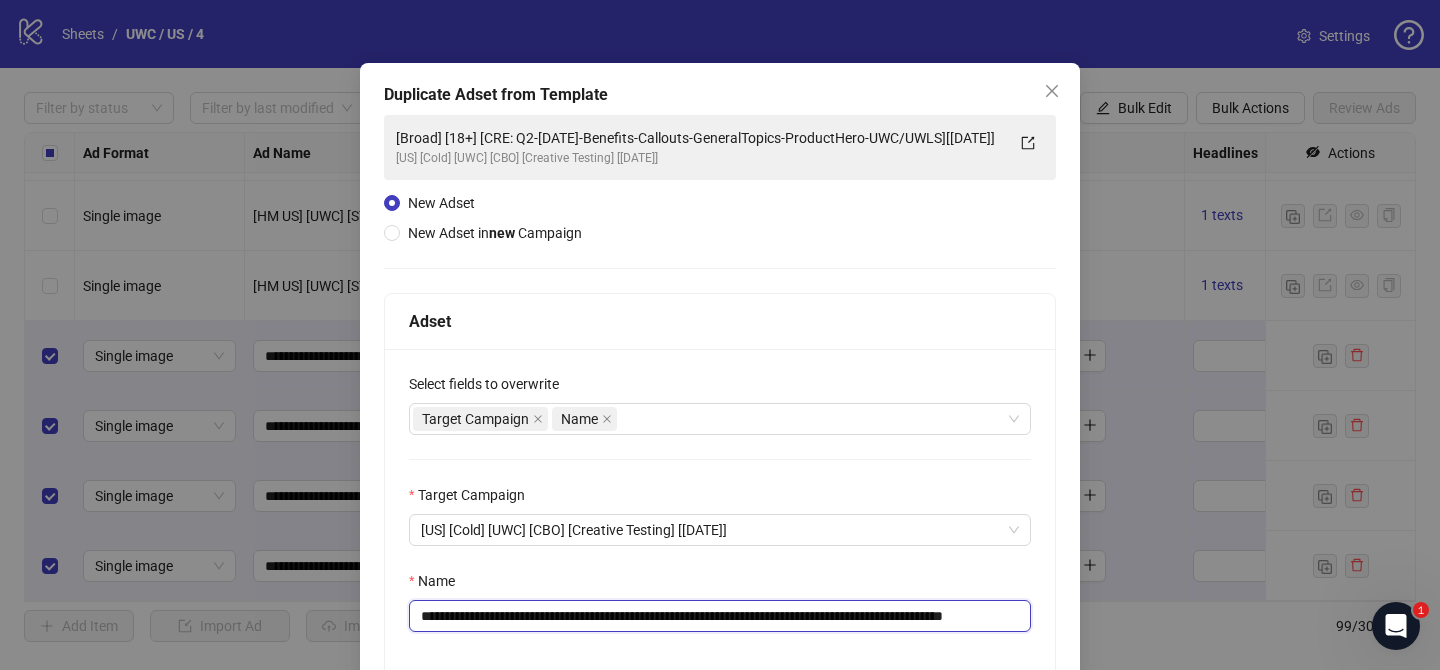 click on "**********" at bounding box center (720, 616) 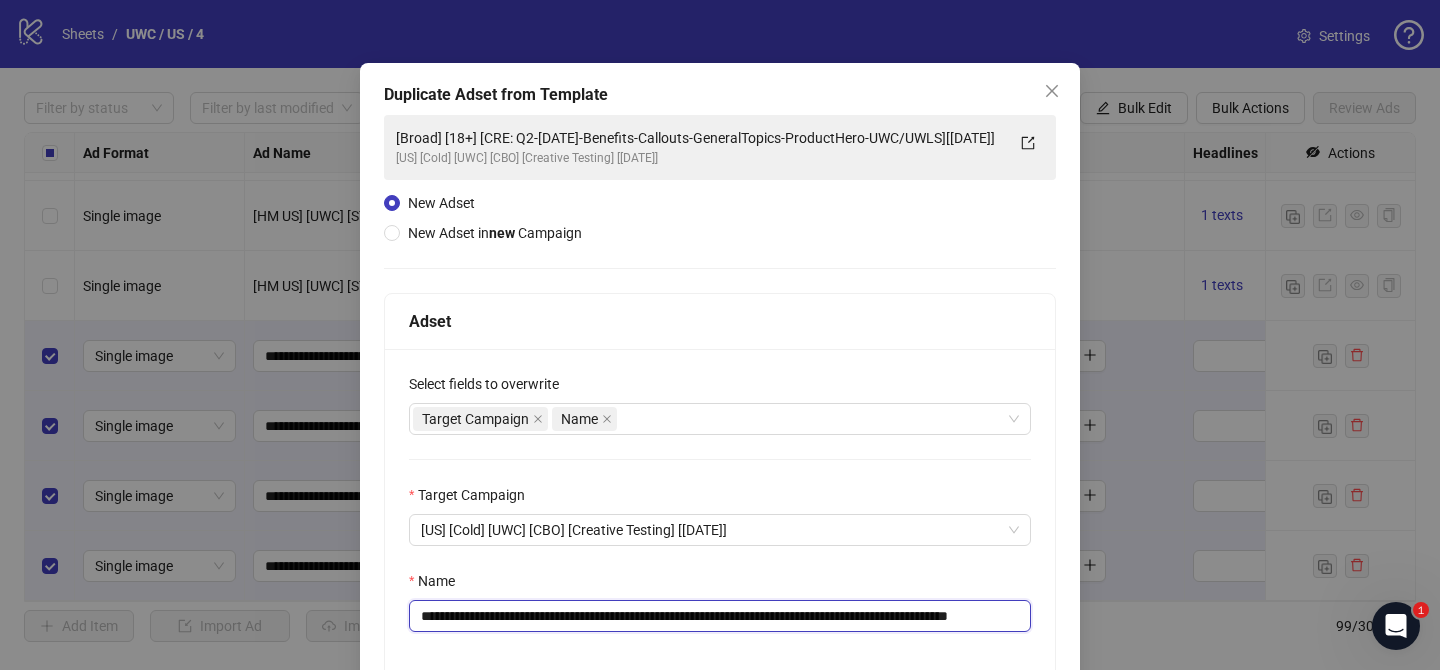 click on "**********" at bounding box center [720, 616] 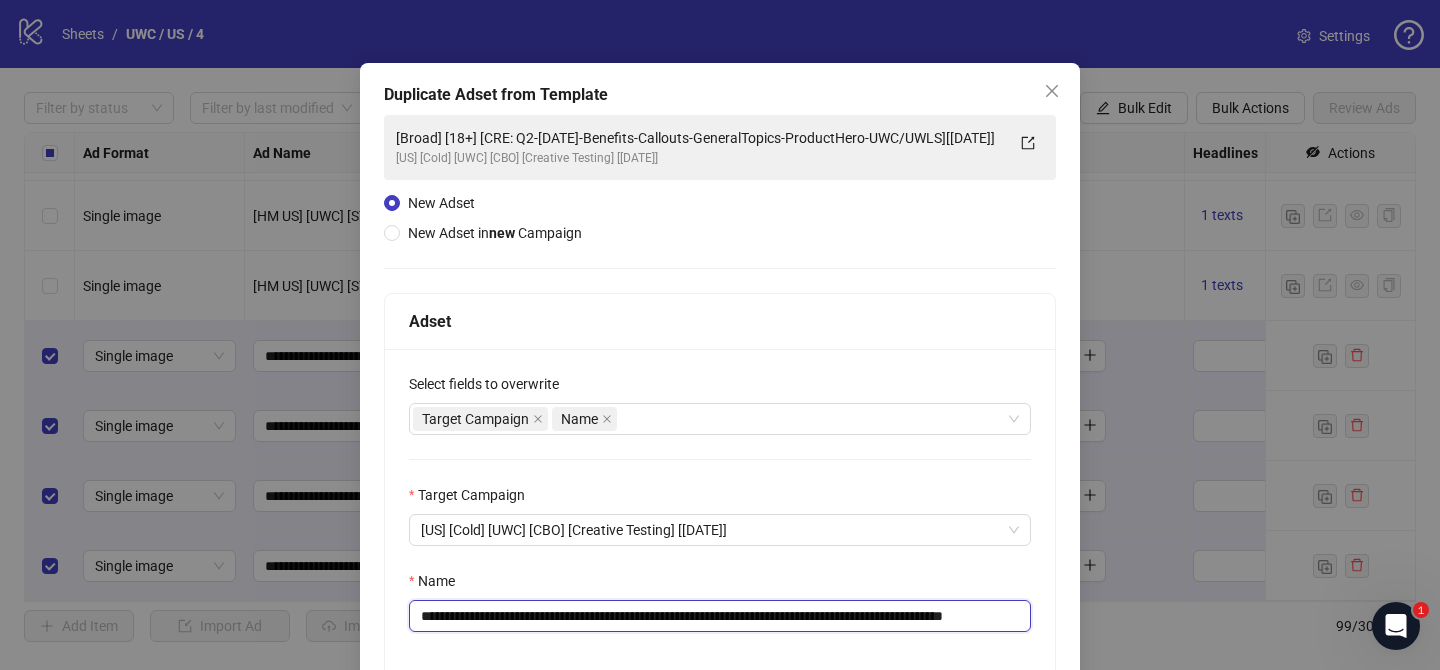 drag, startPoint x: 998, startPoint y: 617, endPoint x: 1081, endPoint y: 618, distance: 83.00603 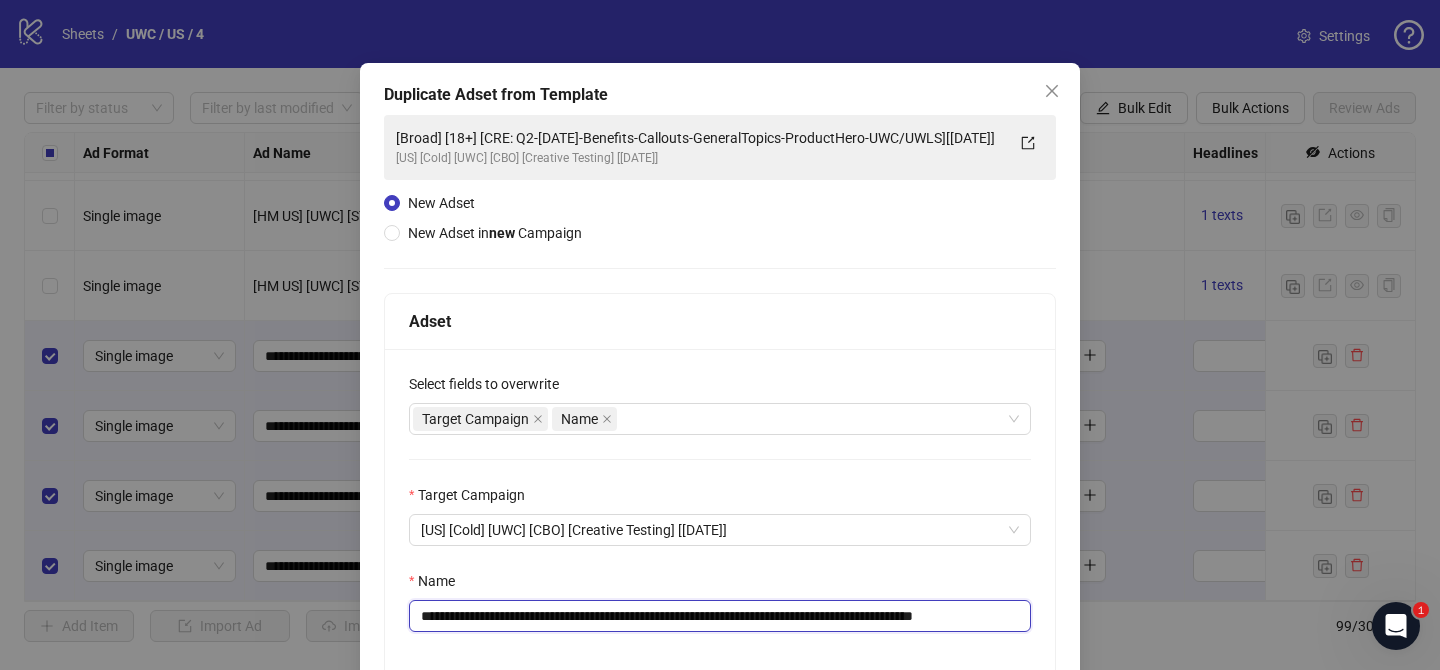 scroll, scrollTop: 0, scrollLeft: 40, axis: horizontal 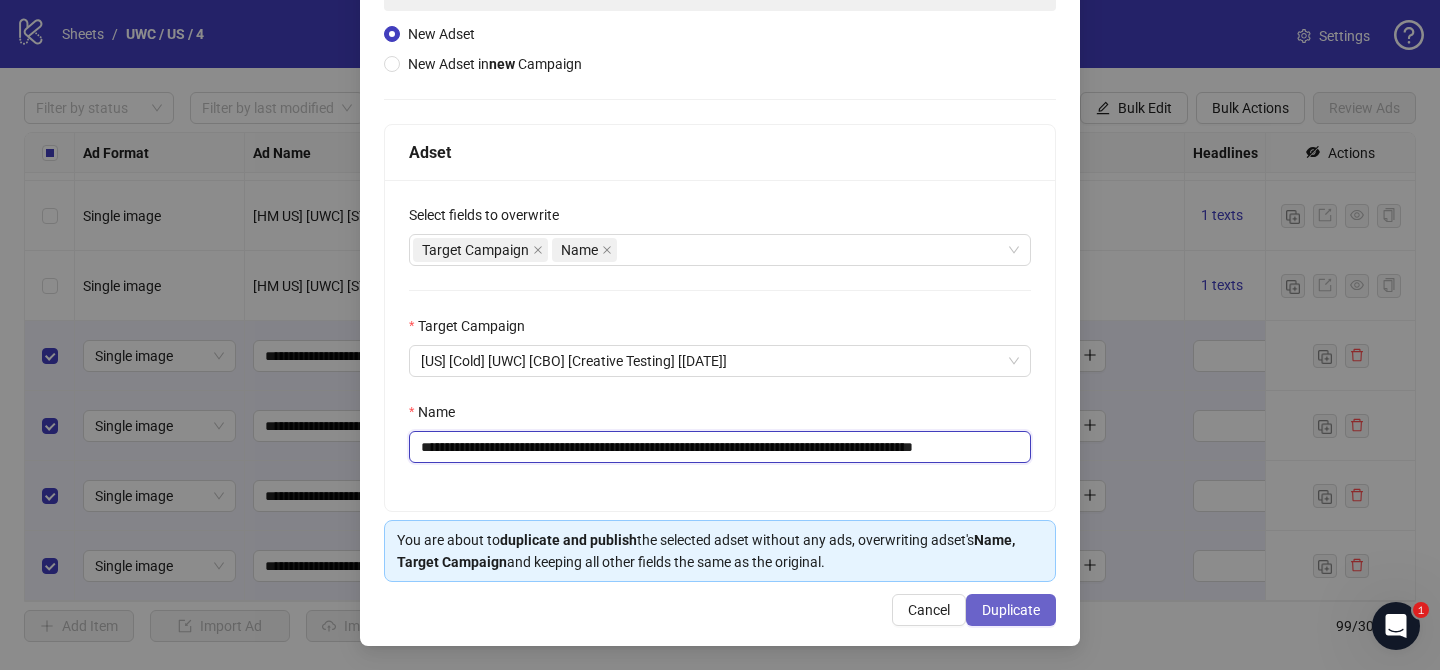 type on "**********" 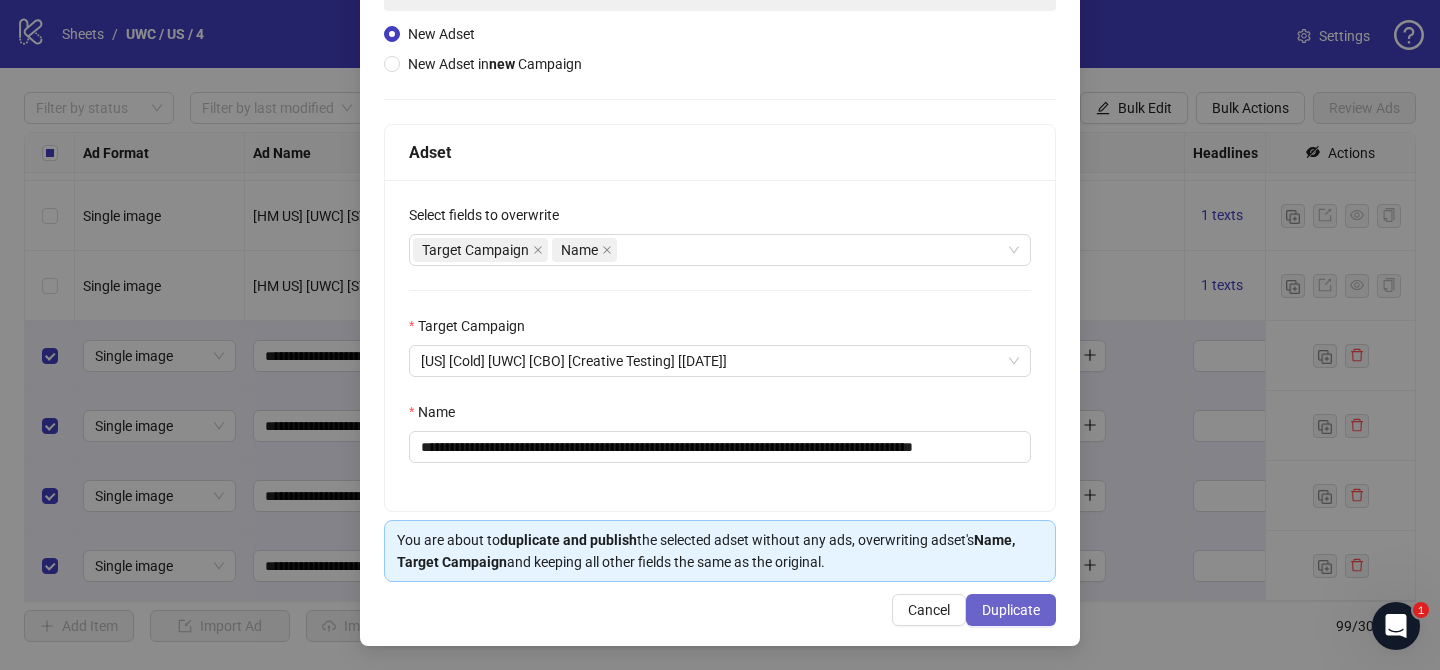scroll, scrollTop: 0, scrollLeft: 0, axis: both 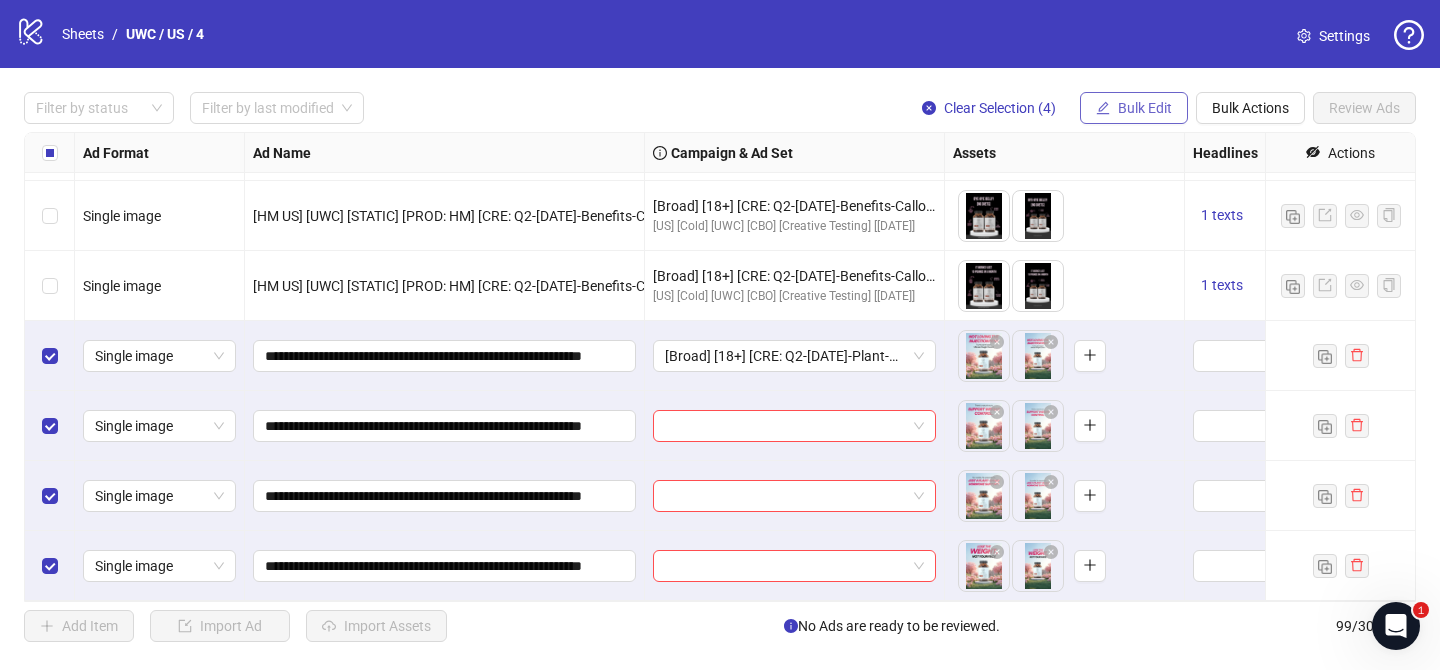 click on "Bulk Edit" at bounding box center [1134, 108] 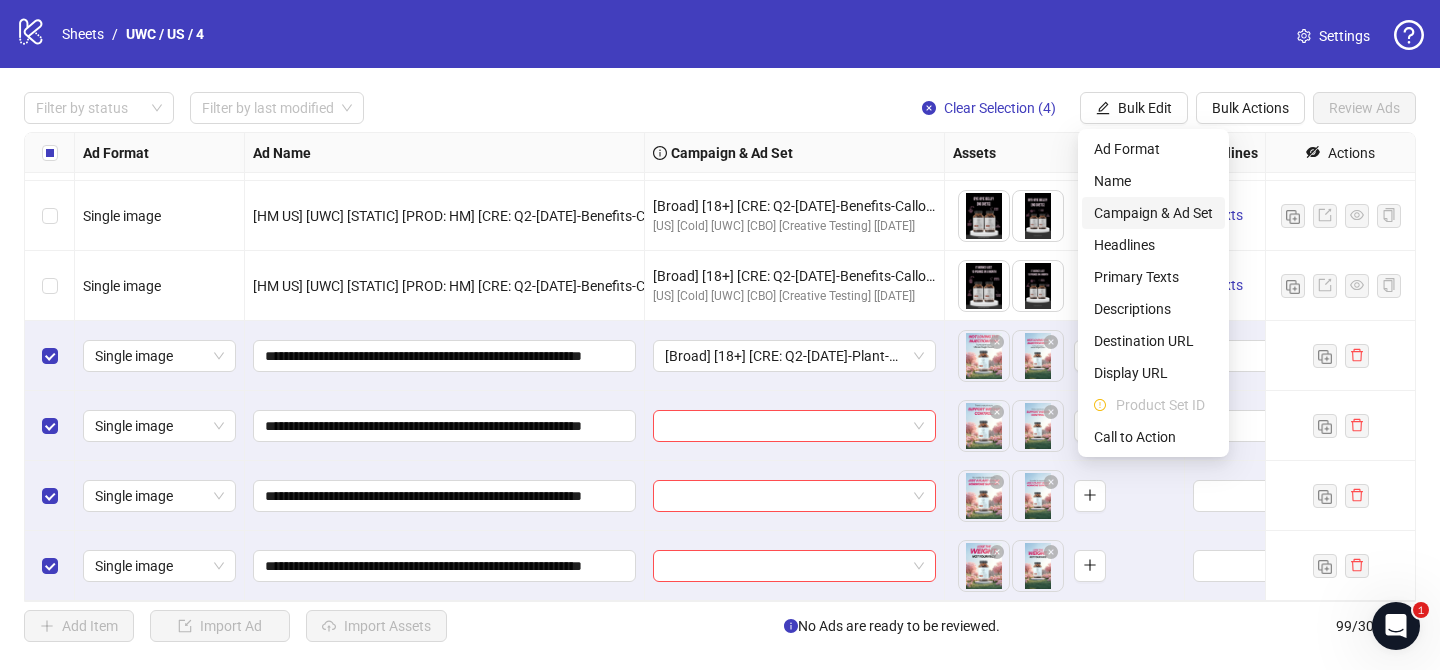 click on "Campaign & Ad Set" at bounding box center [1153, 213] 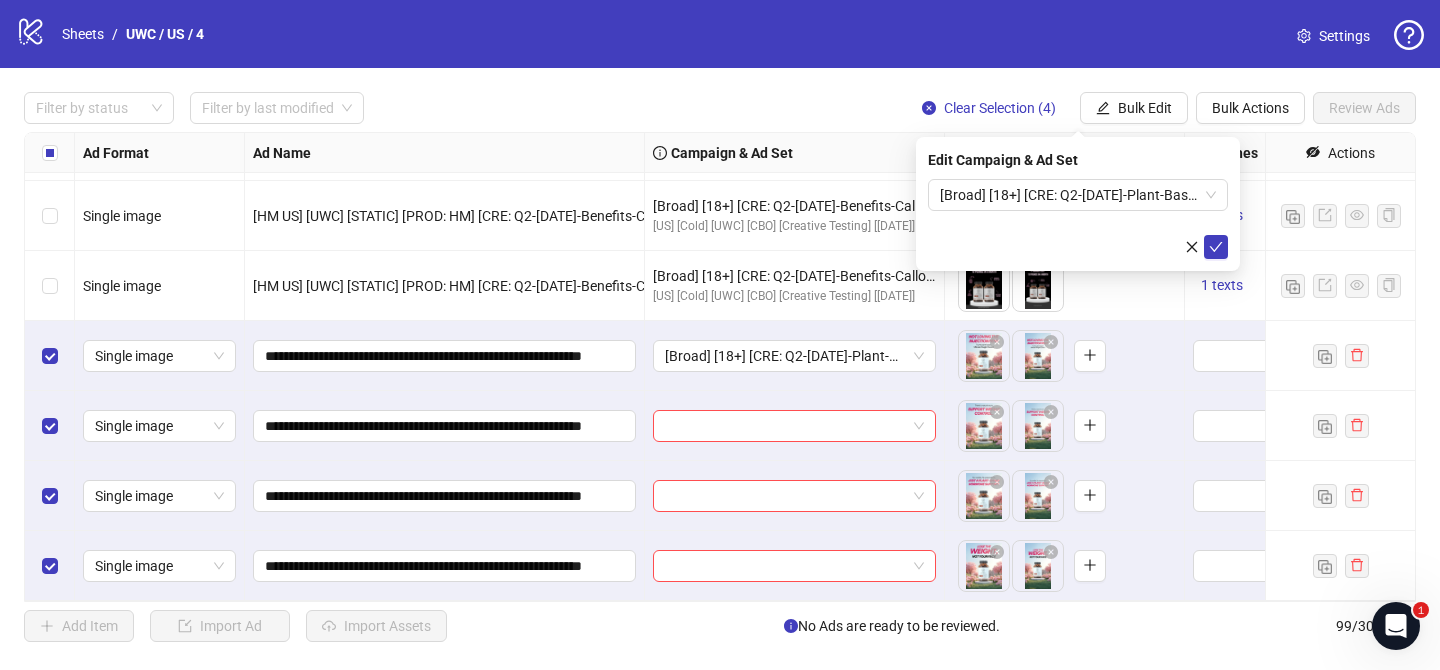drag, startPoint x: 1218, startPoint y: 245, endPoint x: 653, endPoint y: 192, distance: 567.4804 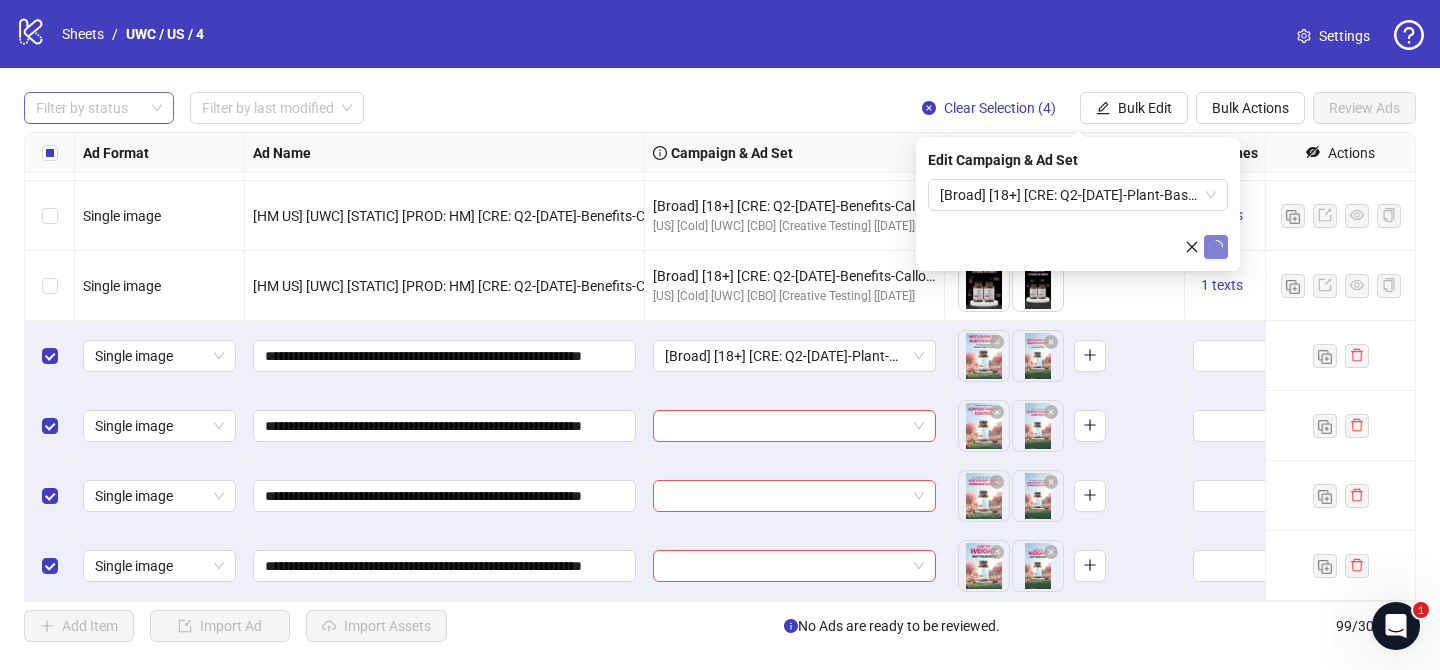 click at bounding box center (88, 108) 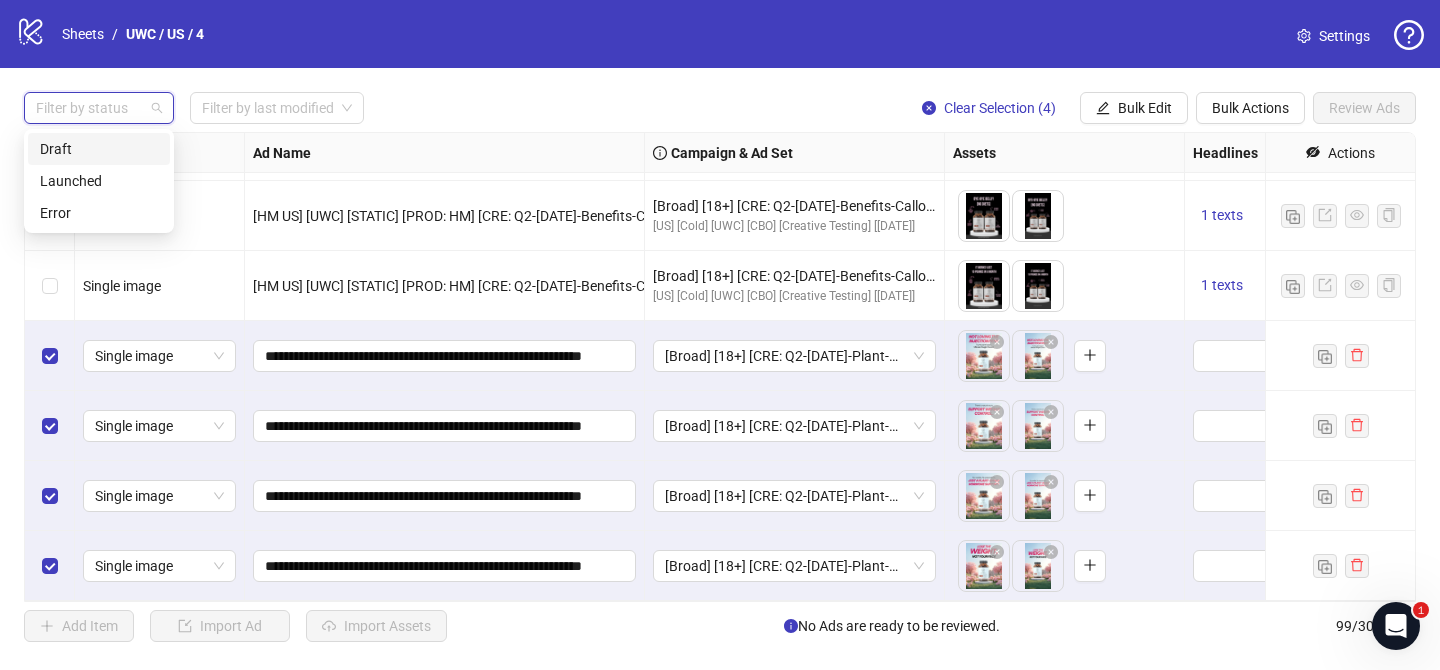 drag, startPoint x: 436, startPoint y: 89, endPoint x: 436, endPoint y: 116, distance: 27 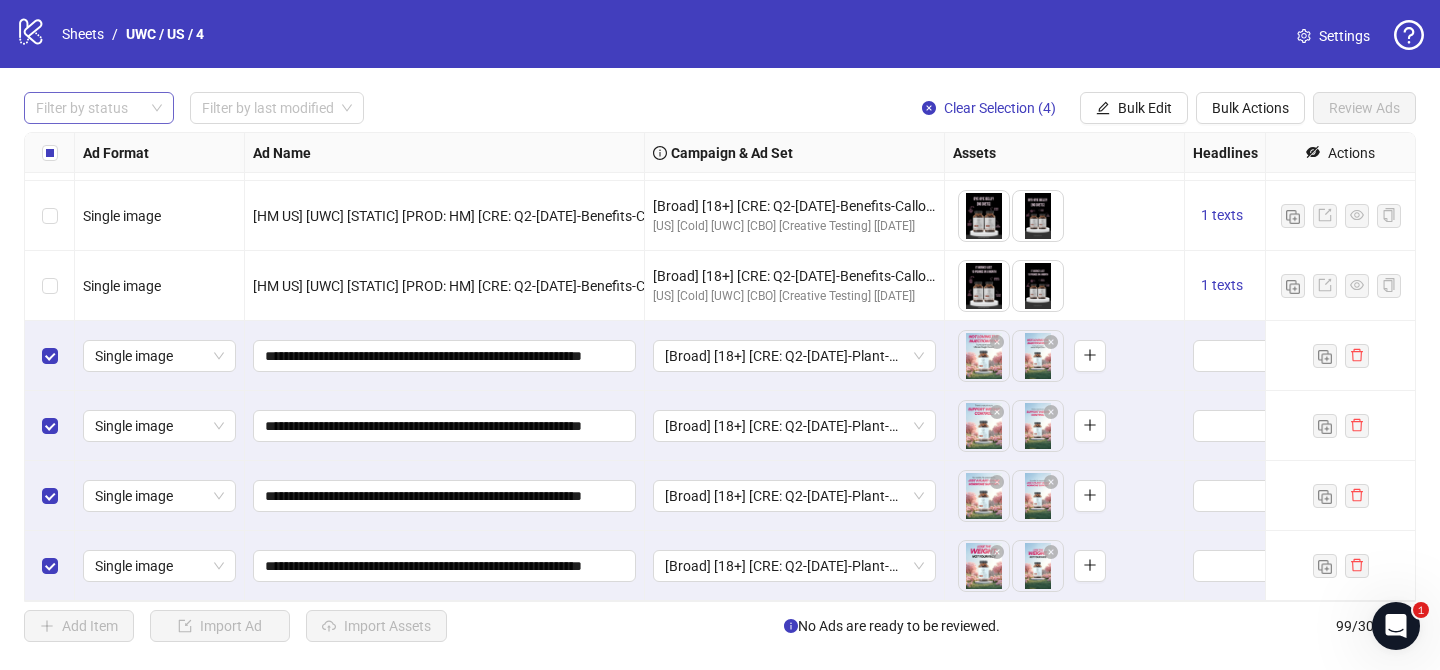 click at bounding box center (88, 108) 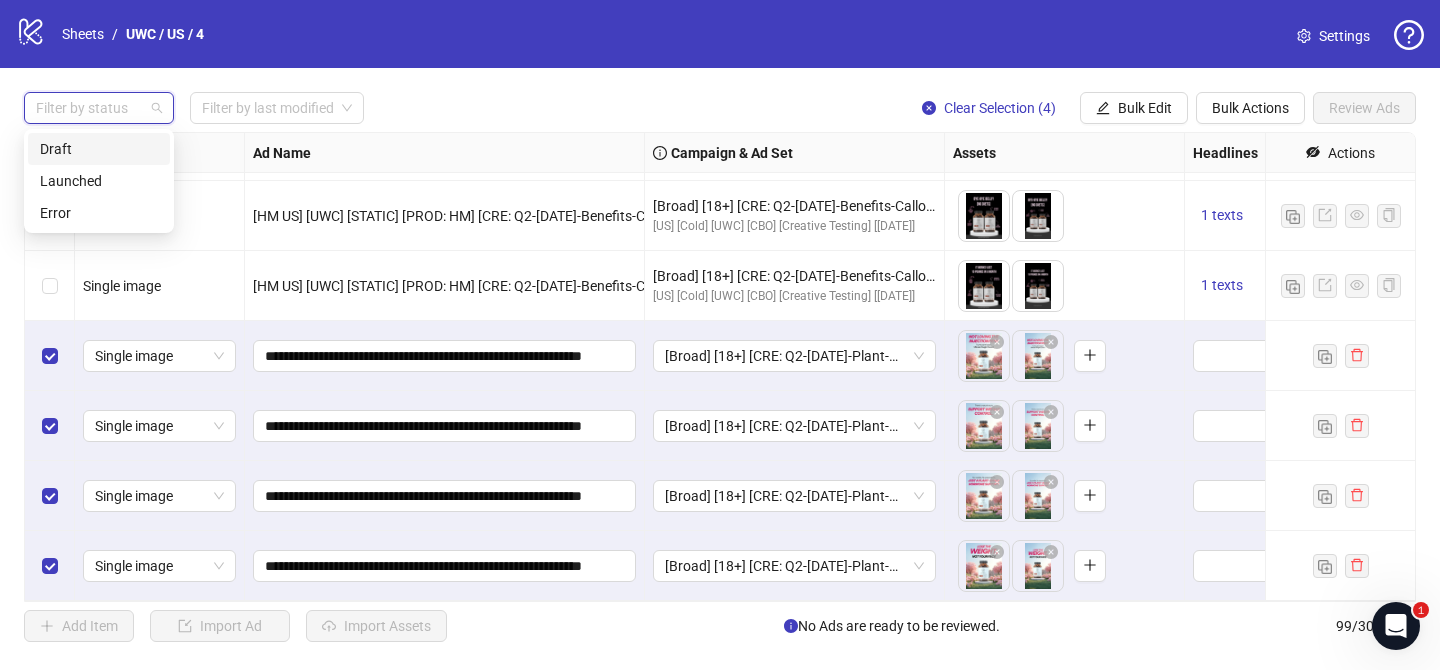 click on "Draft" at bounding box center (99, 149) 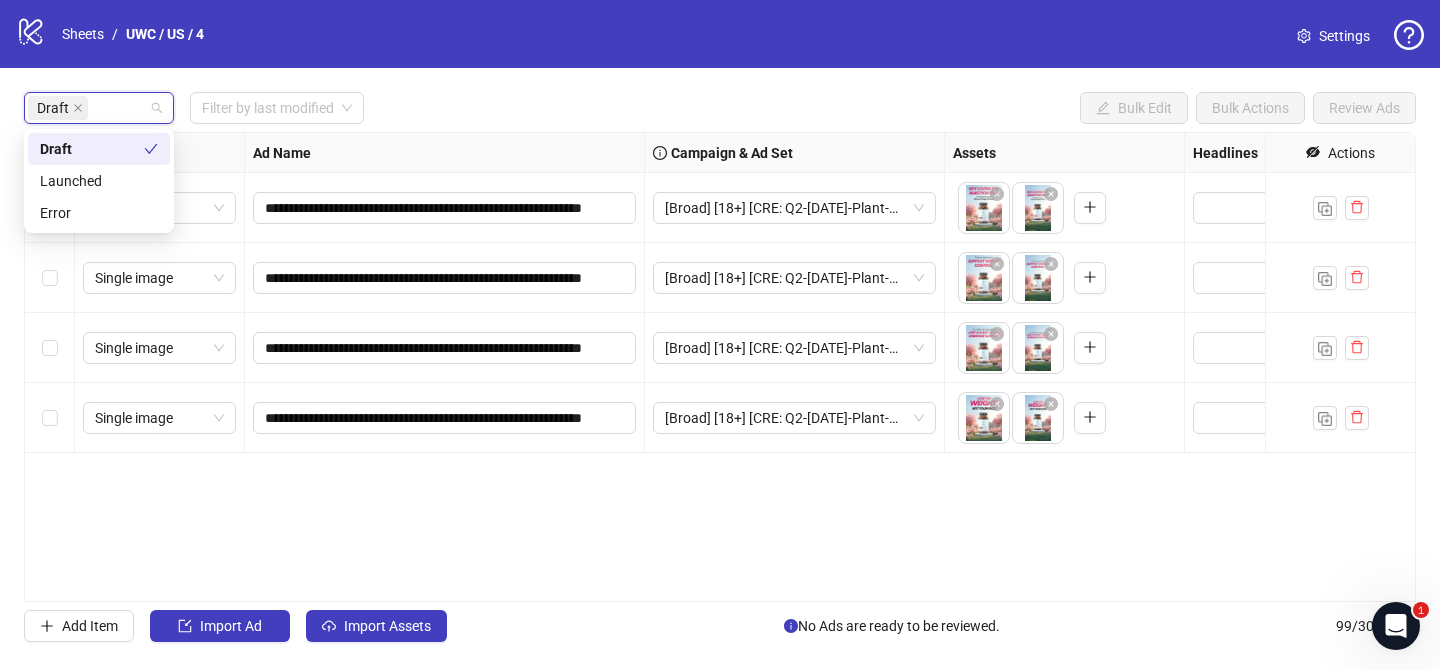 scroll, scrollTop: 0, scrollLeft: 0, axis: both 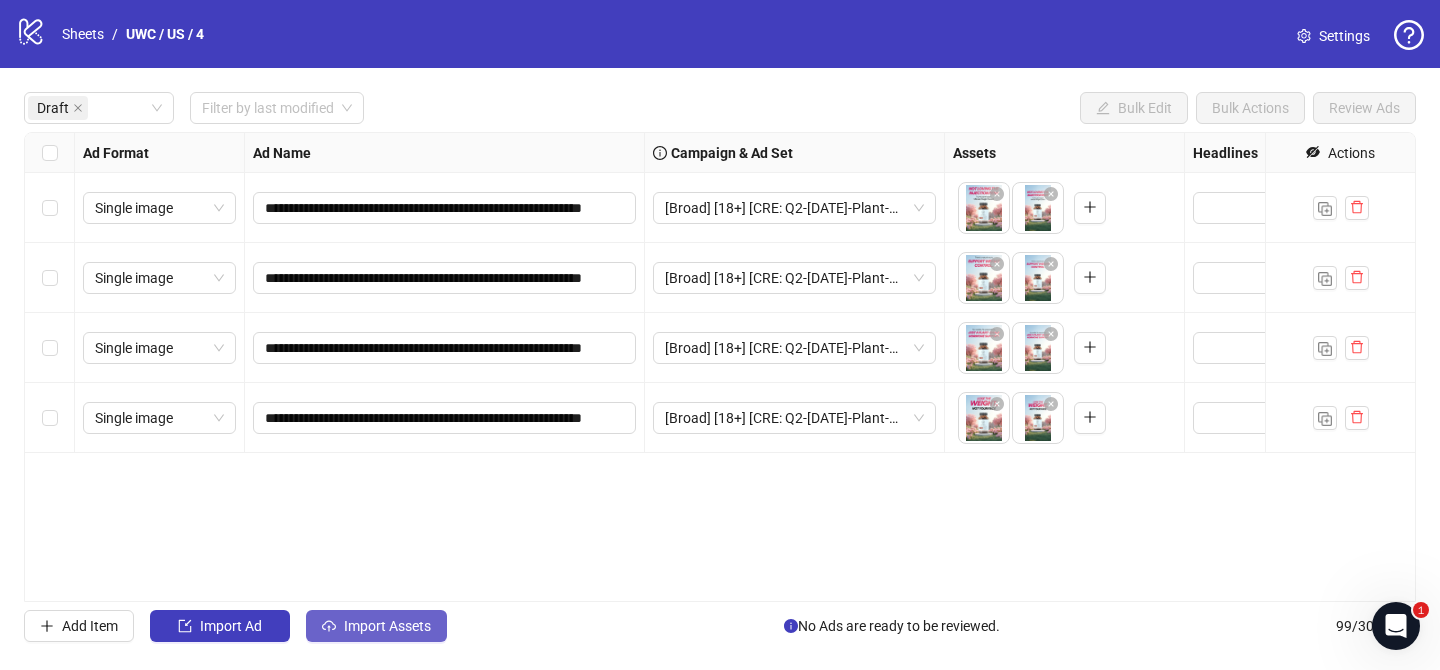 click on "Import Assets" at bounding box center (376, 626) 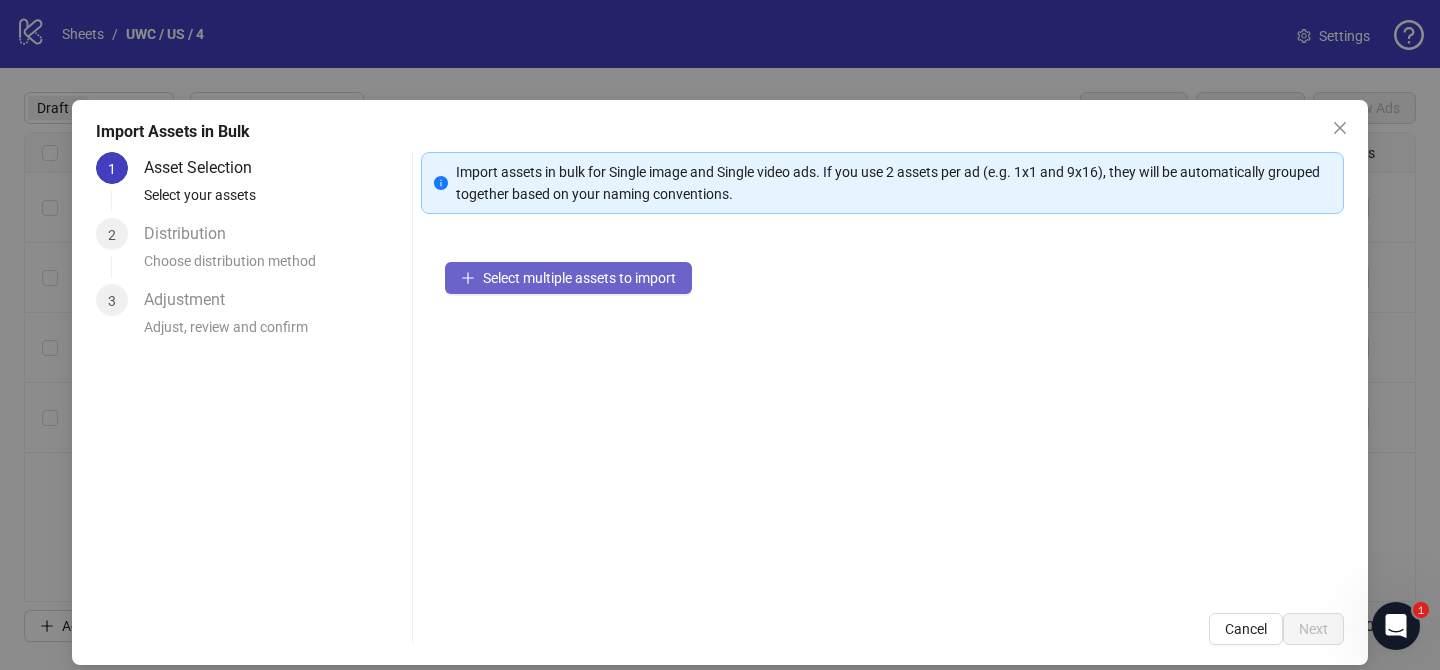 click on "Select multiple assets to import" at bounding box center (579, 278) 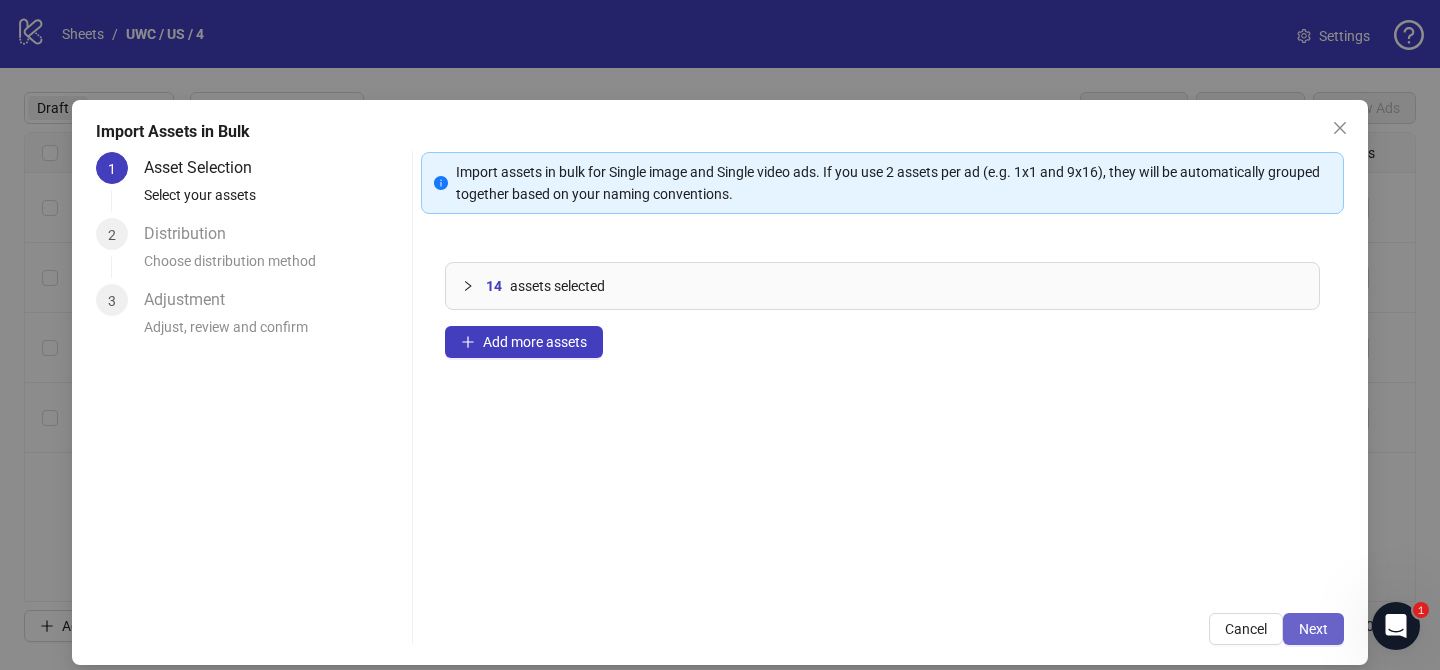 click on "Next" at bounding box center [1313, 629] 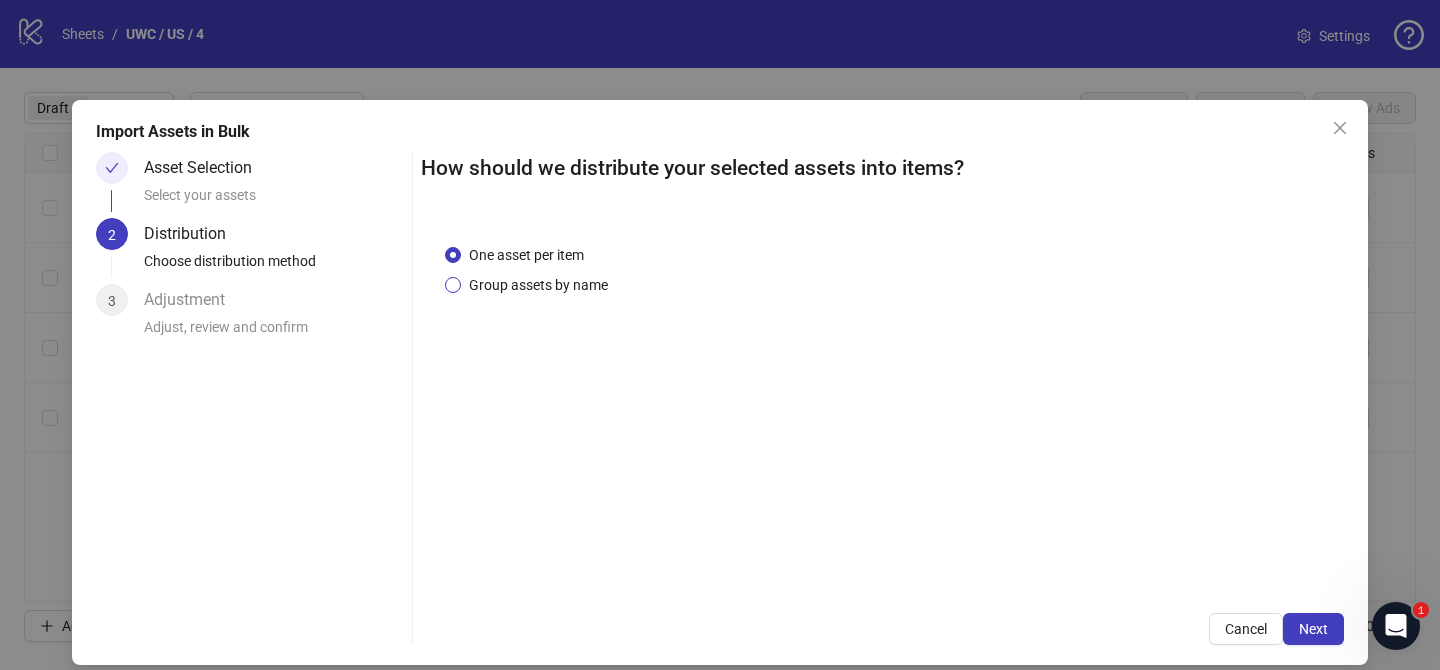 click on "Group assets by name" at bounding box center (538, 285) 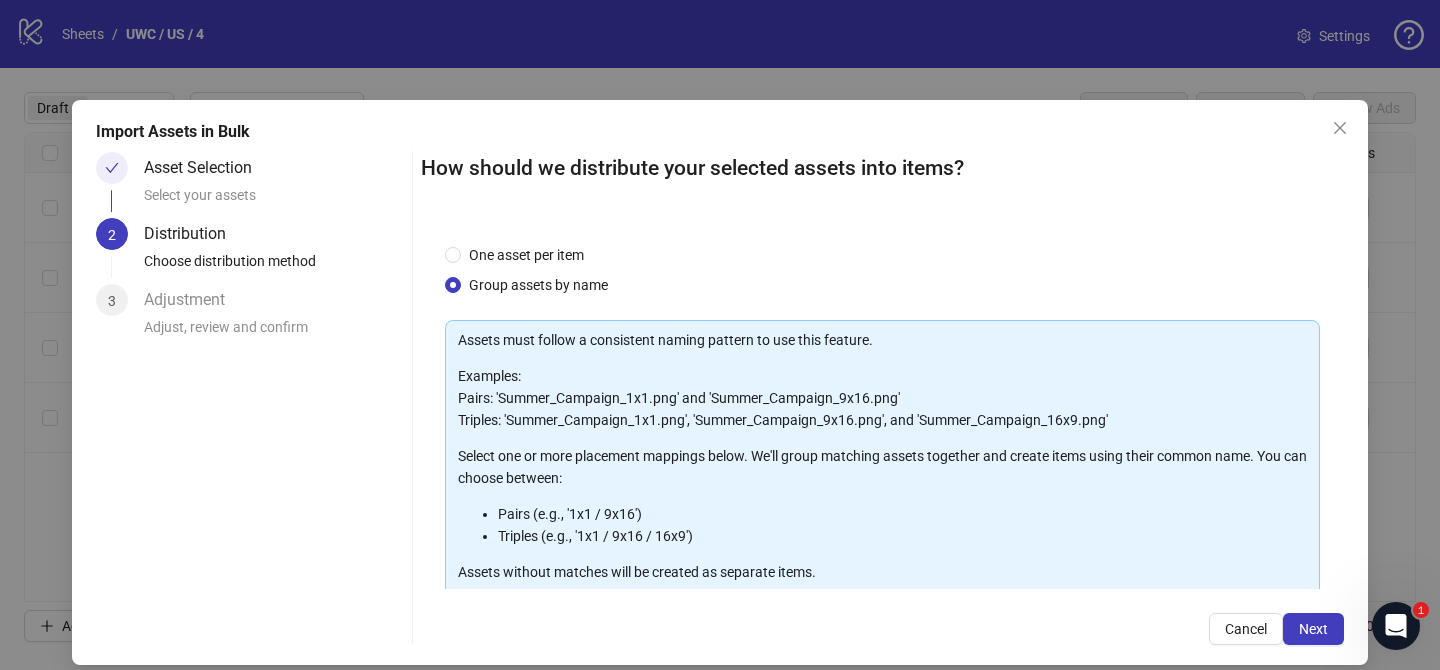 scroll, scrollTop: 216, scrollLeft: 0, axis: vertical 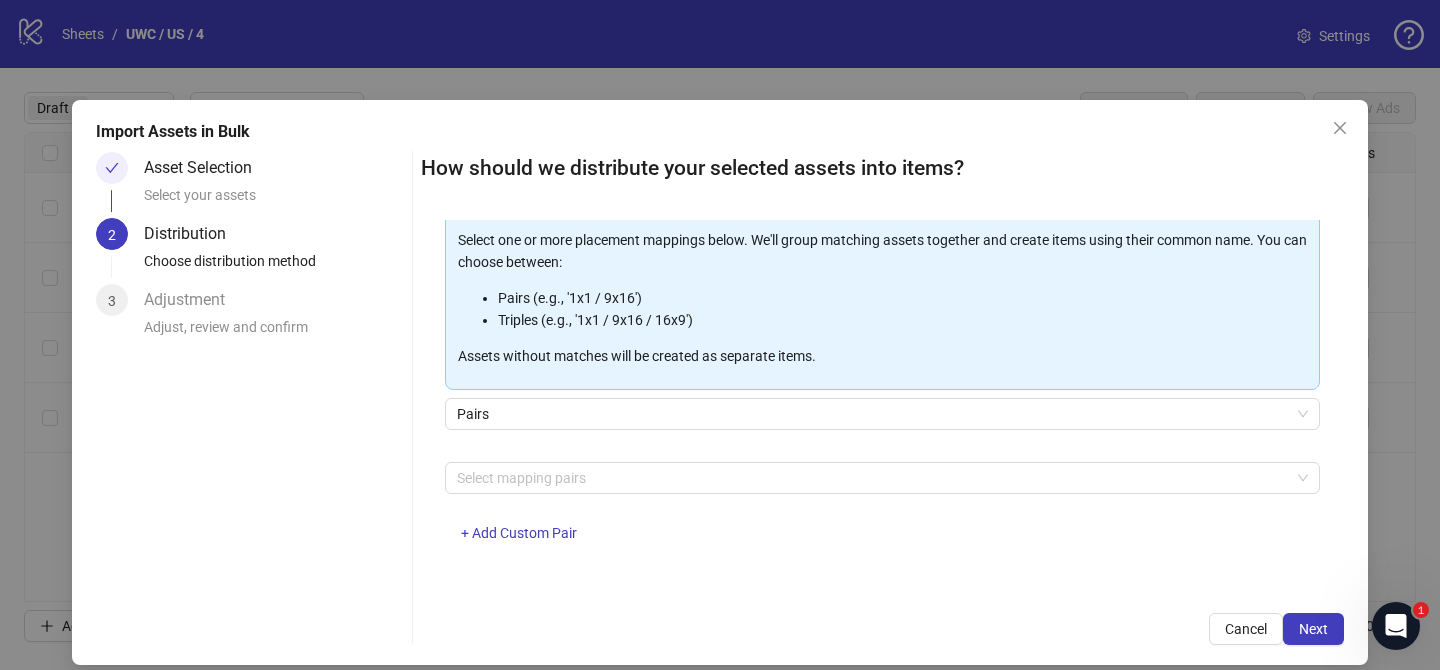 drag, startPoint x: 626, startPoint y: 467, endPoint x: 612, endPoint y: 458, distance: 16.643316 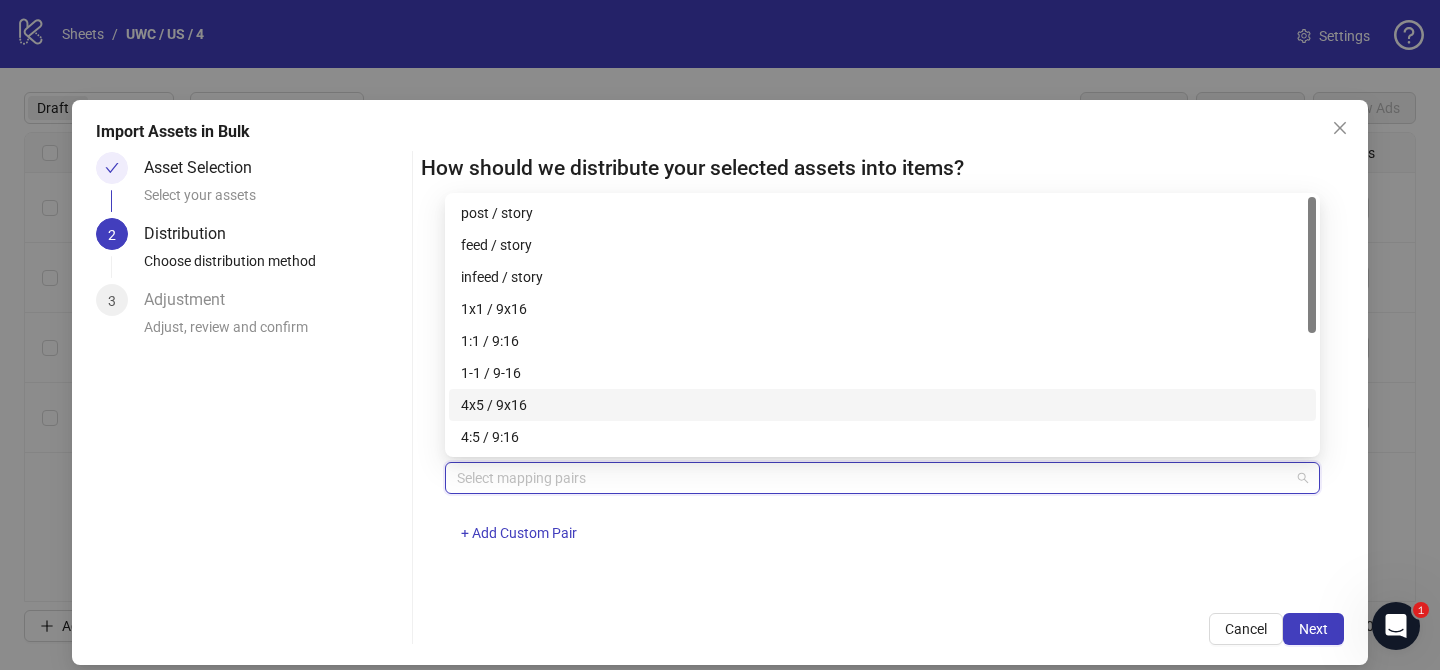 click on "4x5 / 9x16" at bounding box center [882, 405] 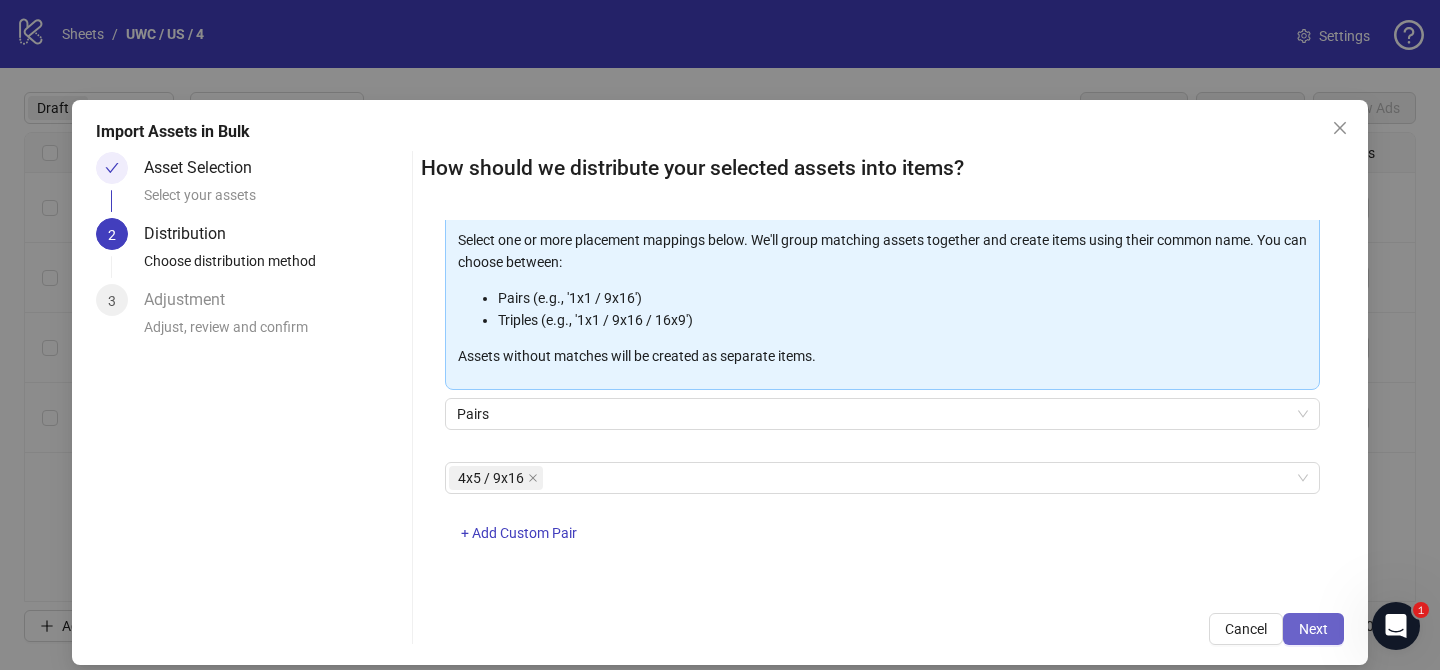 click on "Next" at bounding box center [1313, 629] 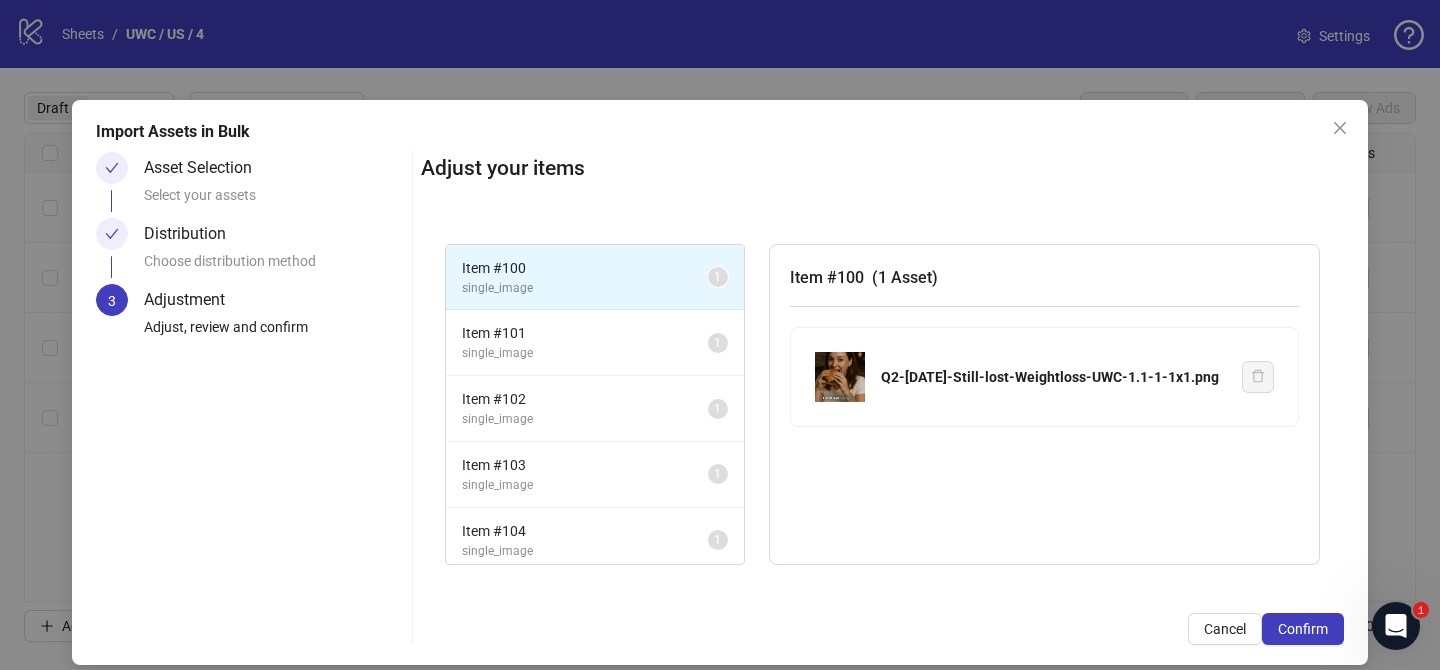 click on "Confirm" at bounding box center (1303, 629) 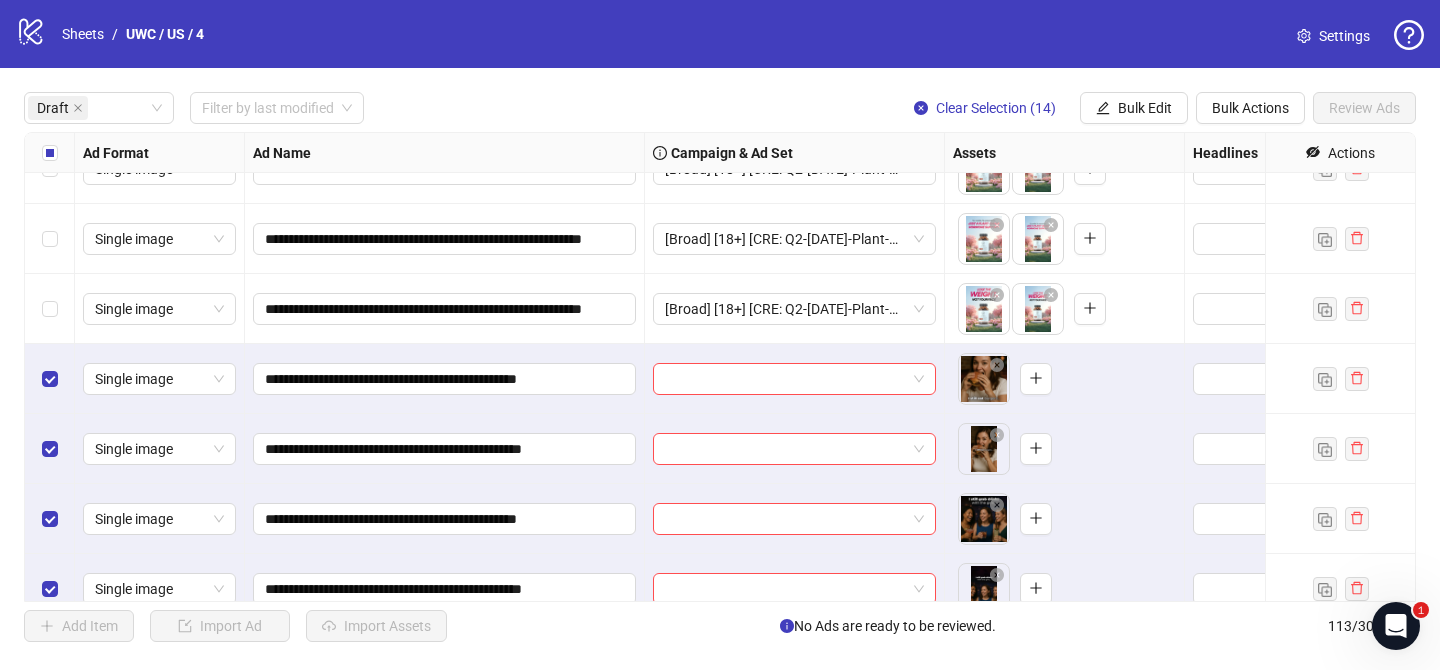 scroll, scrollTop: 88, scrollLeft: 0, axis: vertical 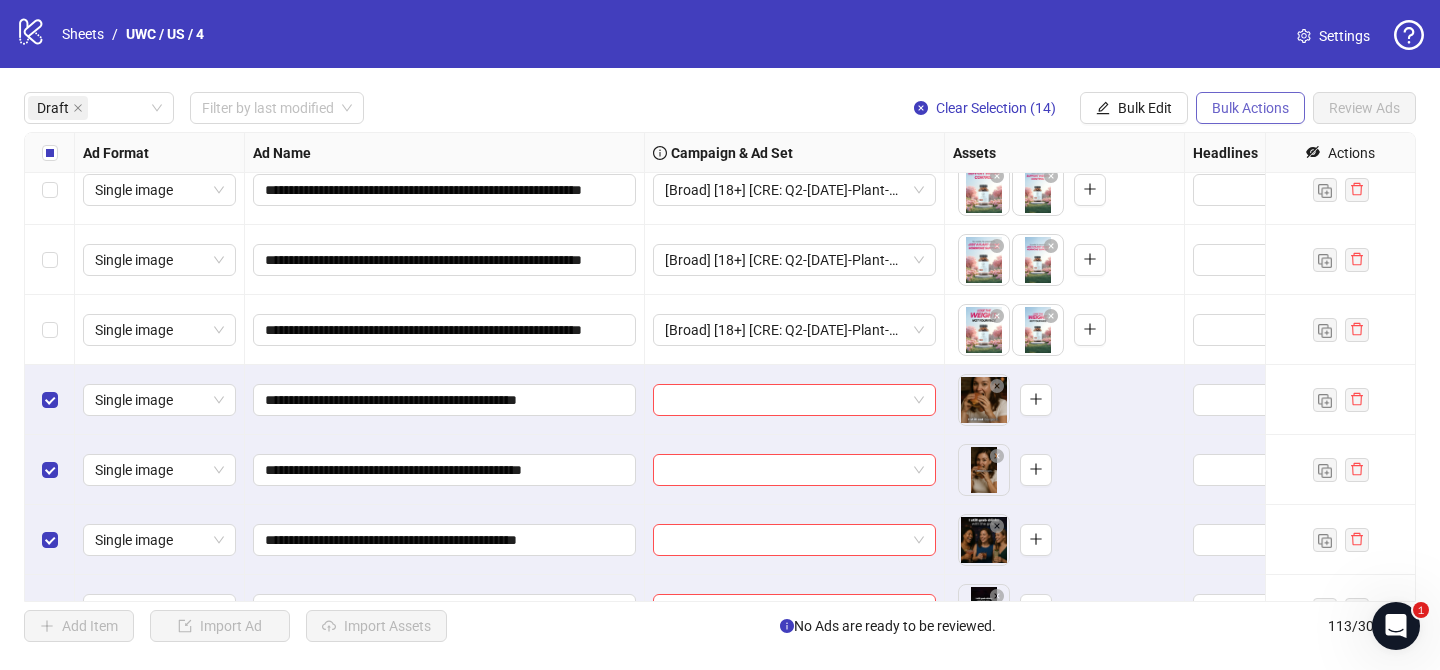 click on "Bulk Actions" at bounding box center (1250, 108) 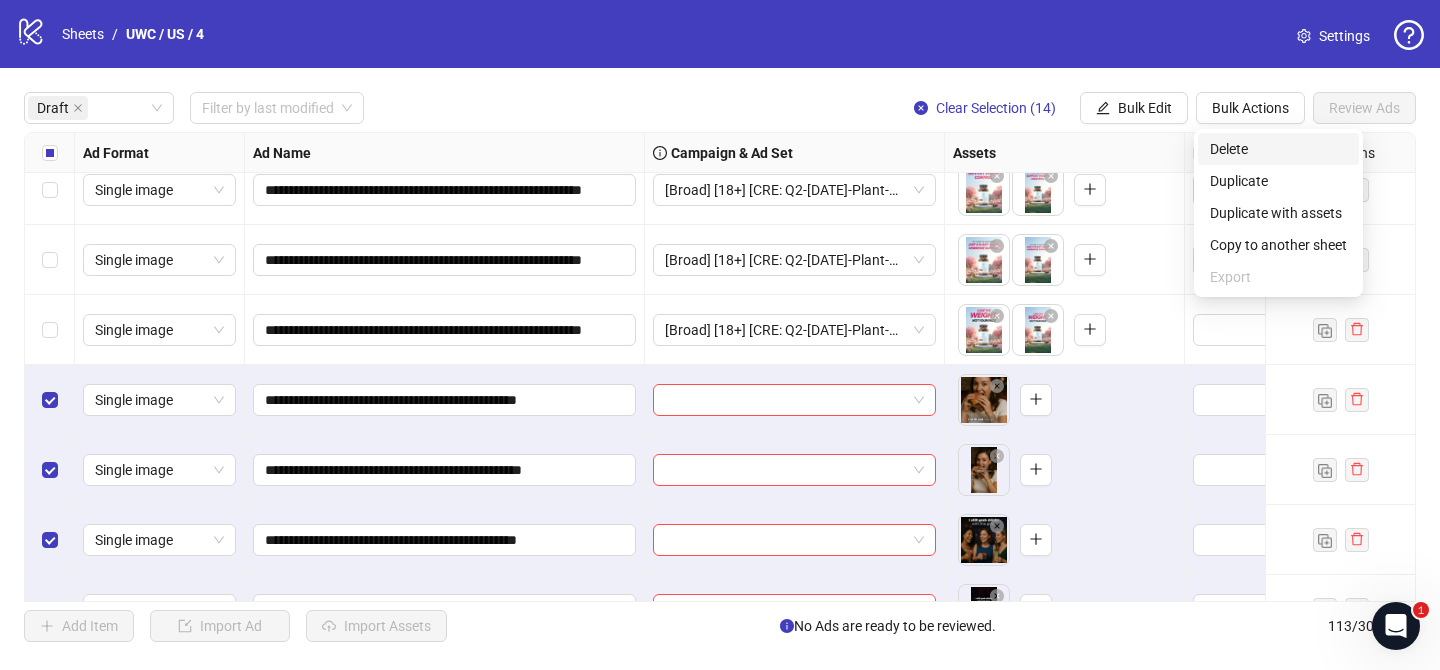 click on "Delete" at bounding box center (1278, 149) 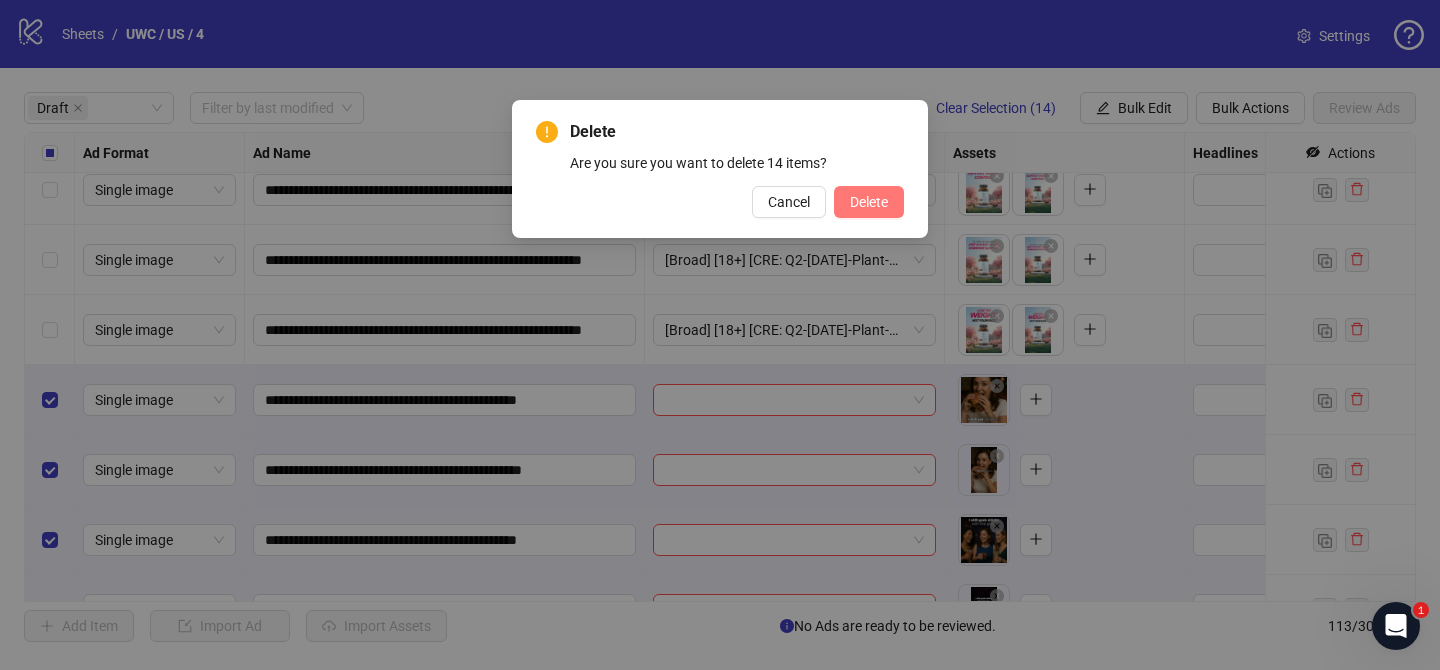 click on "Delete" at bounding box center (869, 202) 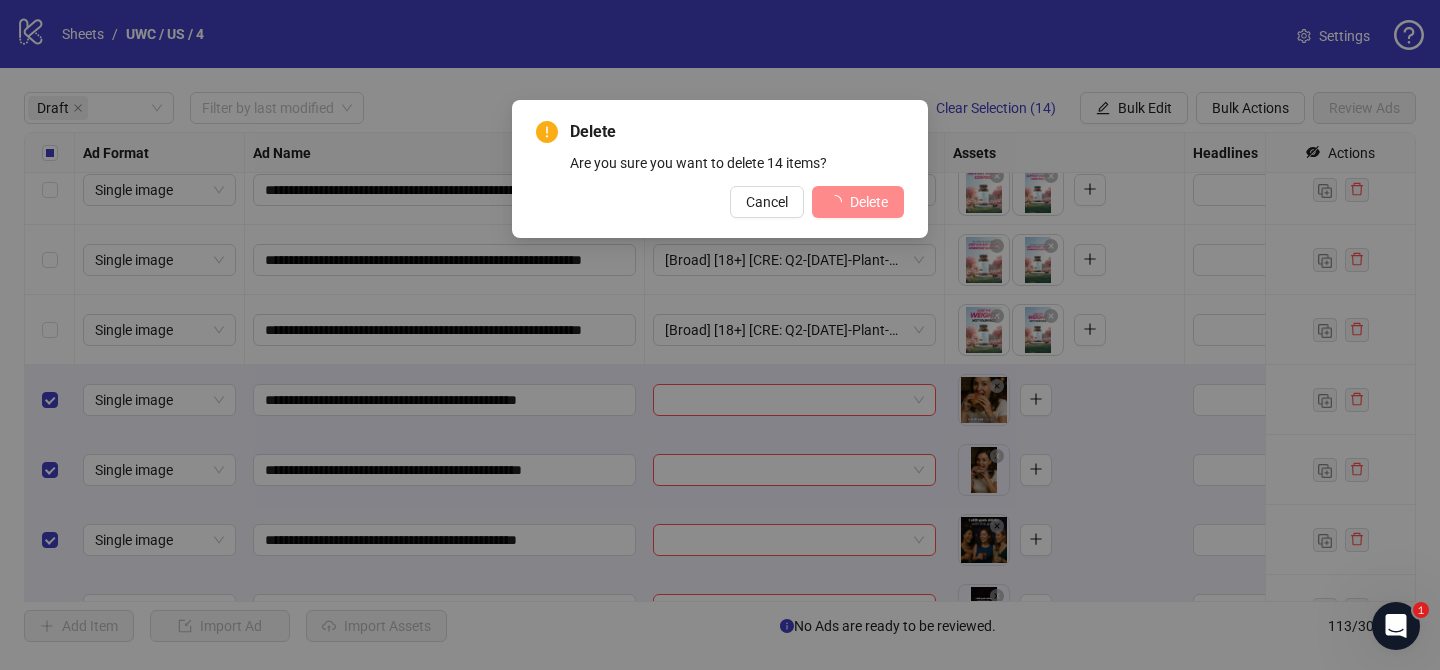 scroll, scrollTop: 0, scrollLeft: 0, axis: both 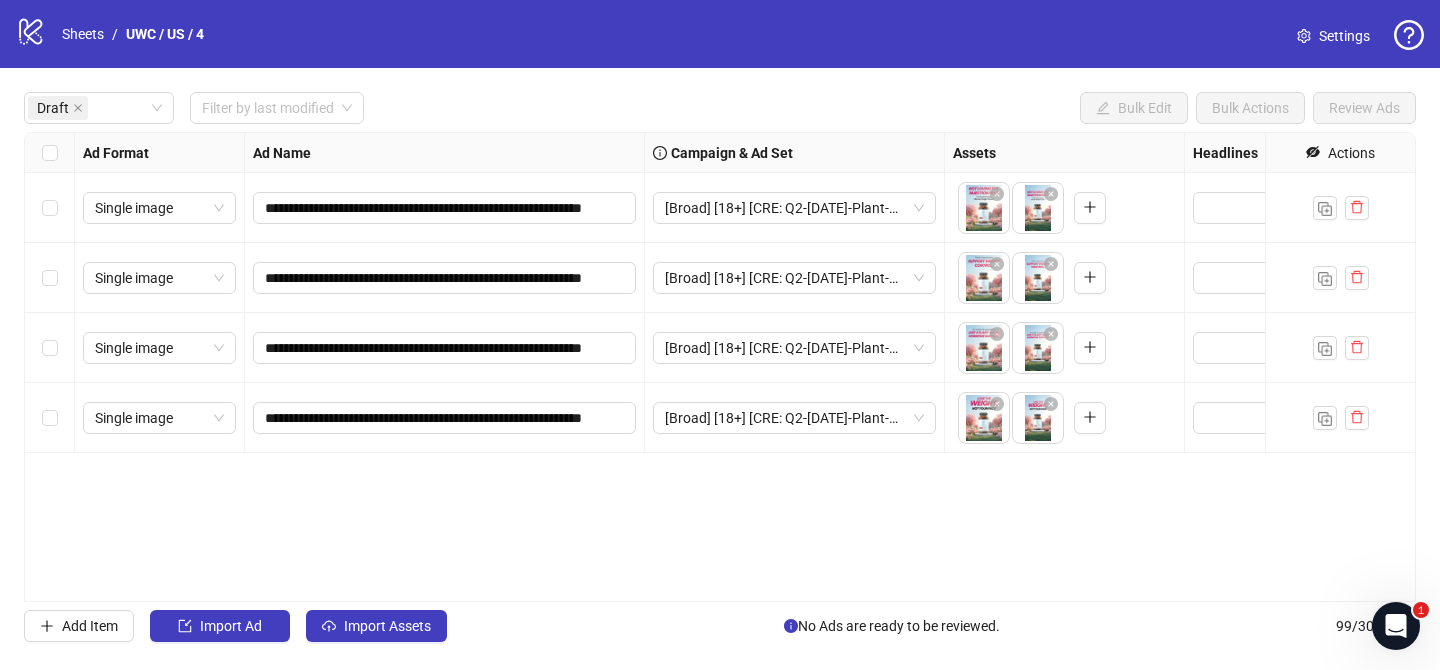 drag, startPoint x: 406, startPoint y: 660, endPoint x: 414, endPoint y: 646, distance: 16.124516 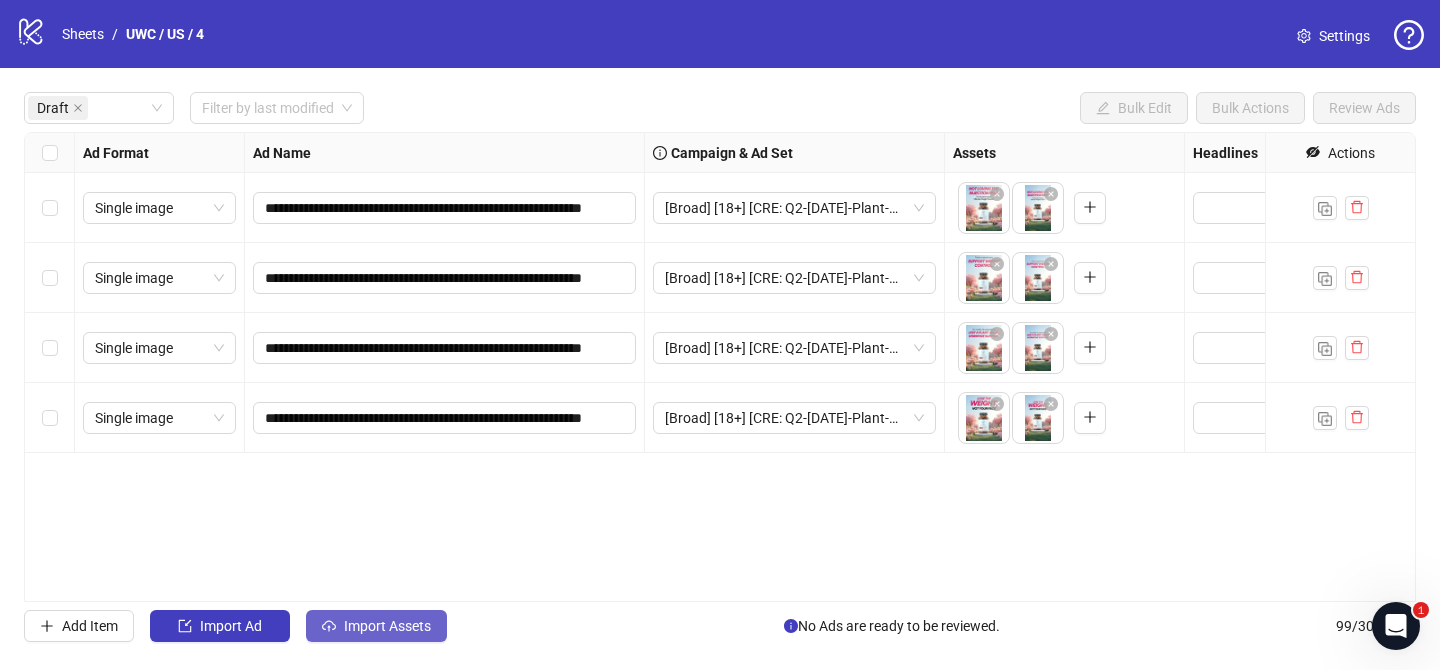 click on "Import Assets" at bounding box center (376, 626) 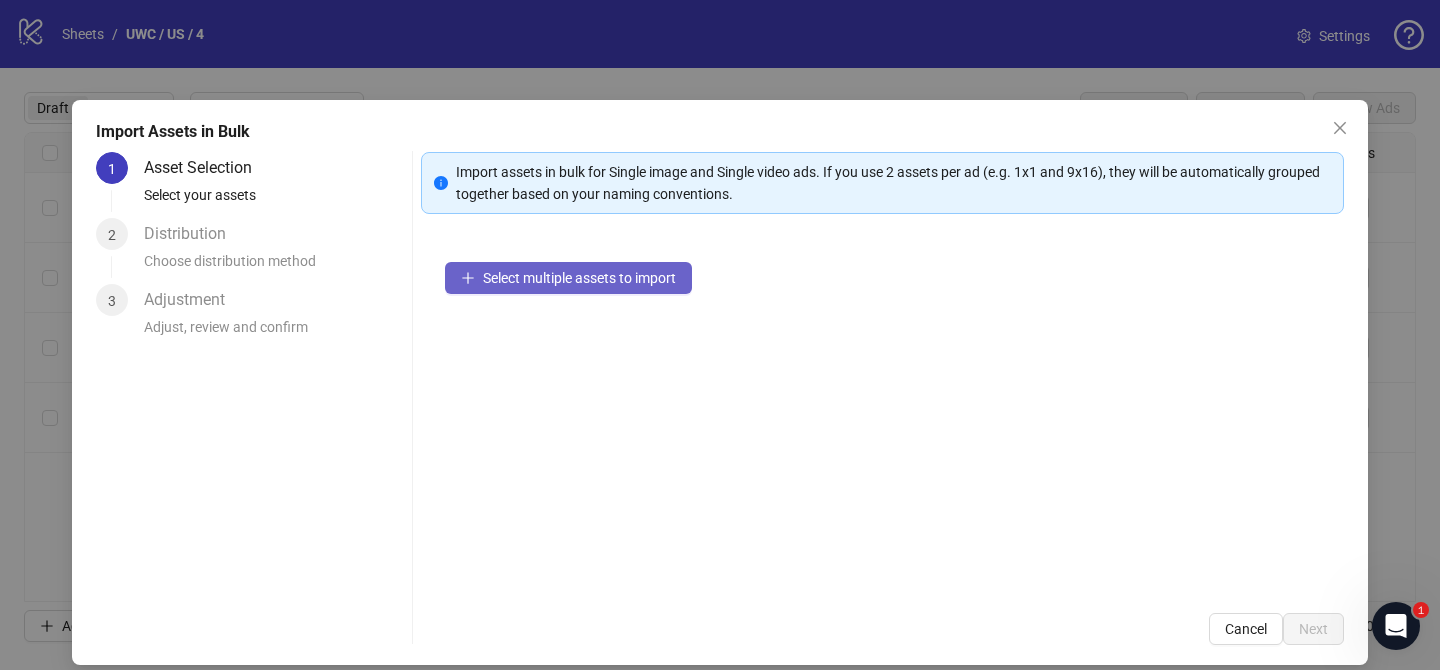 click on "Select multiple assets to import" at bounding box center [579, 278] 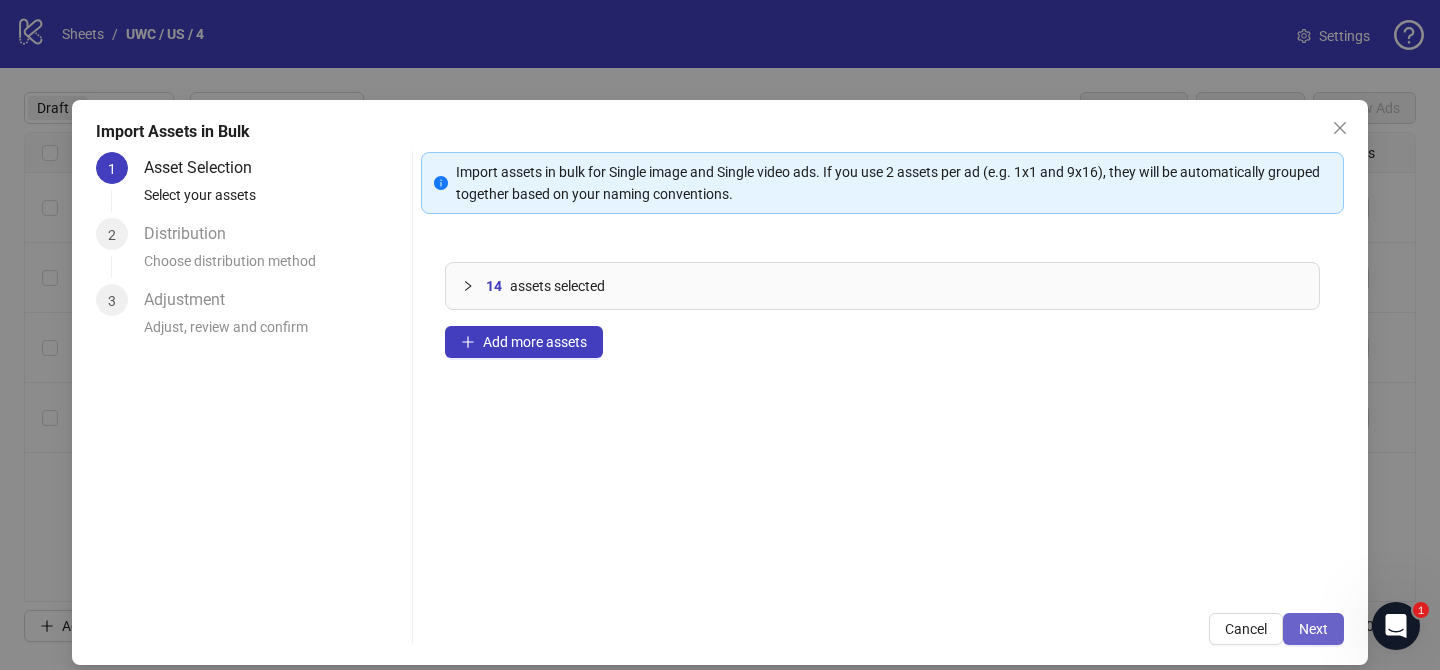 click on "Next" at bounding box center [1313, 629] 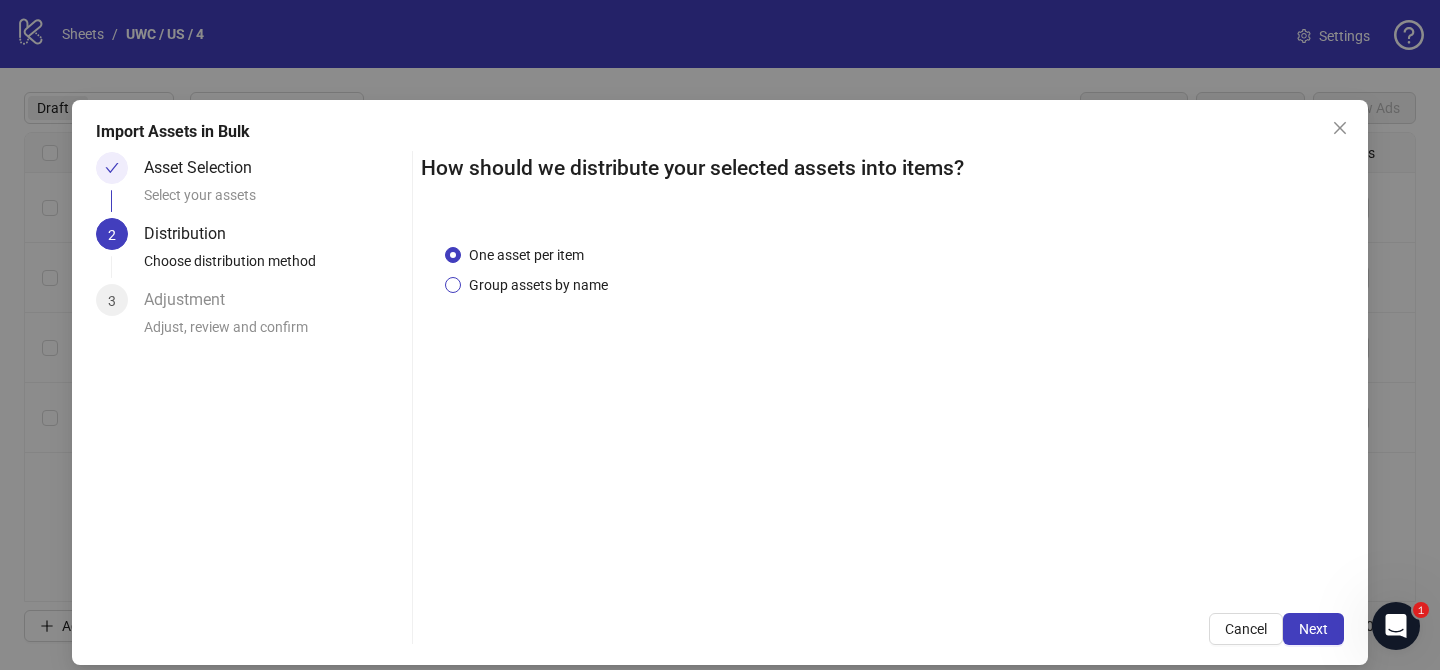 click on "Group assets by name" at bounding box center (538, 285) 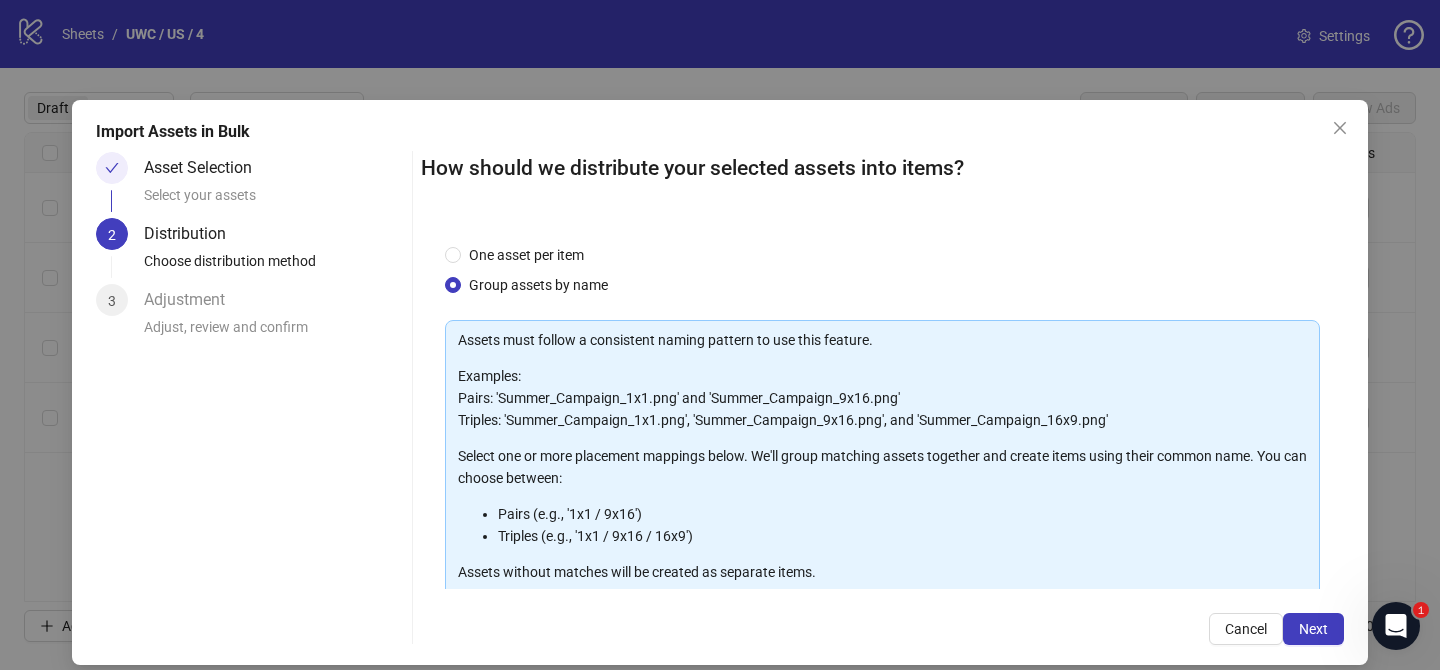 scroll, scrollTop: 216, scrollLeft: 0, axis: vertical 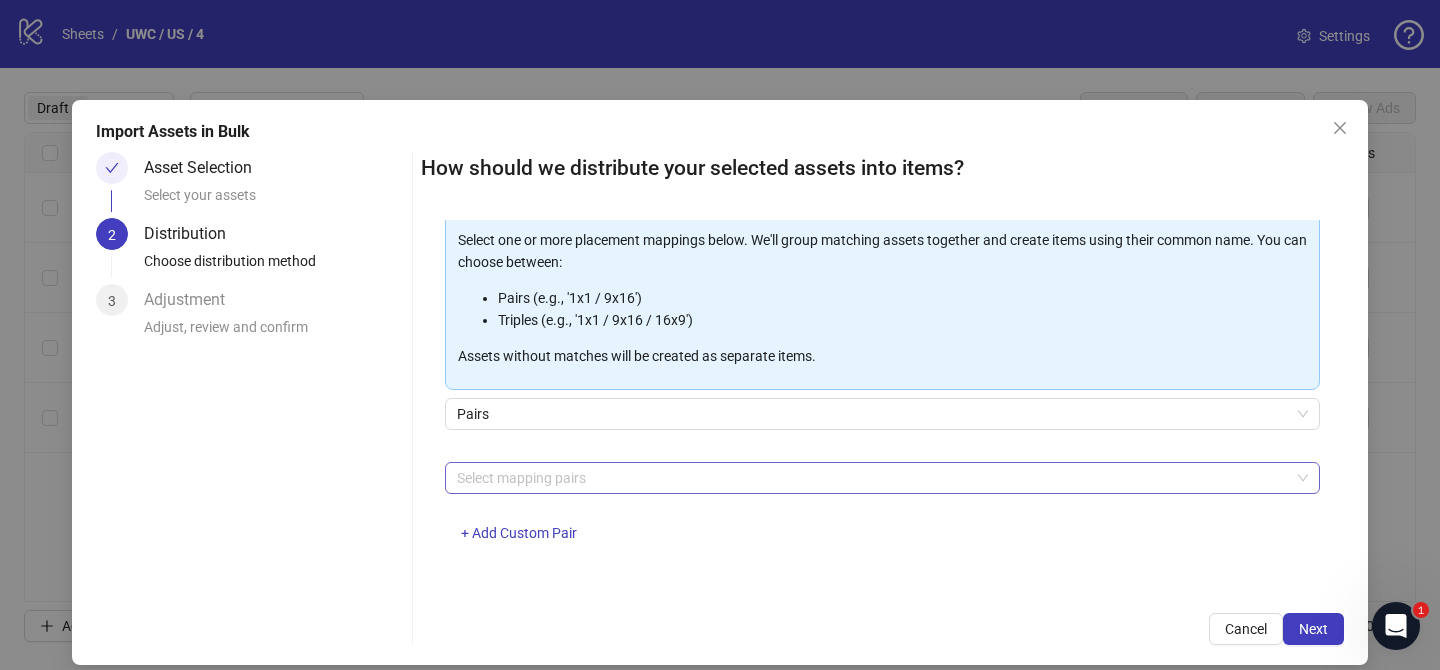 click at bounding box center [872, 478] 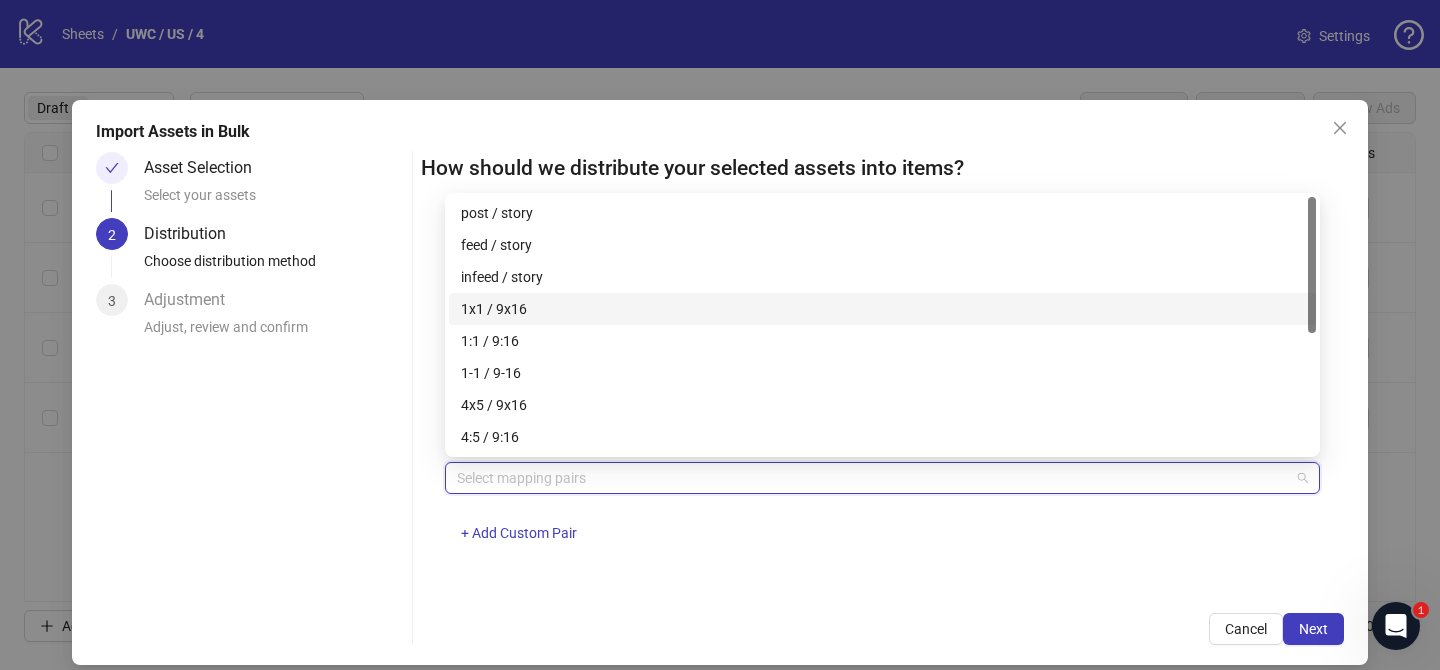 click on "1x1 / 9x16" at bounding box center (882, 309) 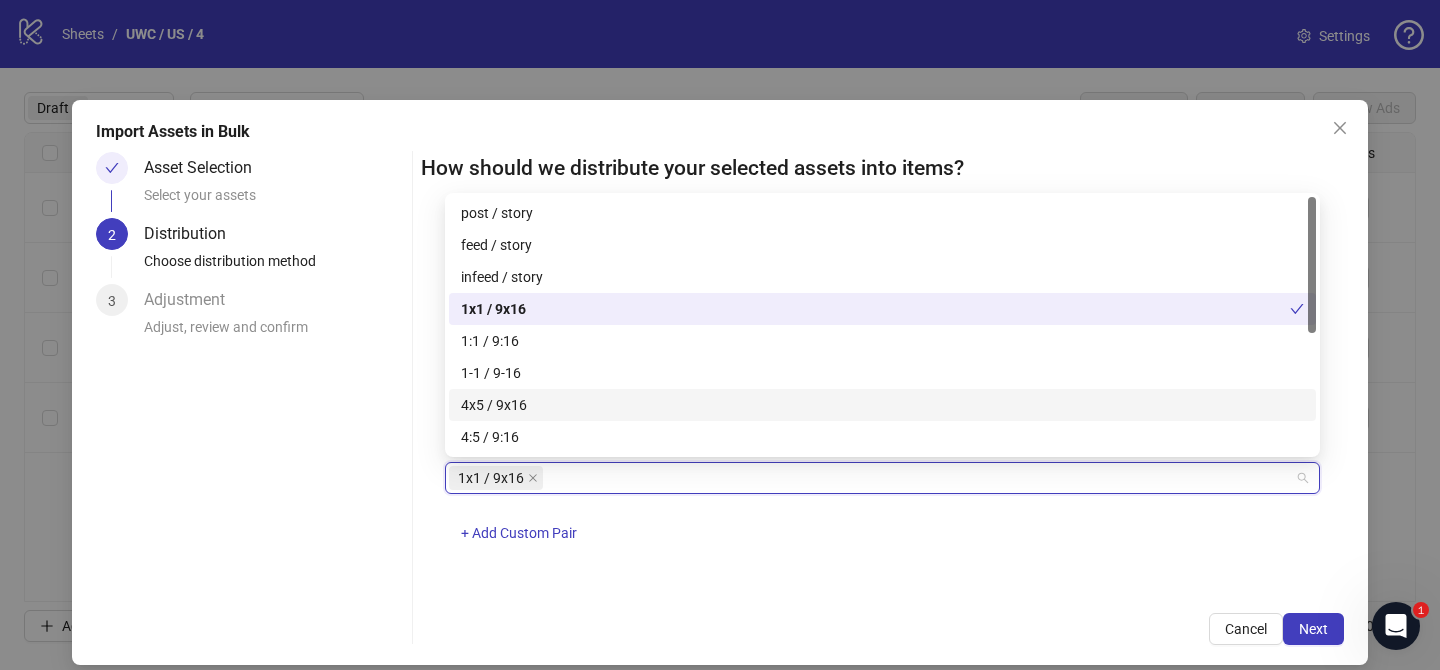 click on "4x5 / 9x16" at bounding box center [882, 405] 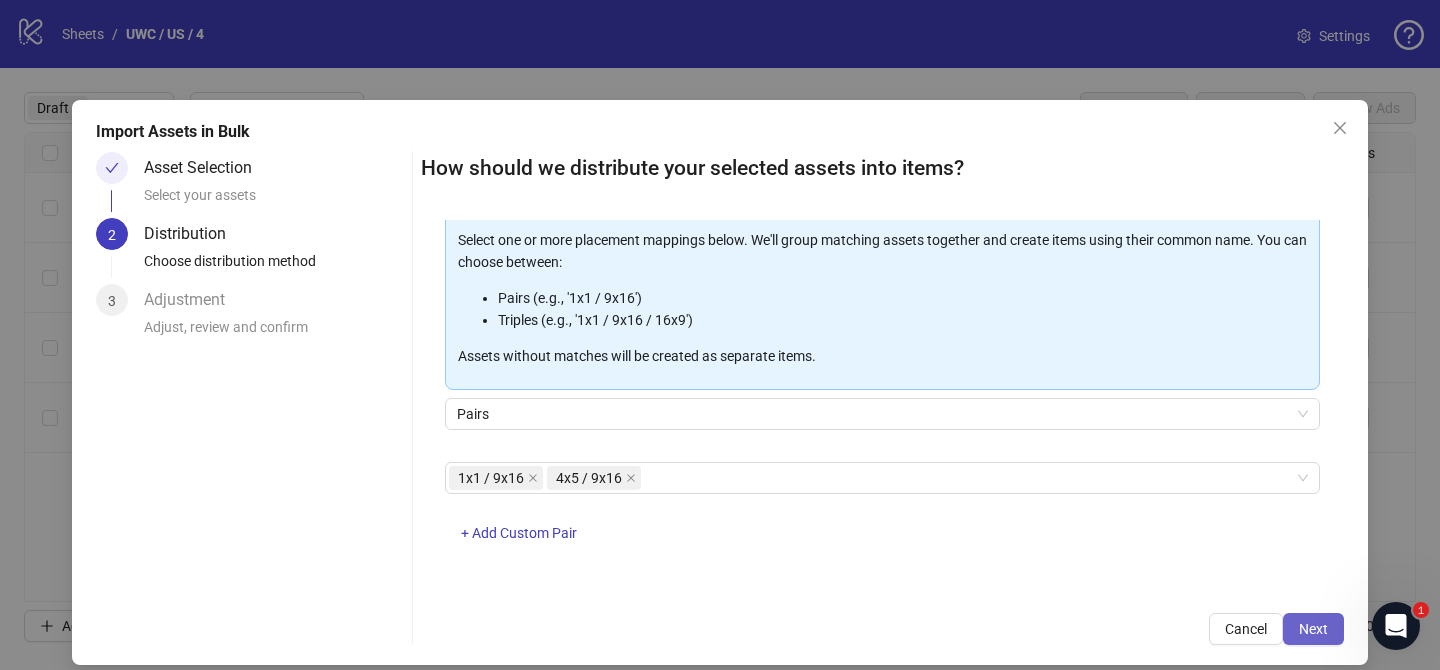 click on "Next" at bounding box center [1313, 629] 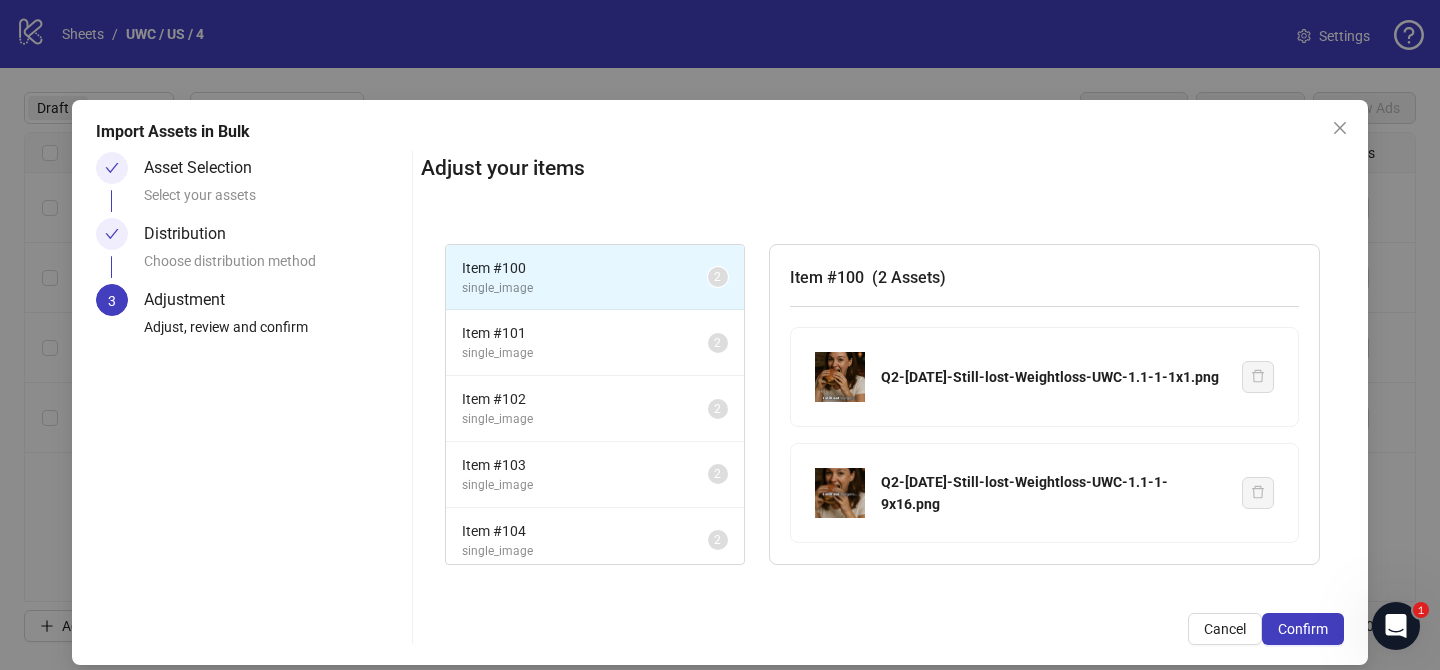 click on "Confirm" at bounding box center (1303, 629) 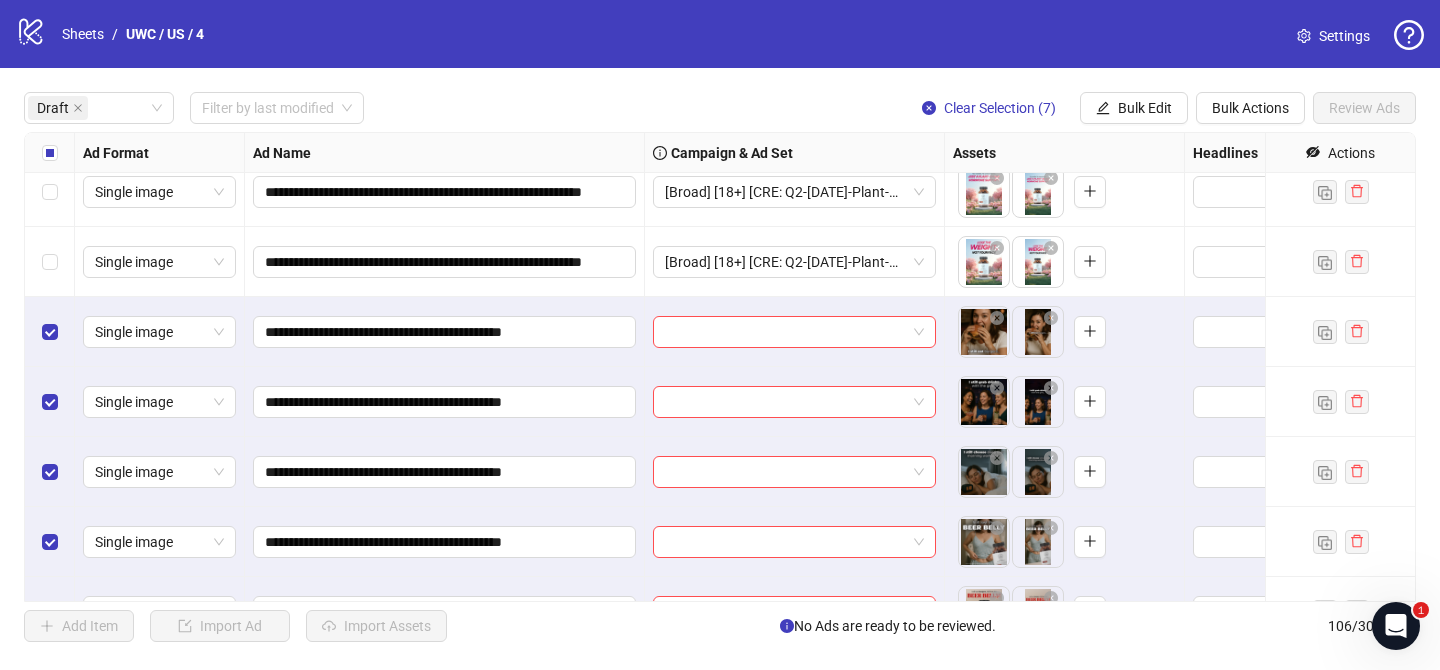 scroll, scrollTop: 122, scrollLeft: 0, axis: vertical 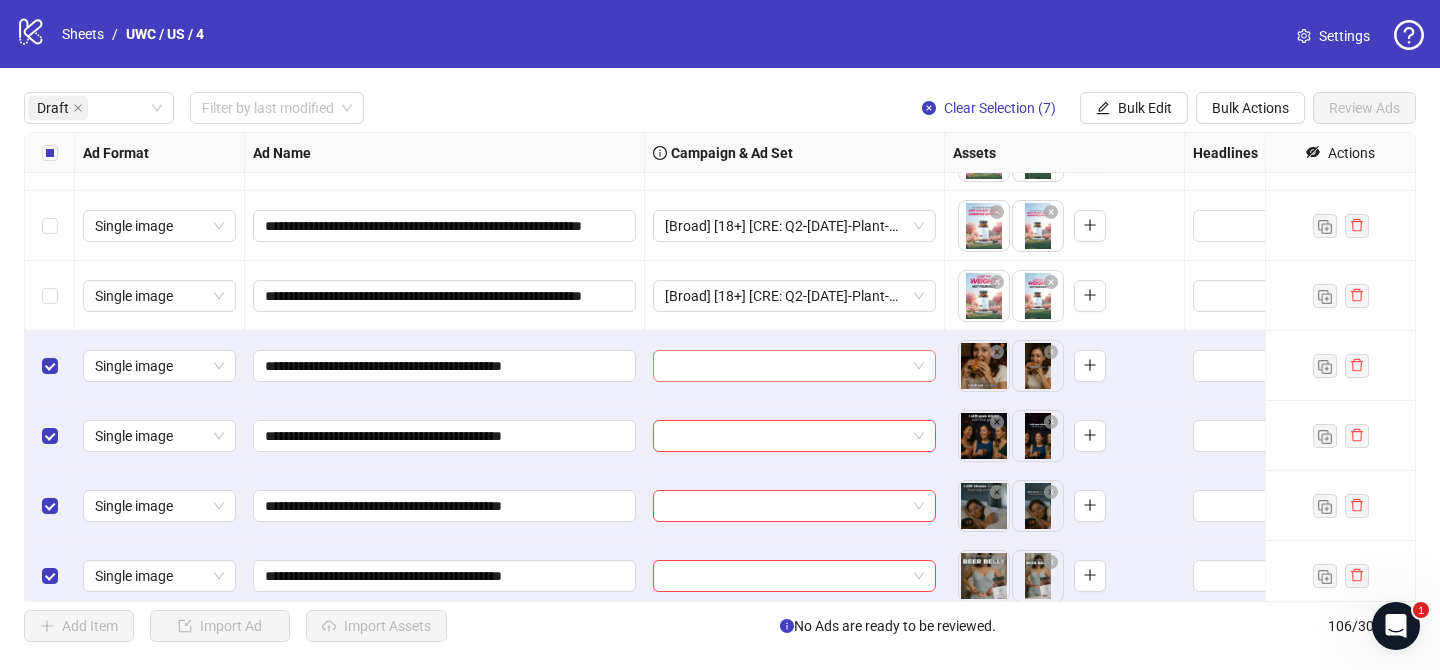 click at bounding box center [785, 366] 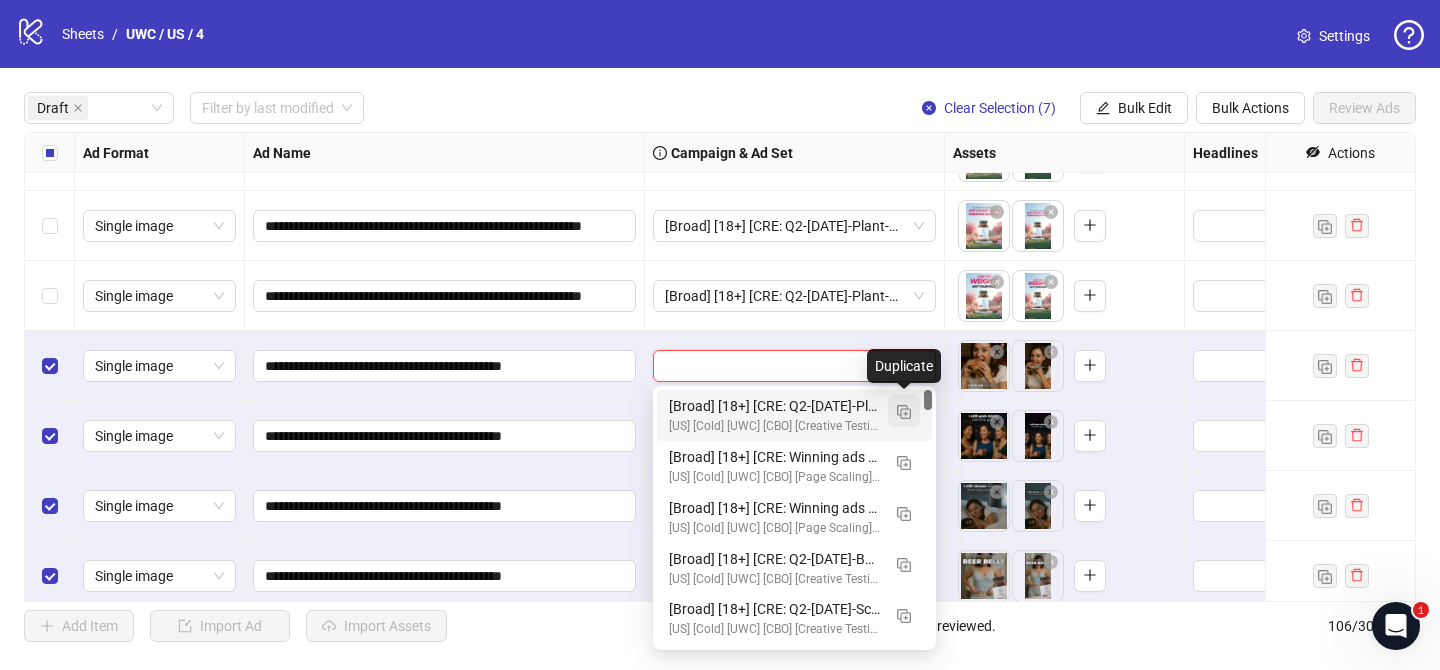 click at bounding box center [904, 412] 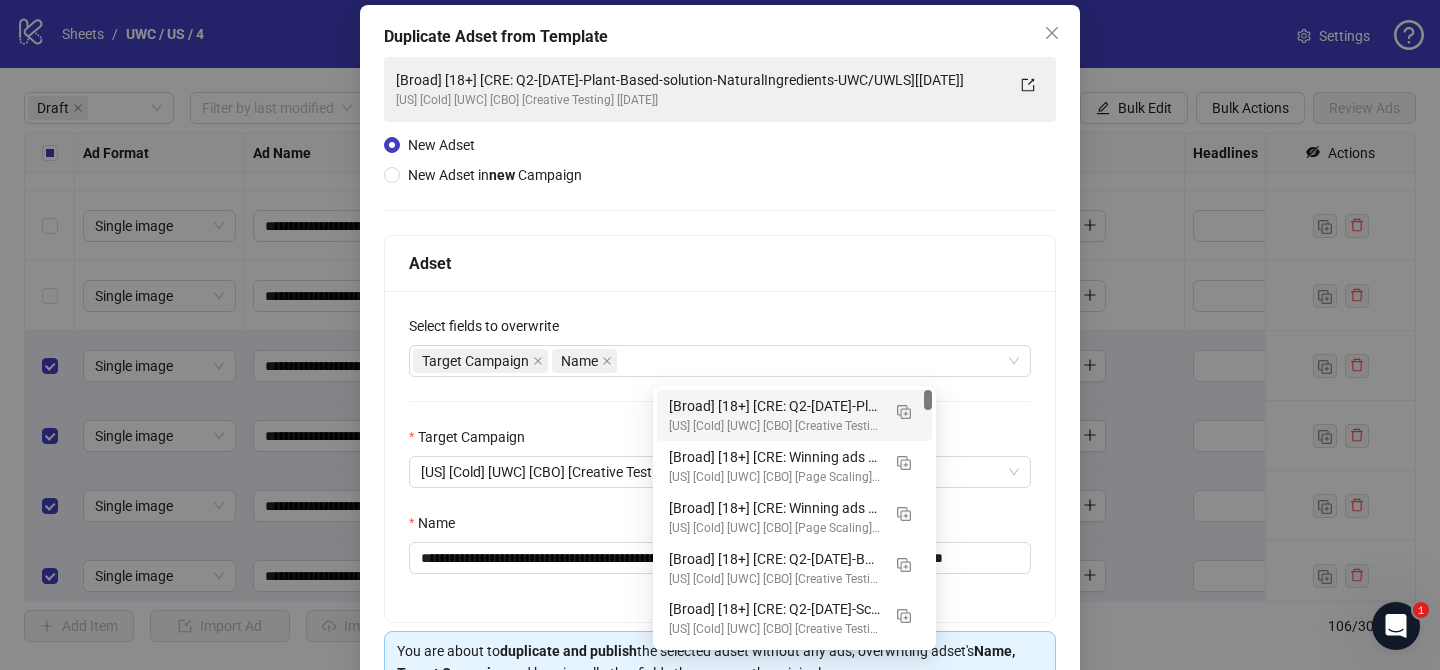 scroll, scrollTop: 133, scrollLeft: 0, axis: vertical 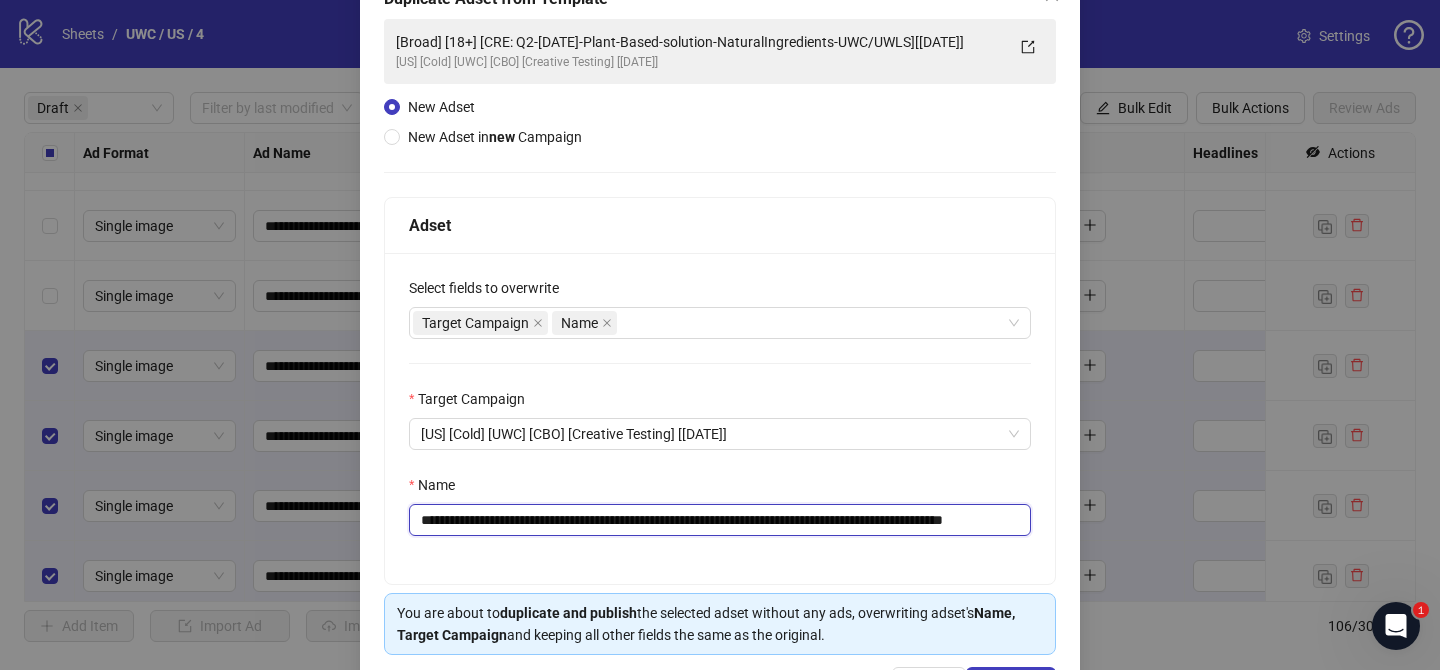 drag, startPoint x: 541, startPoint y: 526, endPoint x: 970, endPoint y: 524, distance: 429.00467 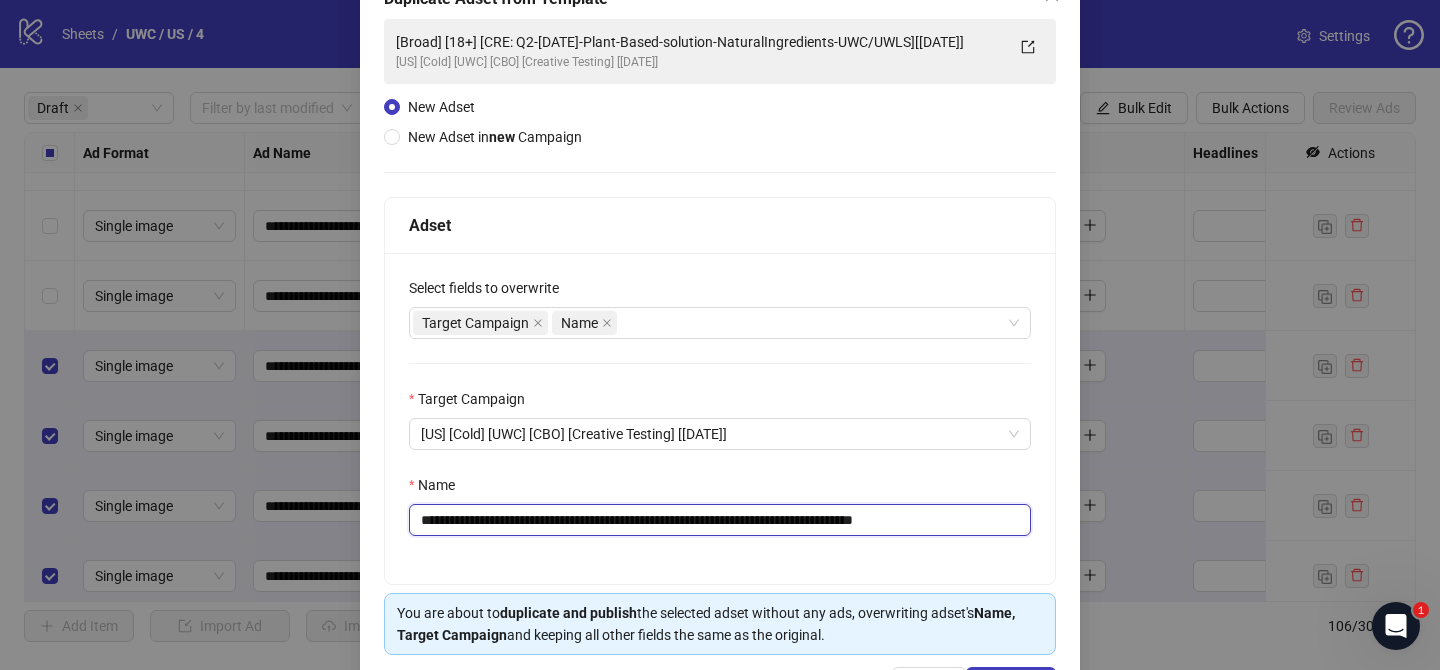 drag, startPoint x: 938, startPoint y: 524, endPoint x: 1018, endPoint y: 521, distance: 80.05623 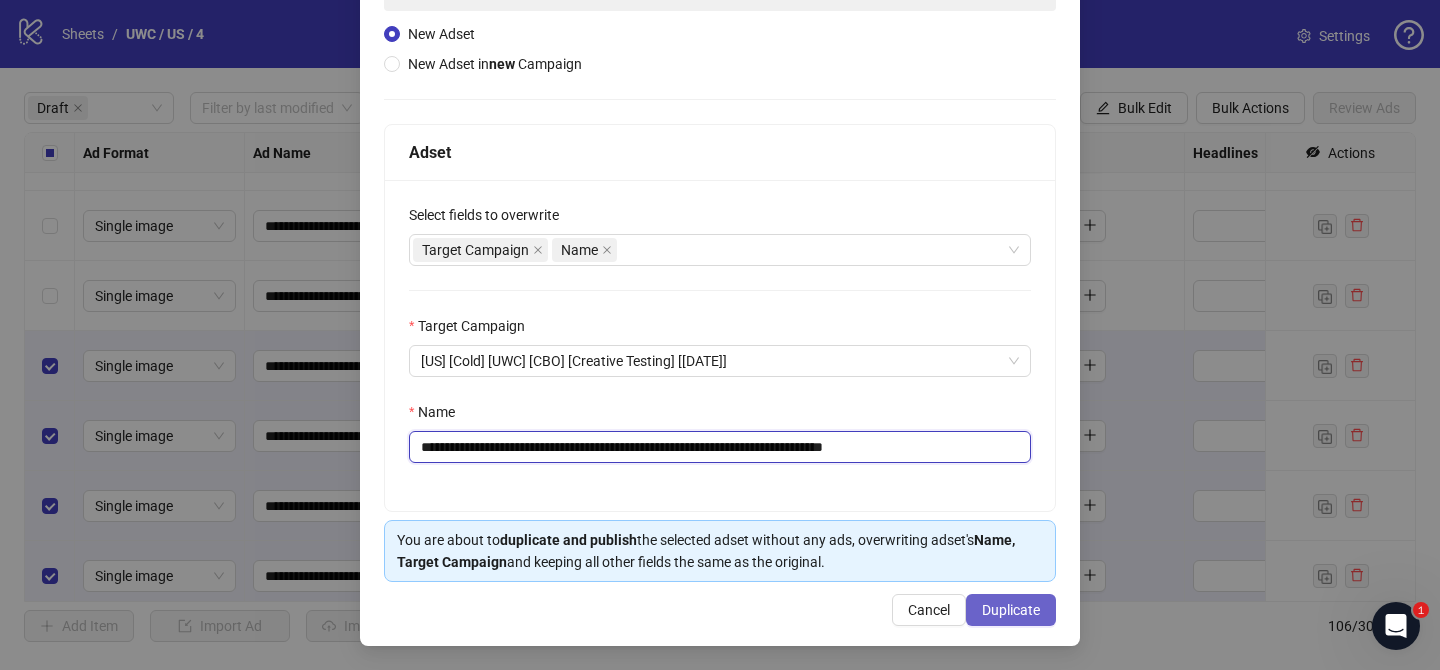 scroll, scrollTop: 200, scrollLeft: 0, axis: vertical 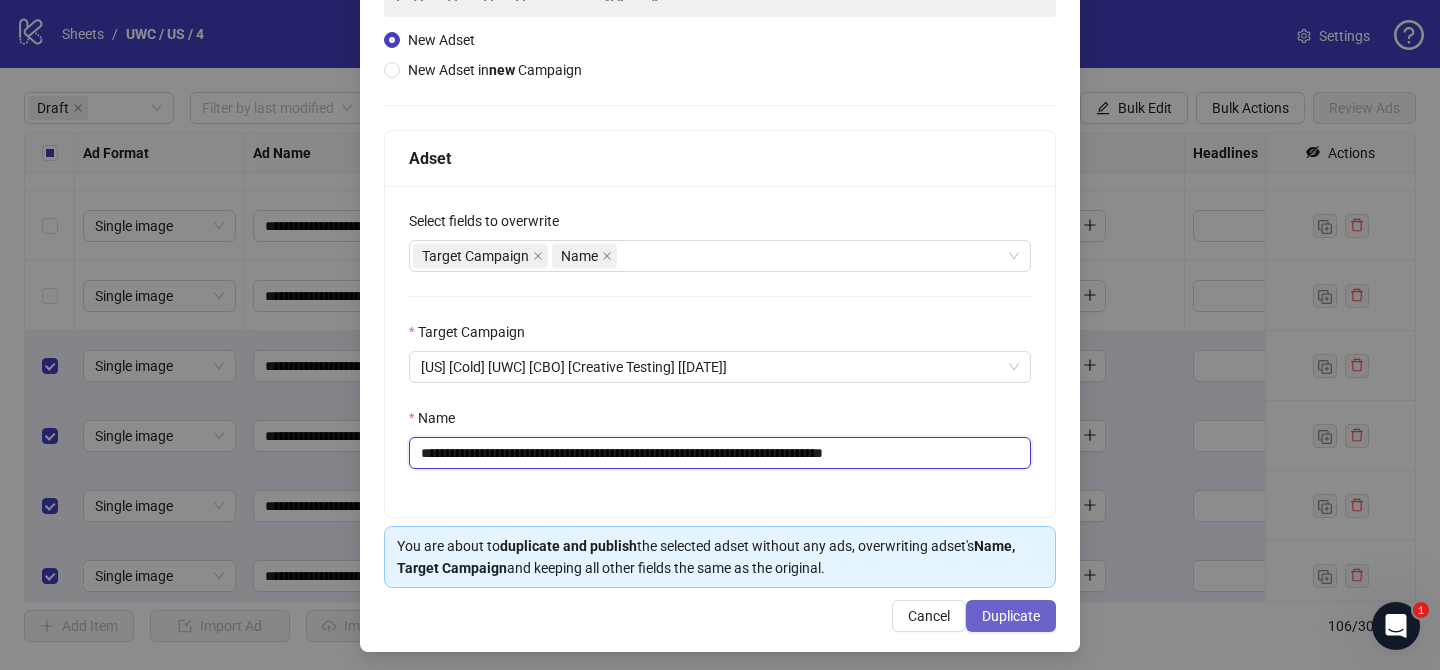 type on "**********" 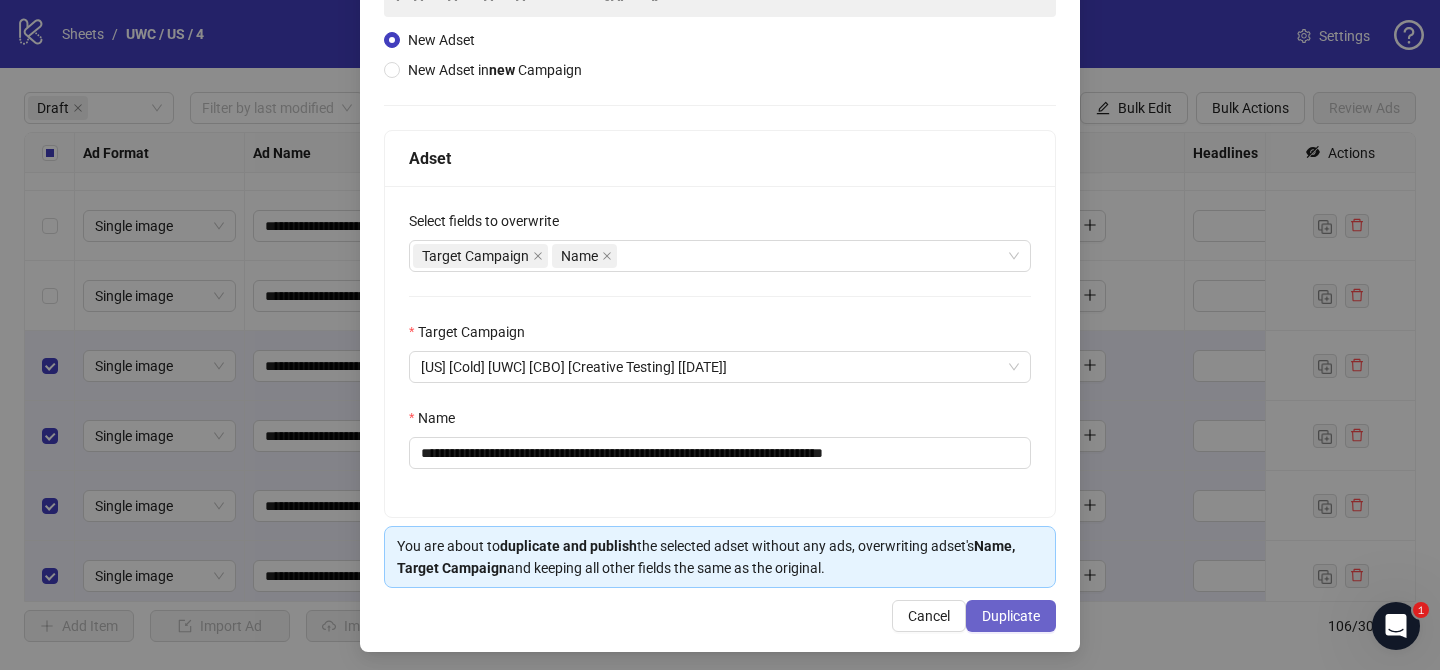 click on "Duplicate" at bounding box center [1011, 616] 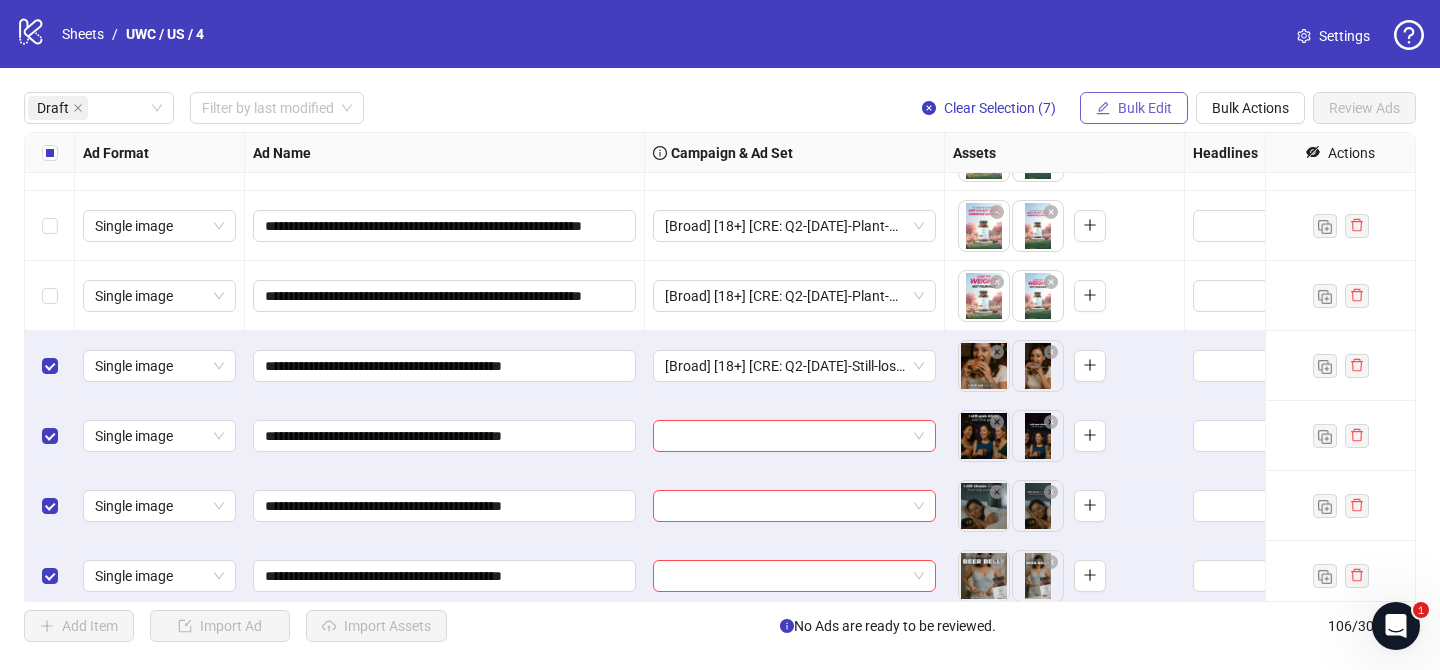 click on "Bulk Edit" at bounding box center (1134, 108) 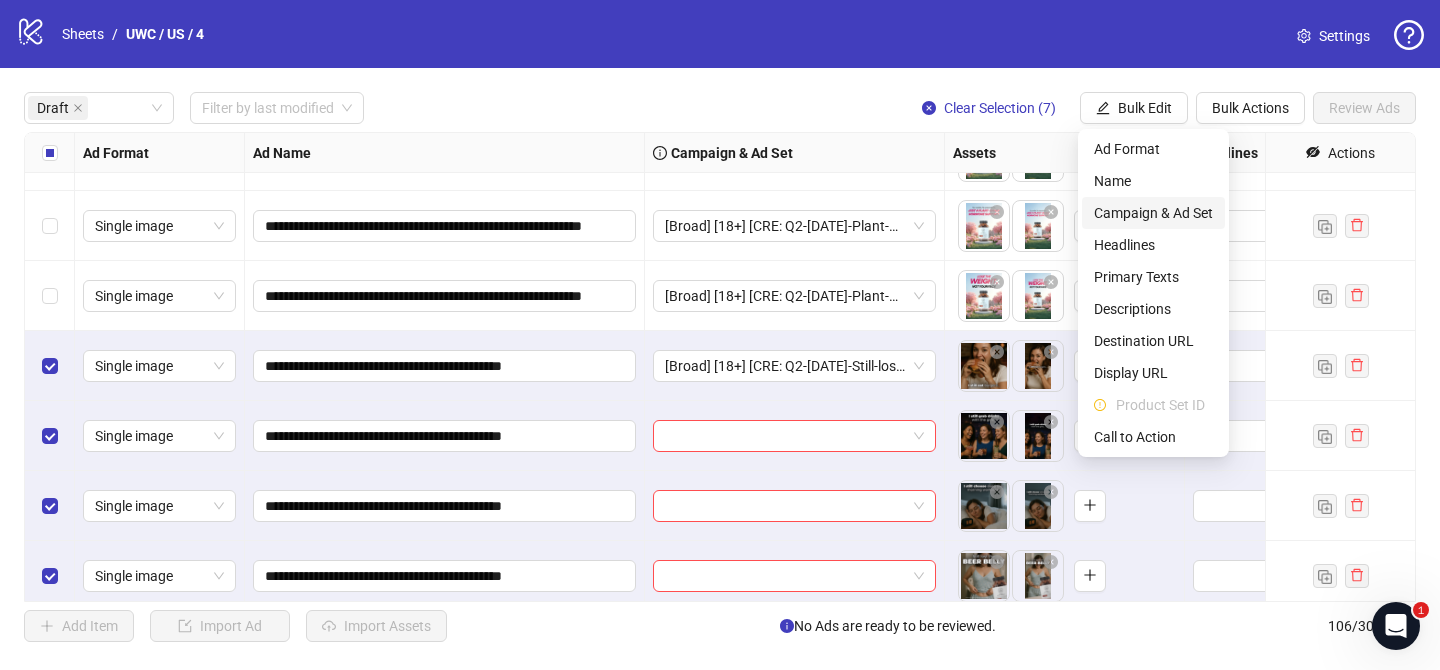 click on "Campaign & Ad Set" at bounding box center (1153, 213) 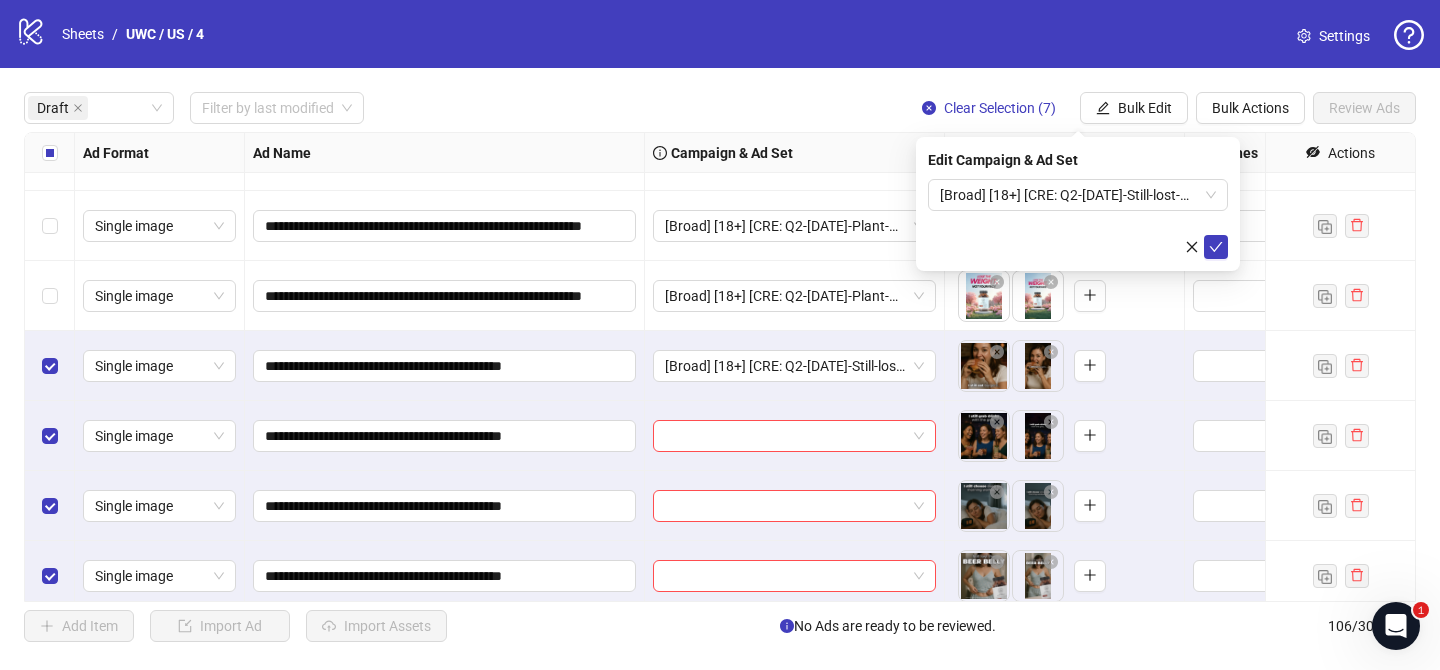 drag, startPoint x: 1214, startPoint y: 245, endPoint x: 200, endPoint y: 250, distance: 1014.0123 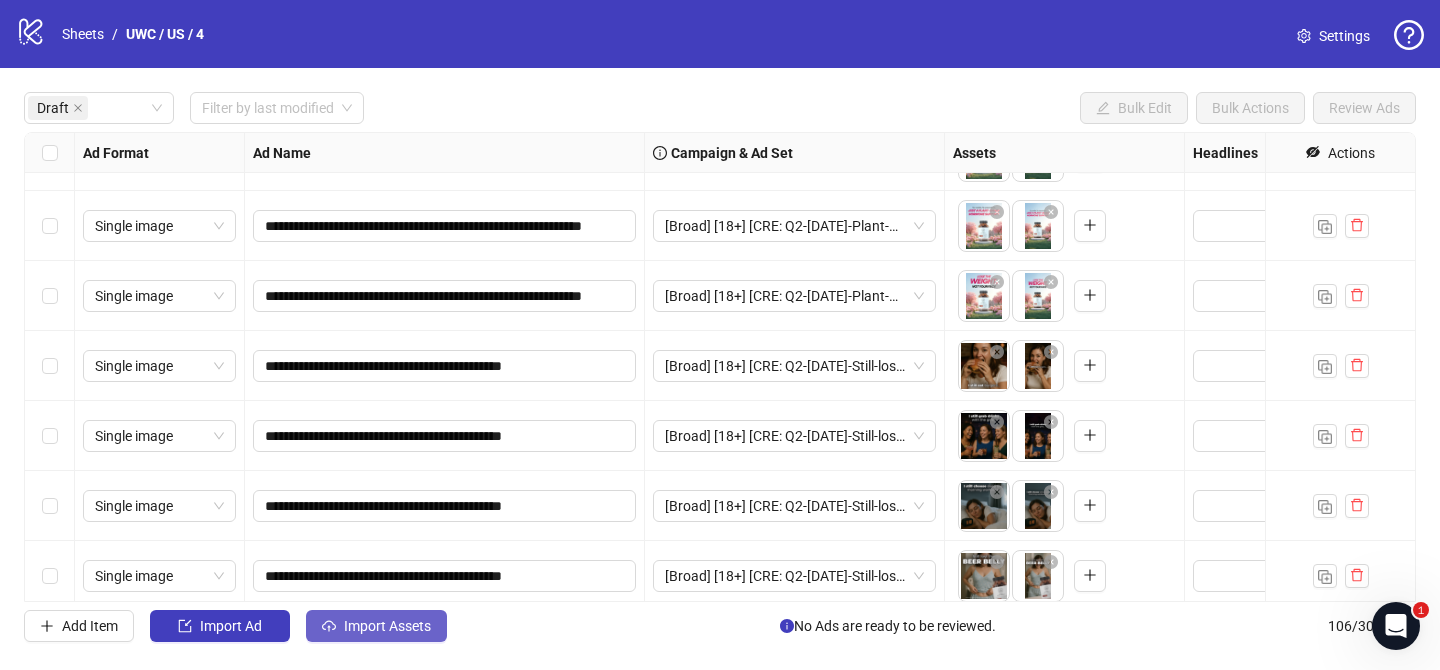click on "Import Assets" at bounding box center [387, 626] 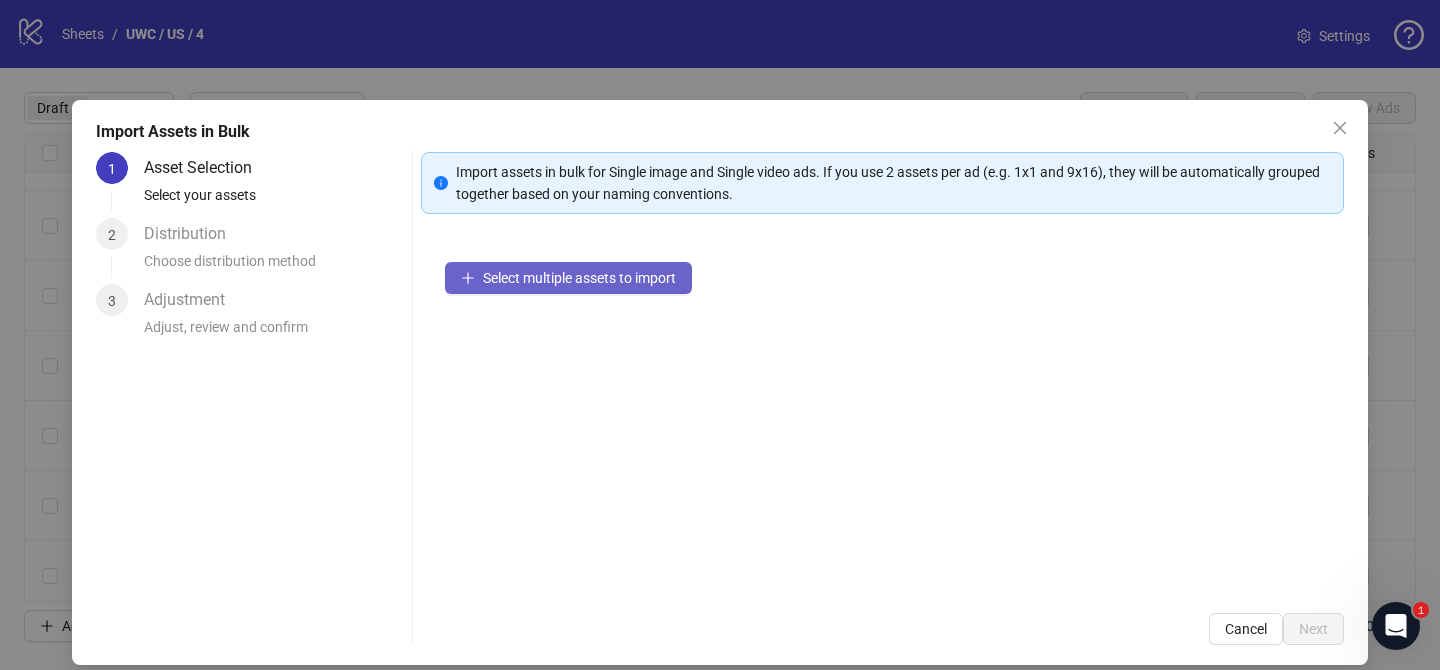 click on "Select multiple assets to import" at bounding box center (579, 278) 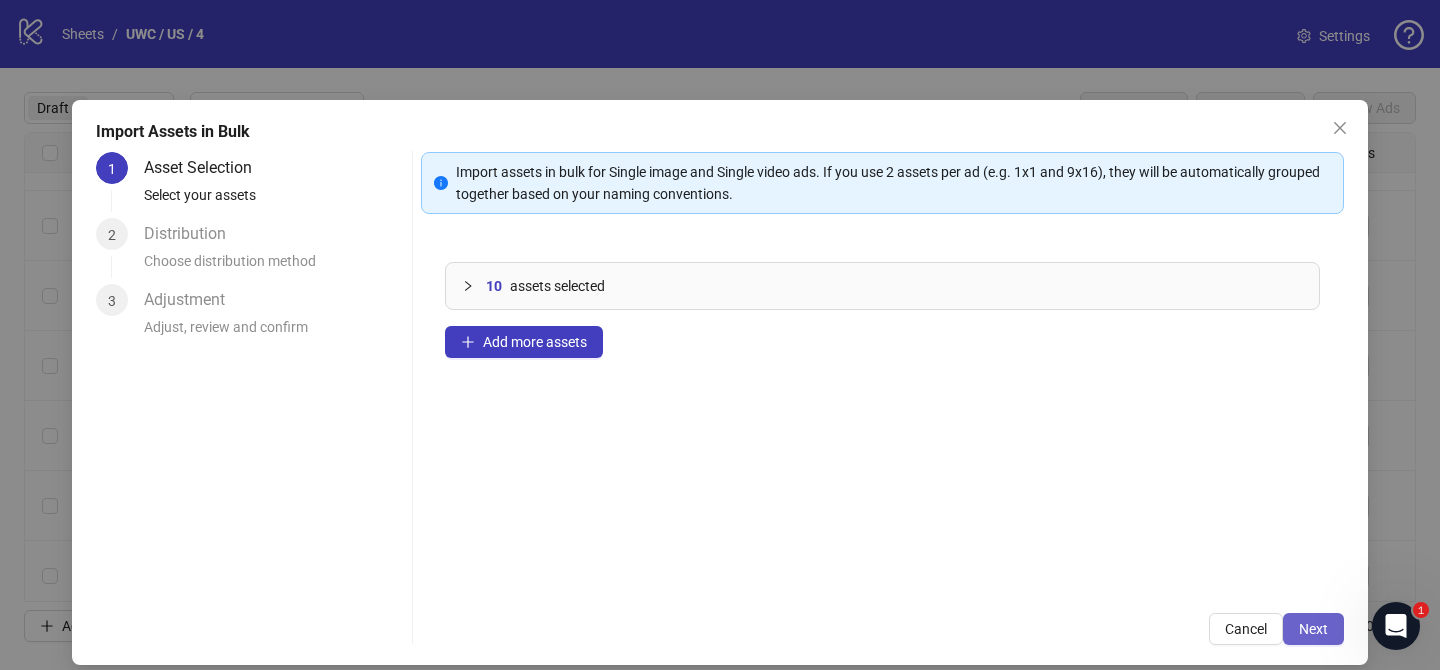 click on "Next" at bounding box center [1313, 629] 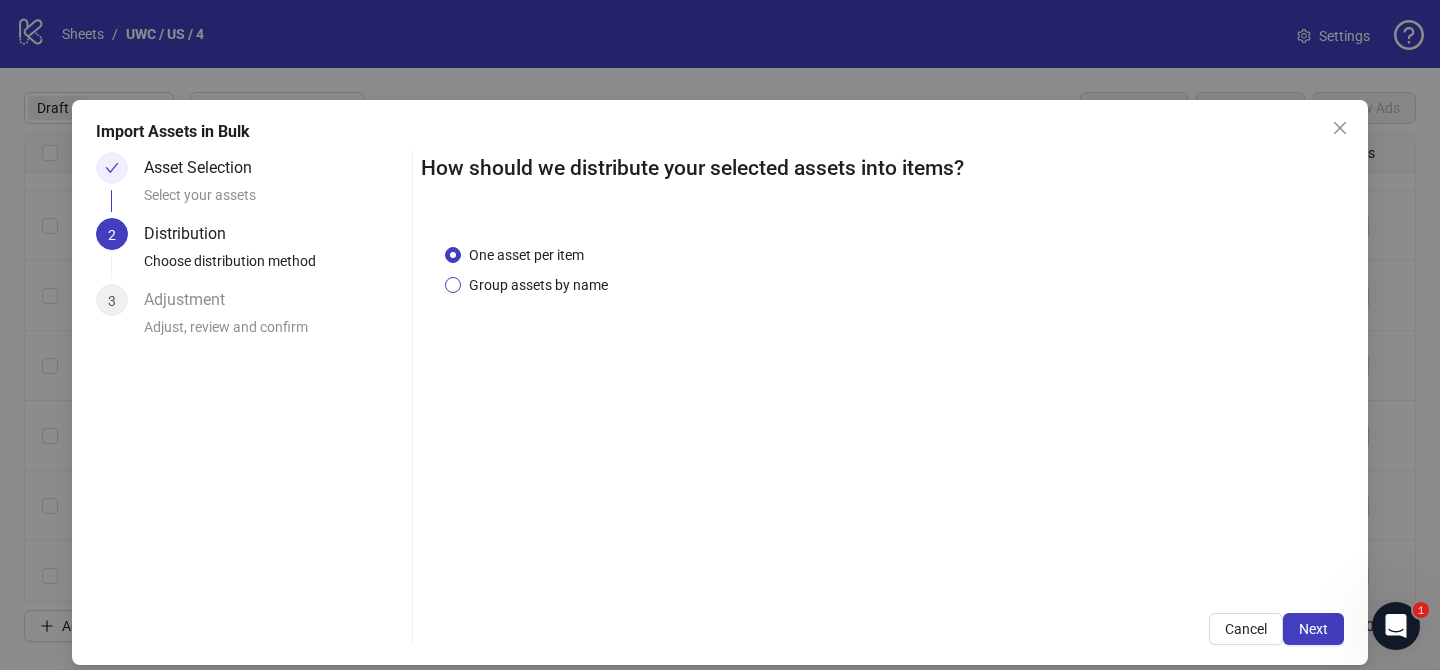click on "Group assets by name" at bounding box center (538, 285) 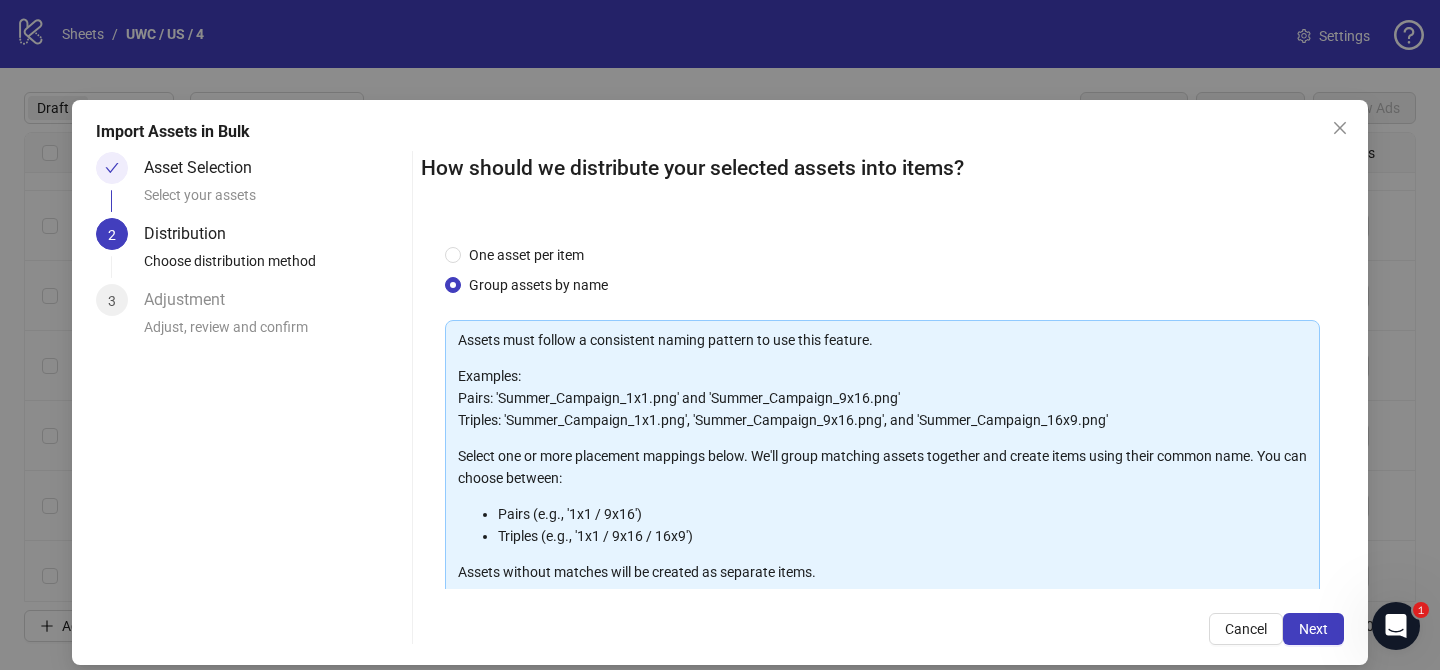 scroll, scrollTop: 216, scrollLeft: 0, axis: vertical 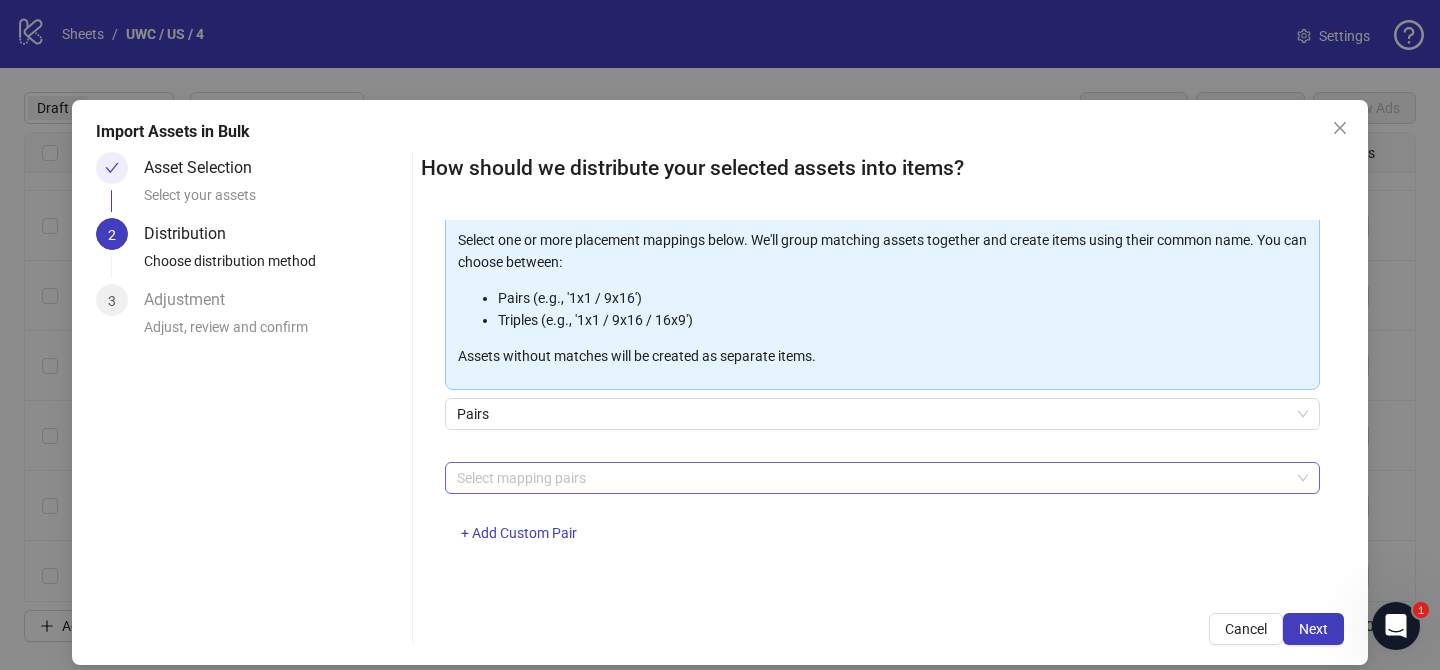 click at bounding box center [872, 478] 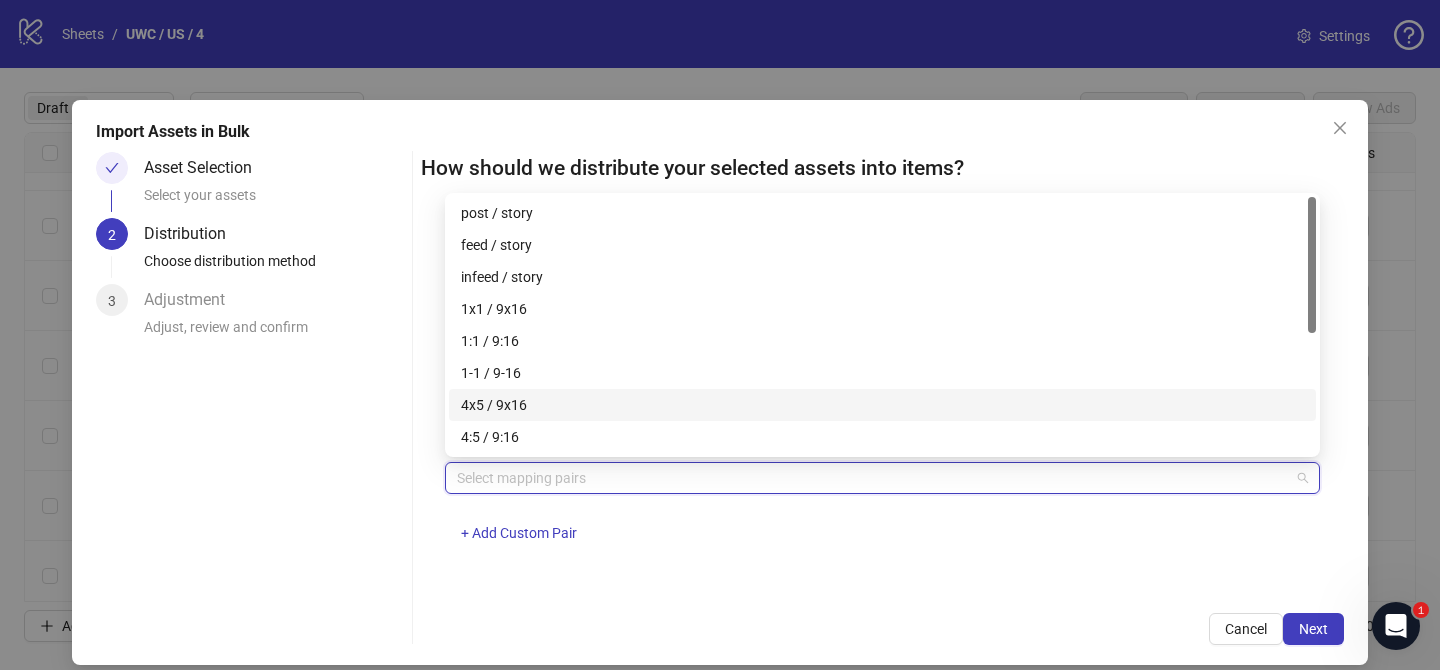 click on "4x5 / 9x16" at bounding box center [882, 405] 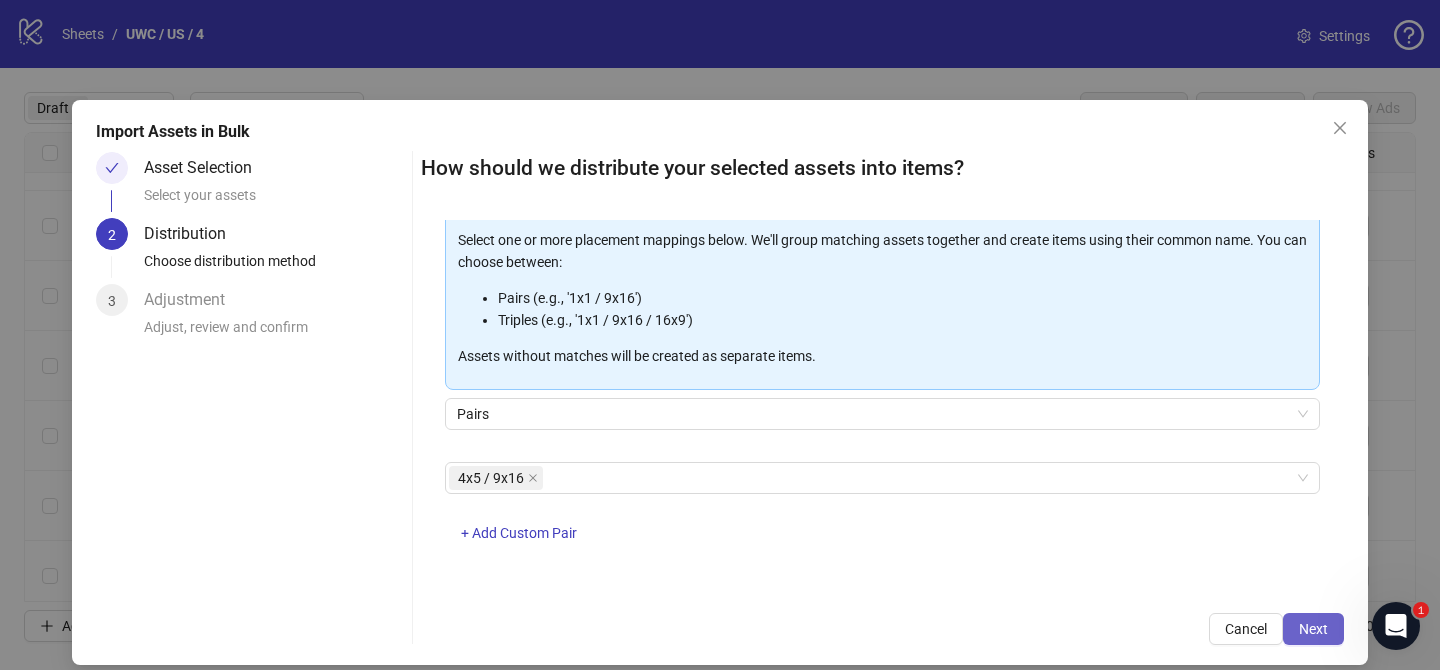 click on "Next" at bounding box center (1313, 629) 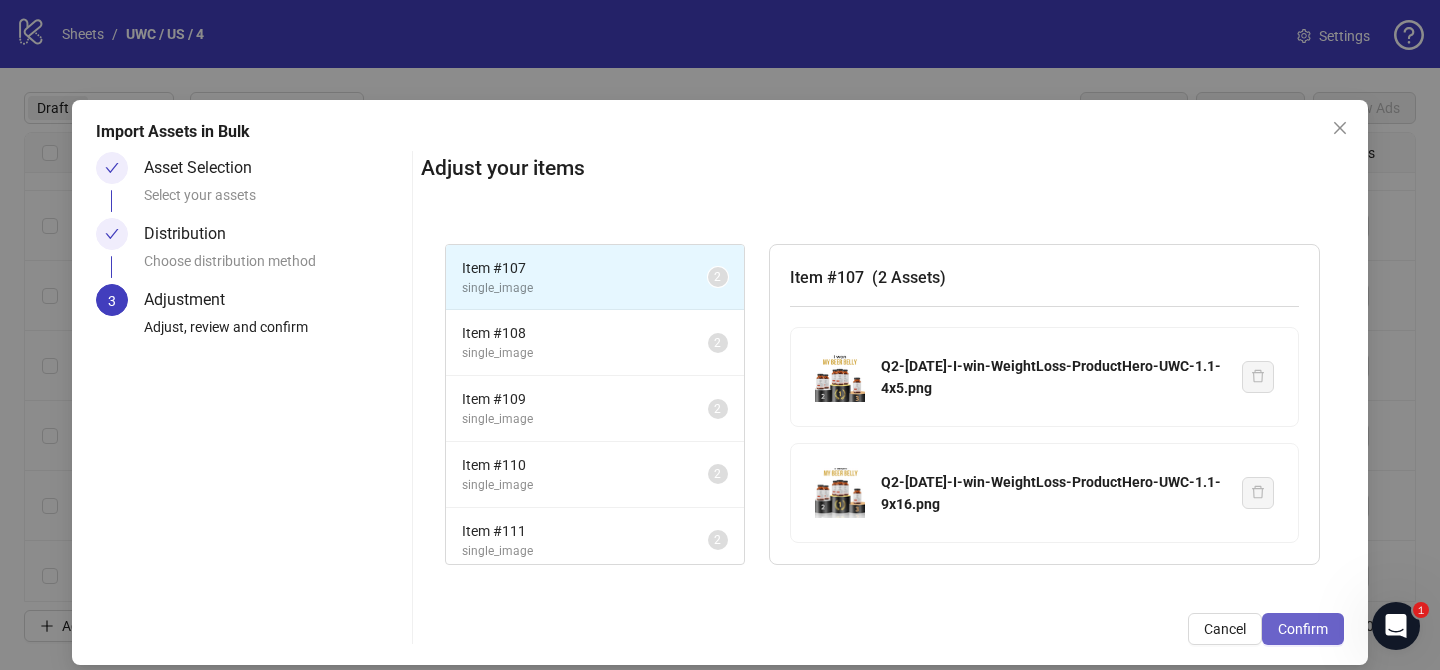 click on "Confirm" at bounding box center (1303, 629) 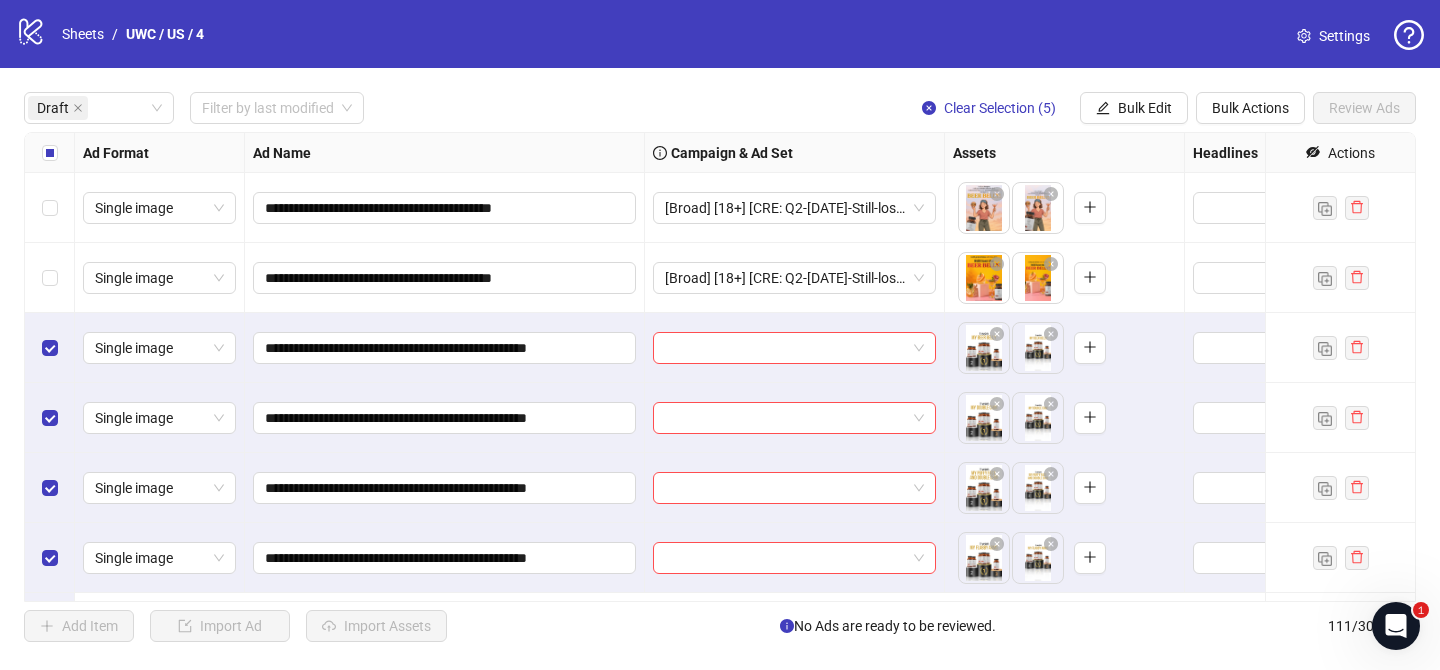 scroll, scrollTop: 692, scrollLeft: 0, axis: vertical 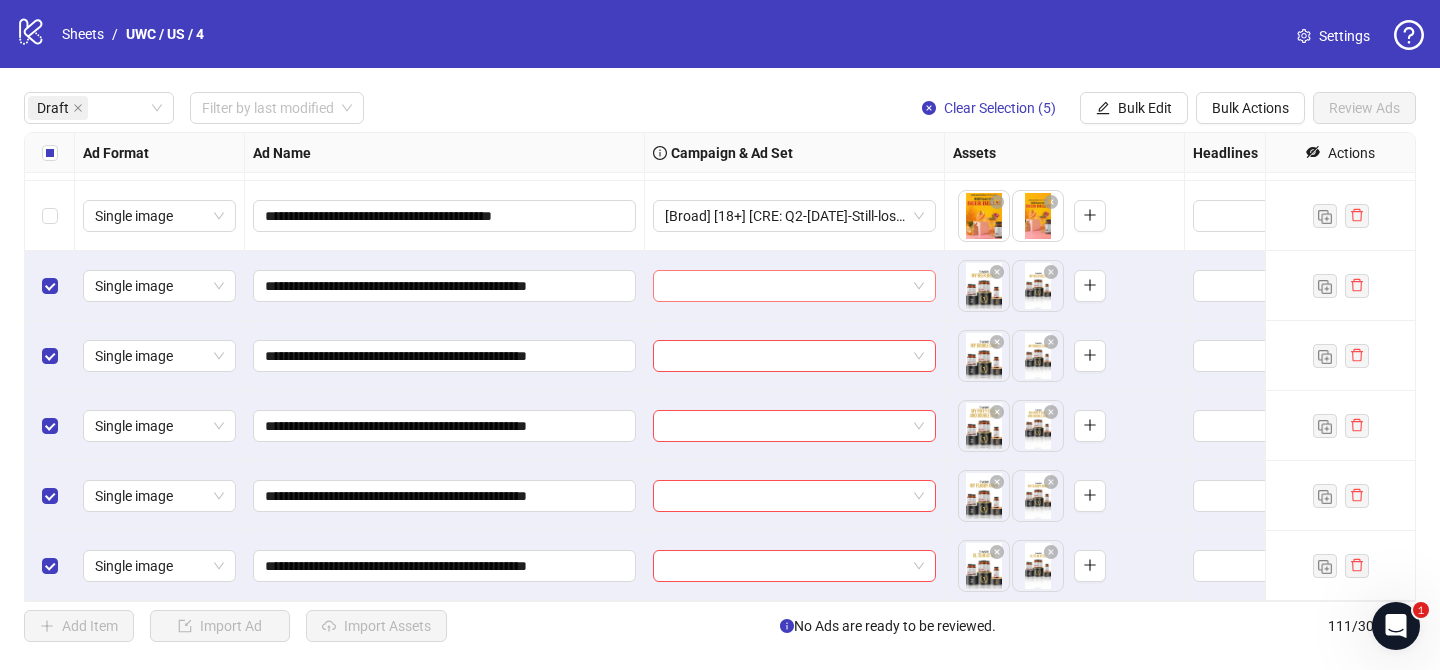 click at bounding box center [785, 286] 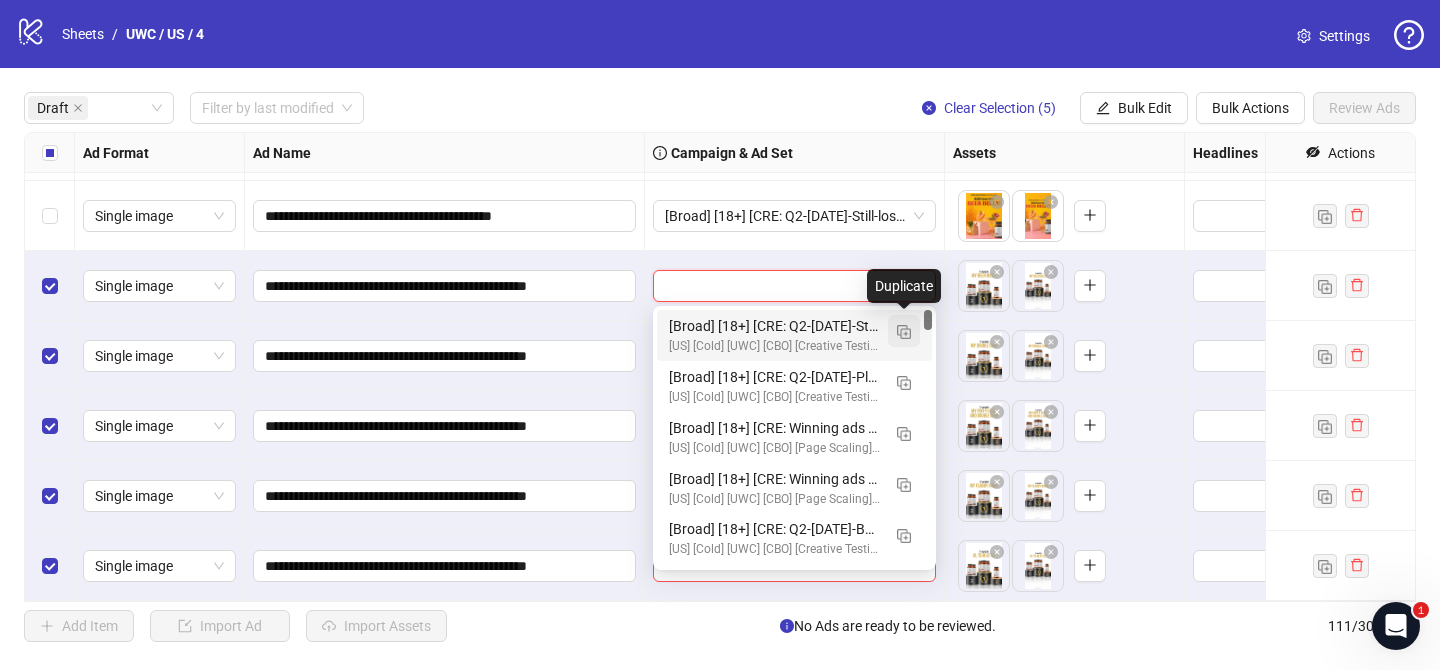 click at bounding box center (904, 331) 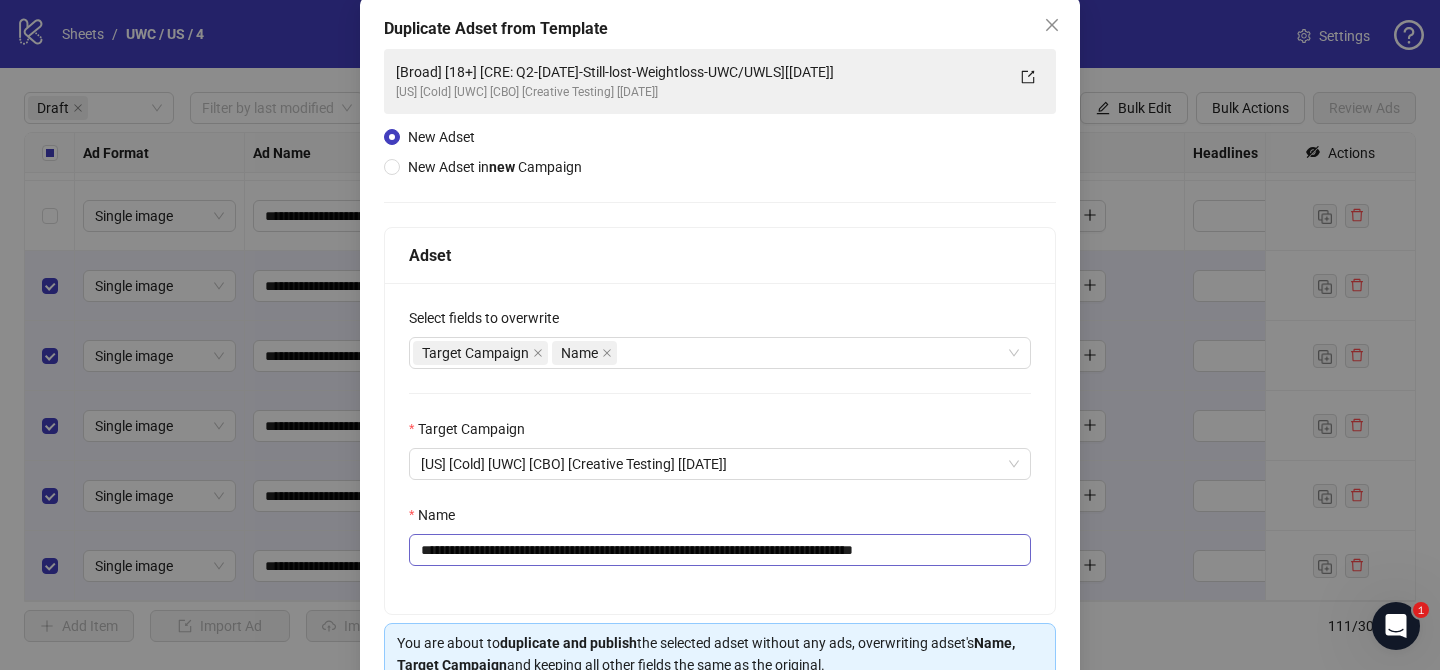 scroll, scrollTop: 133, scrollLeft: 0, axis: vertical 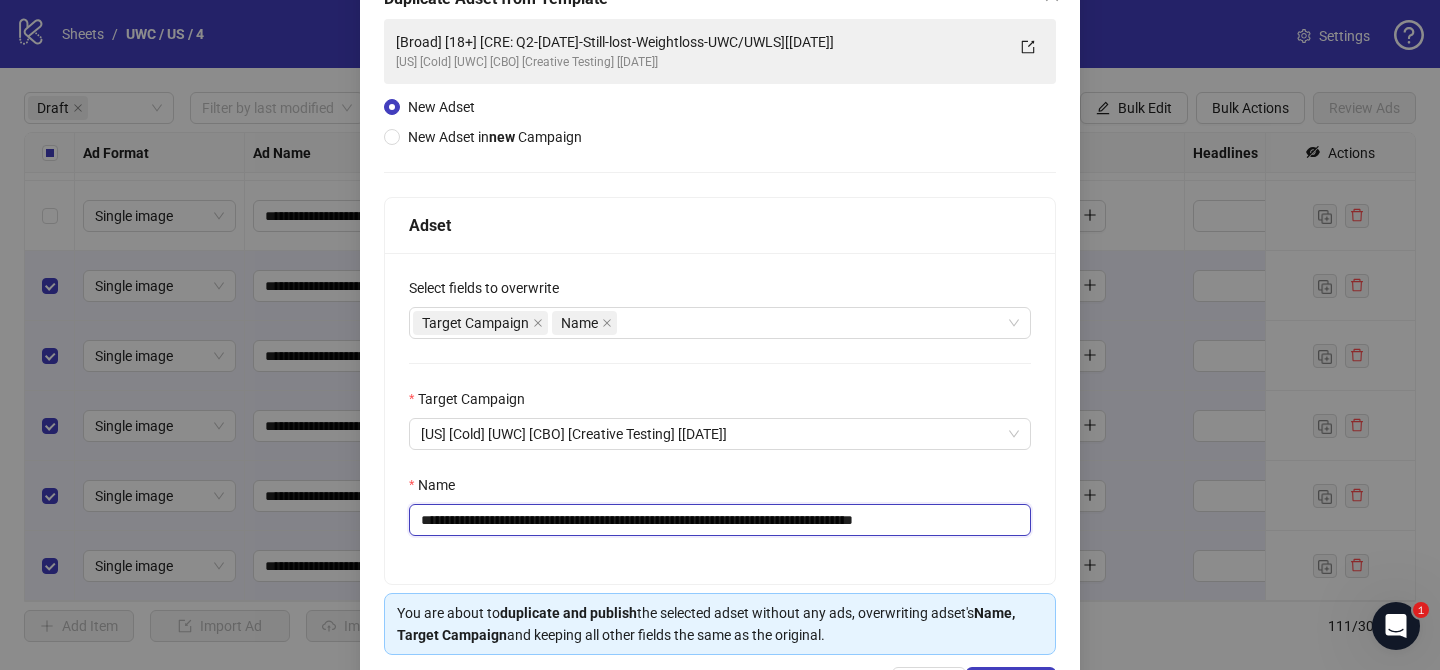 drag, startPoint x: 543, startPoint y: 522, endPoint x: 846, endPoint y: 526, distance: 303.0264 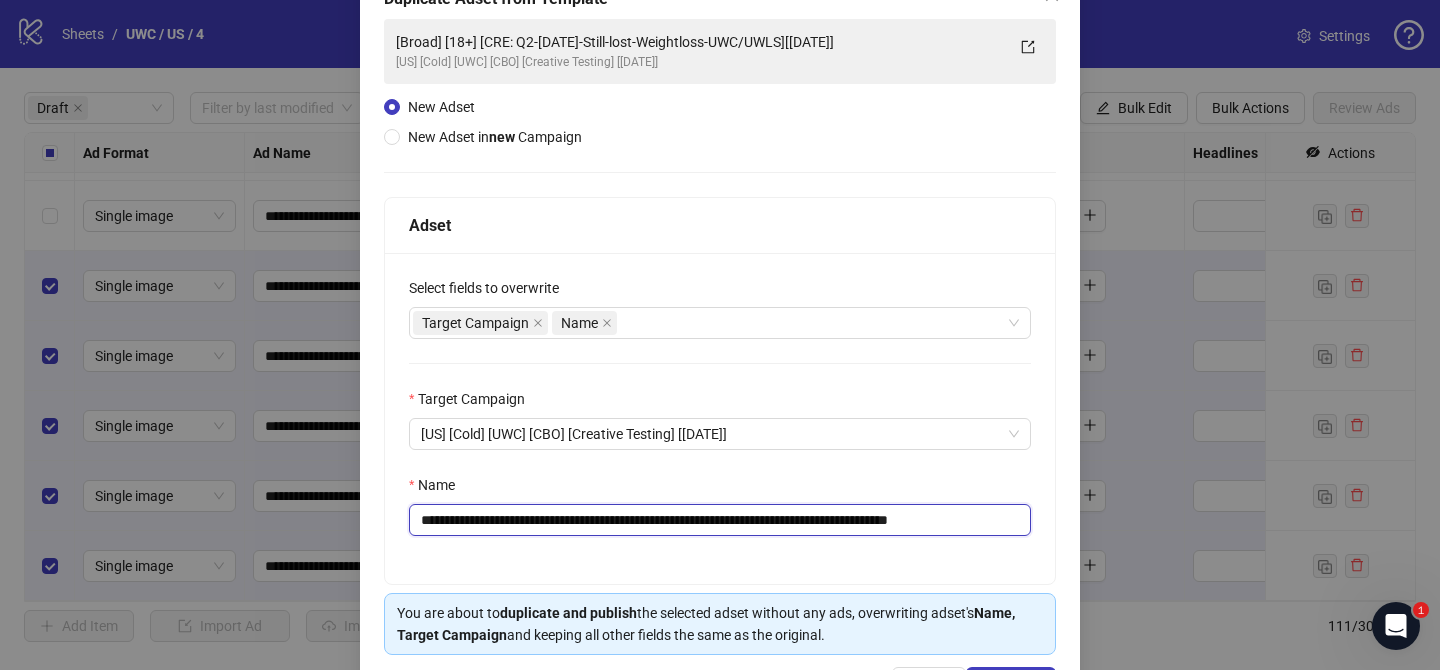 scroll, scrollTop: 0, scrollLeft: 21, axis: horizontal 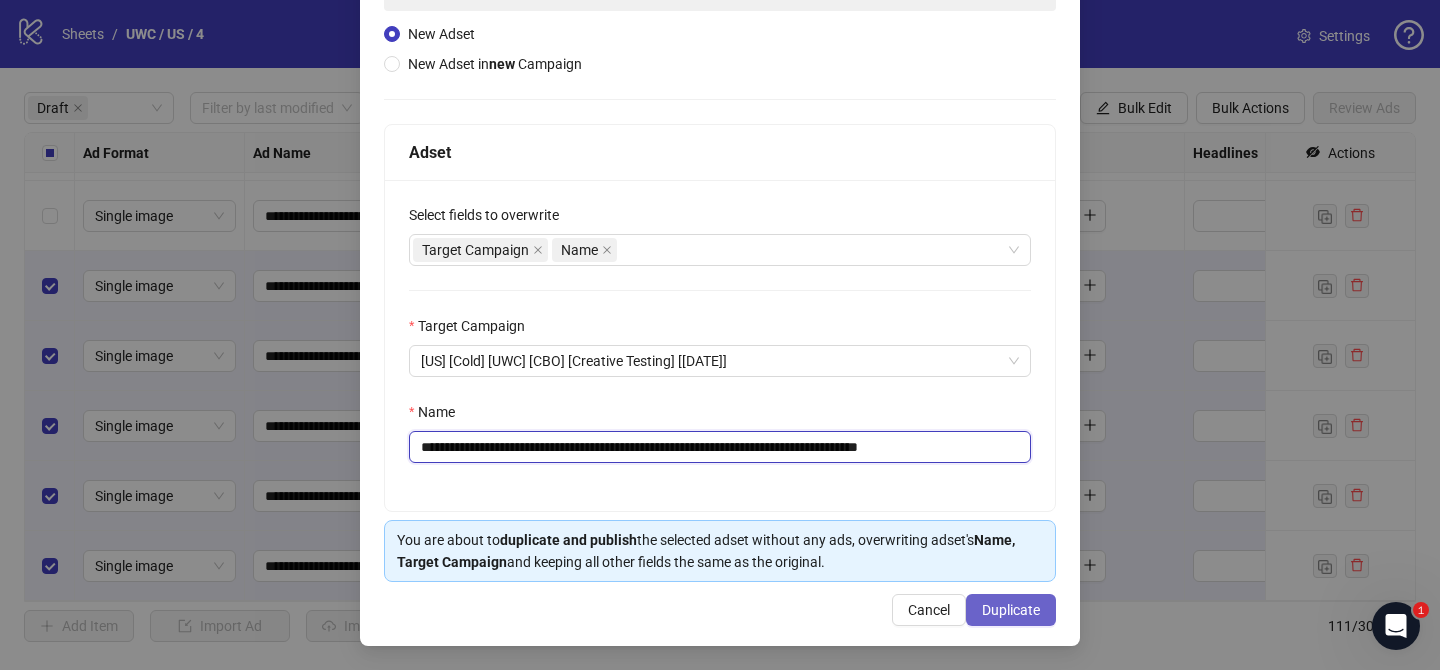 type on "**********" 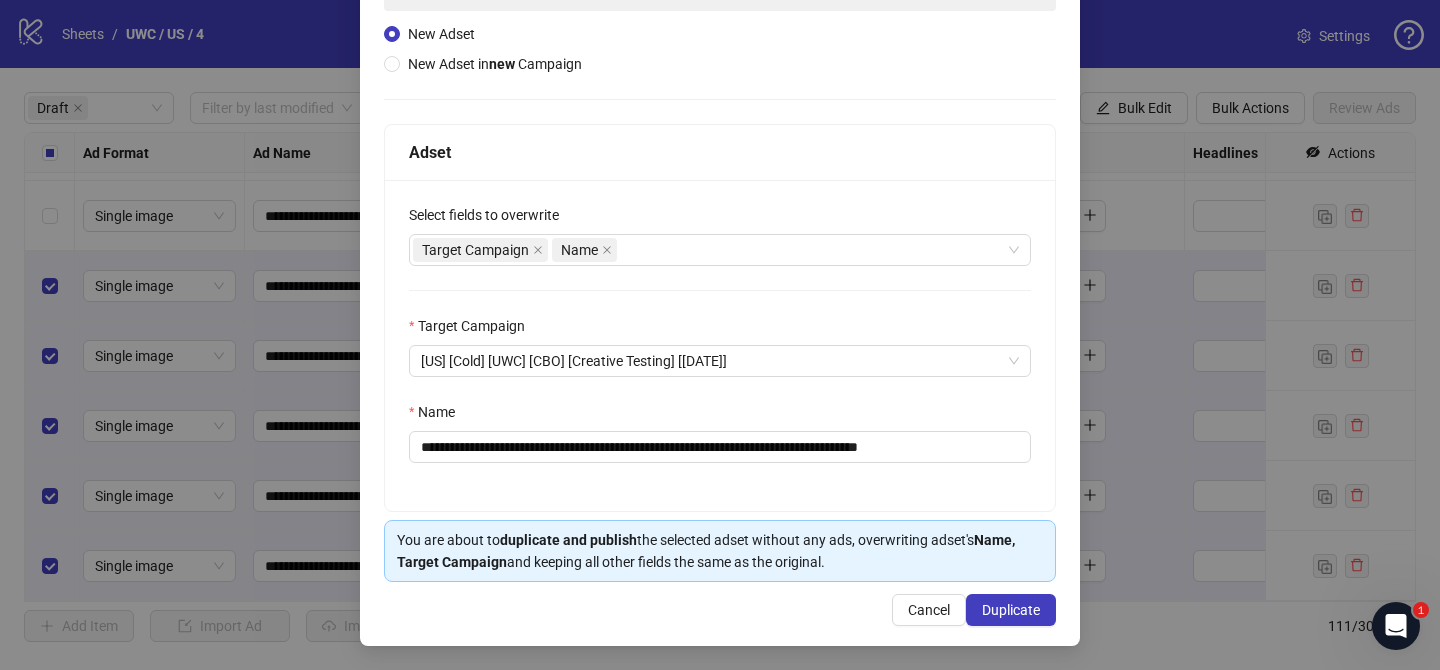 drag, startPoint x: 1019, startPoint y: 606, endPoint x: 1059, endPoint y: 257, distance: 351.2848 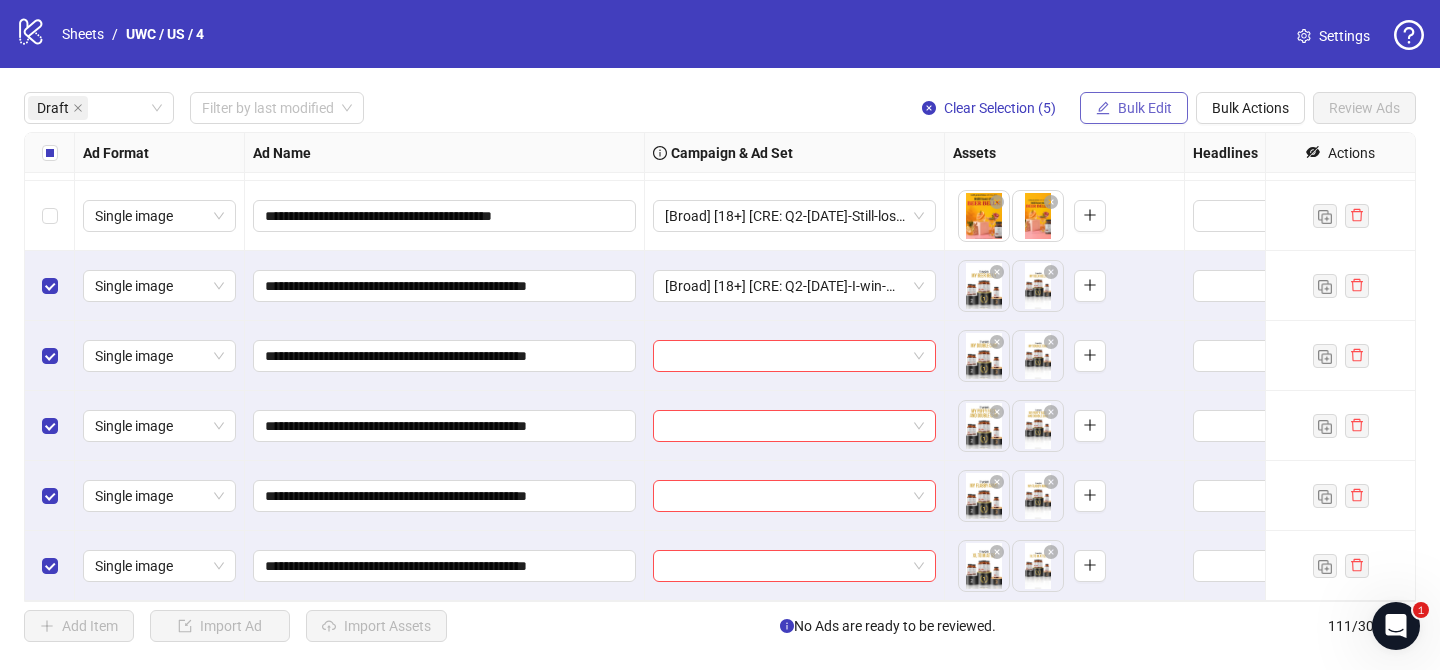 click on "Bulk Edit" at bounding box center (1145, 108) 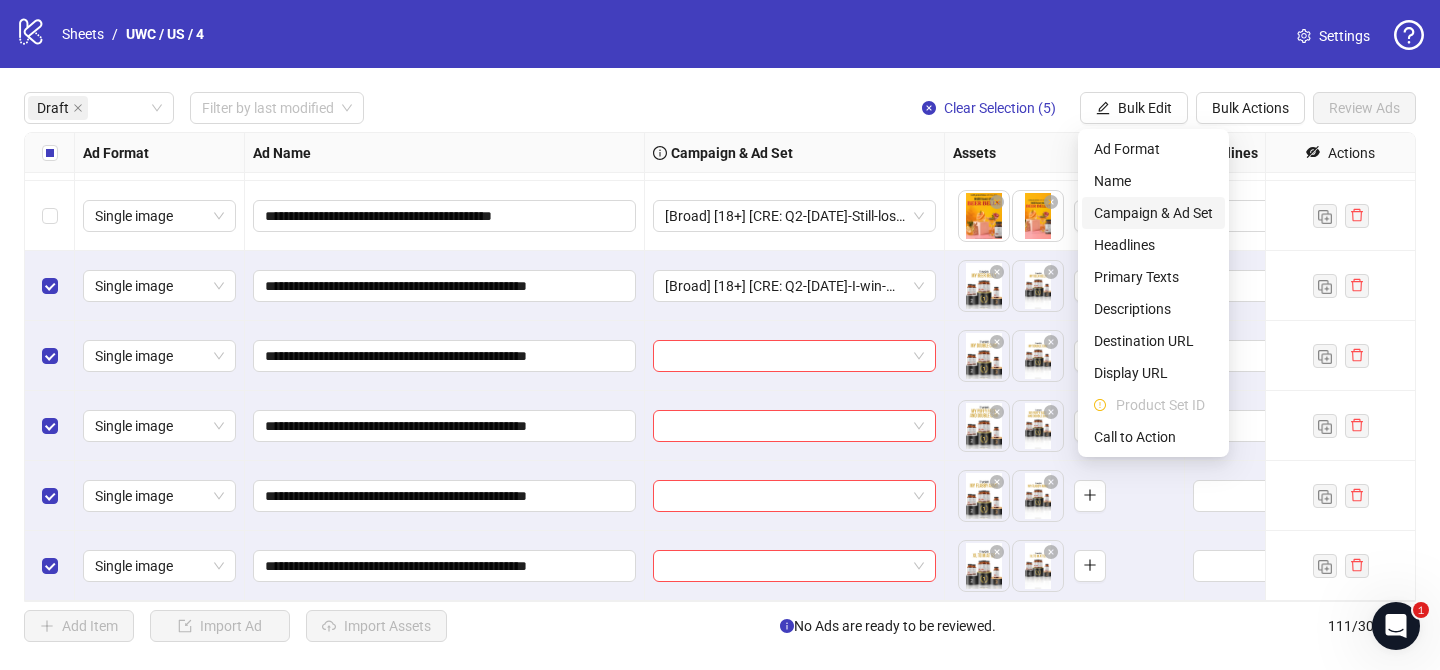 click on "Campaign & Ad Set" at bounding box center (1153, 213) 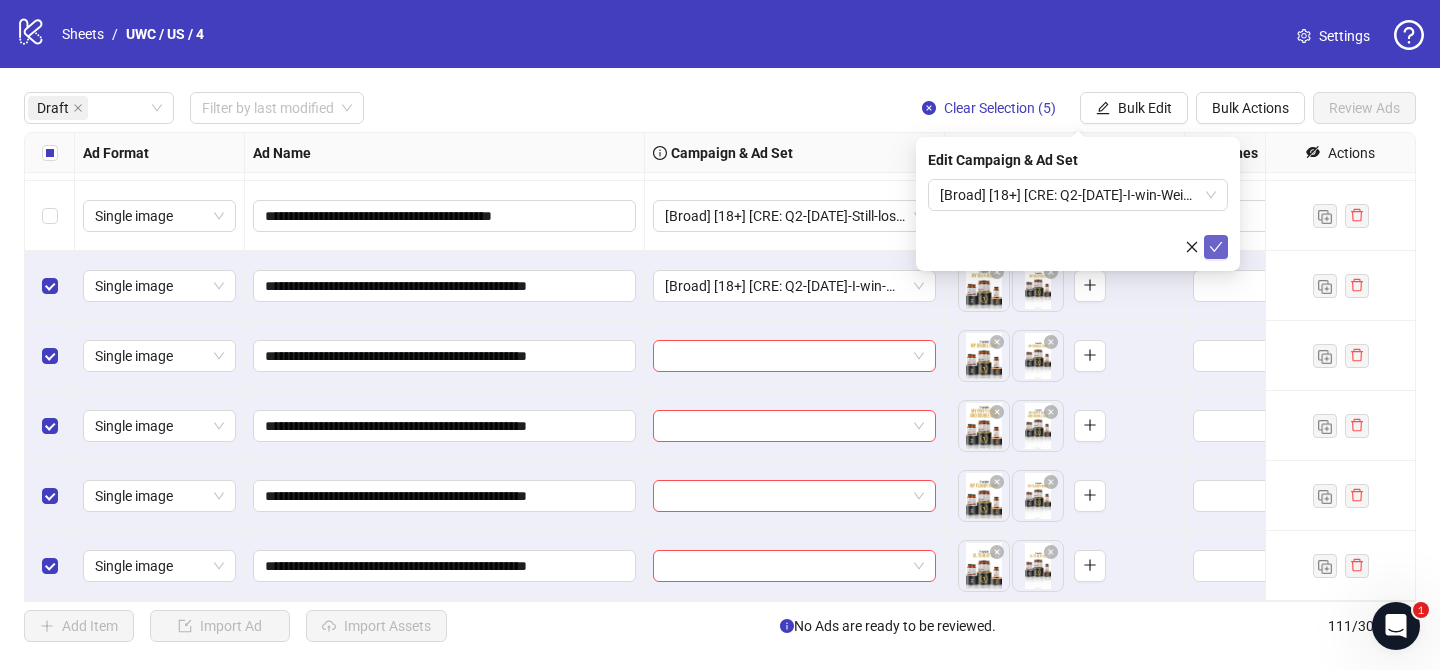 click 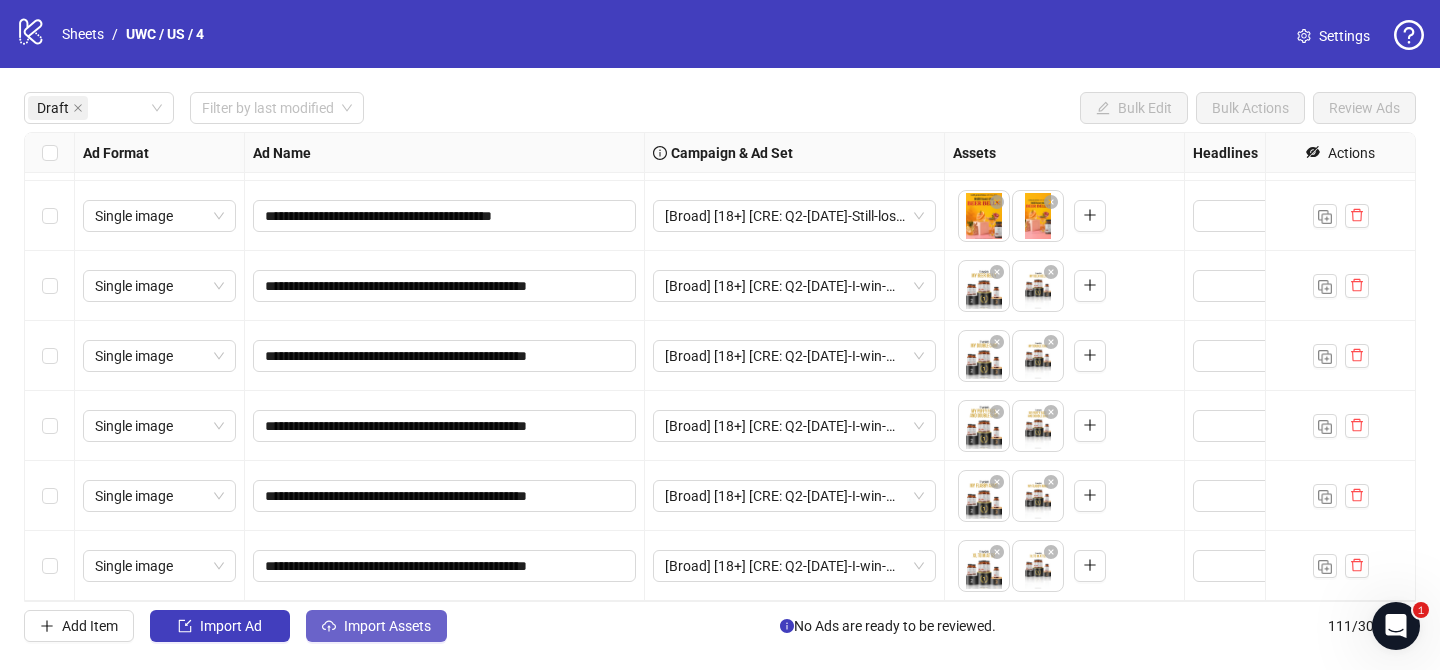 click on "Import Assets" at bounding box center [387, 626] 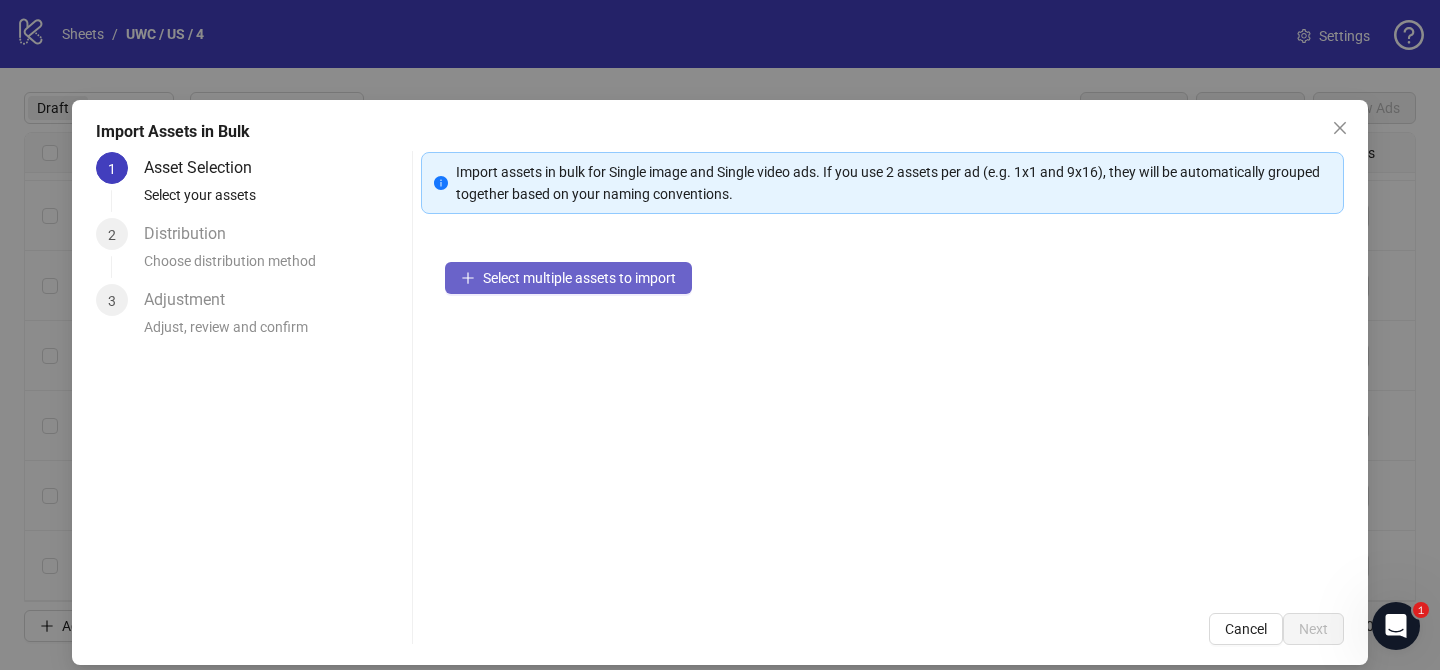 click on "Select multiple assets to import" at bounding box center (568, 278) 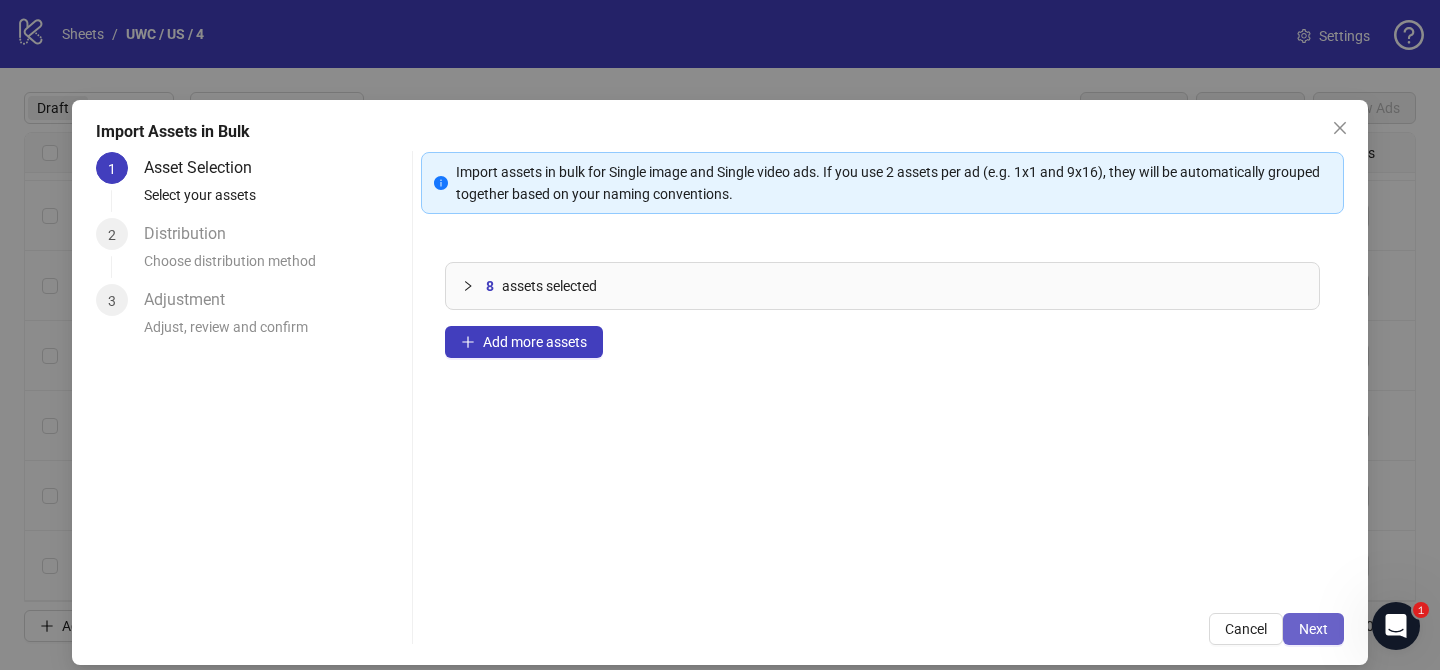 click on "Next" at bounding box center [1313, 629] 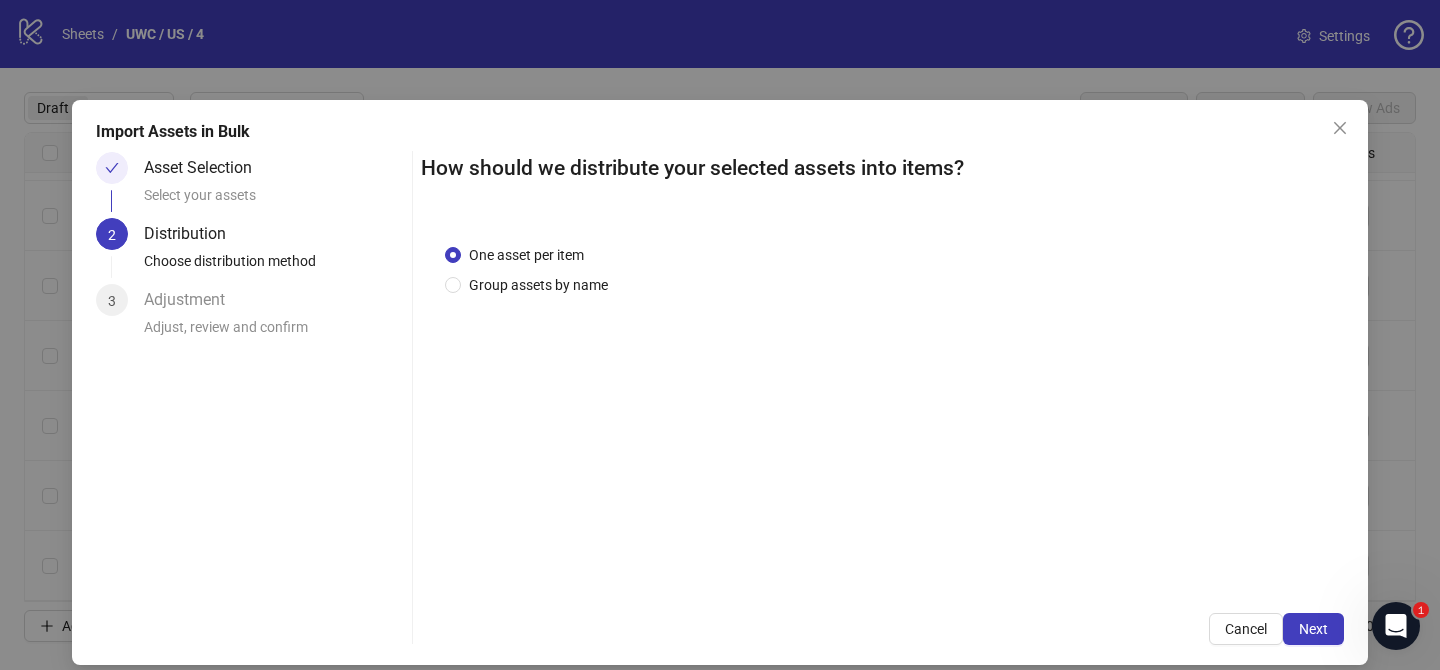drag, startPoint x: 548, startPoint y: 282, endPoint x: 568, endPoint y: 314, distance: 37.735924 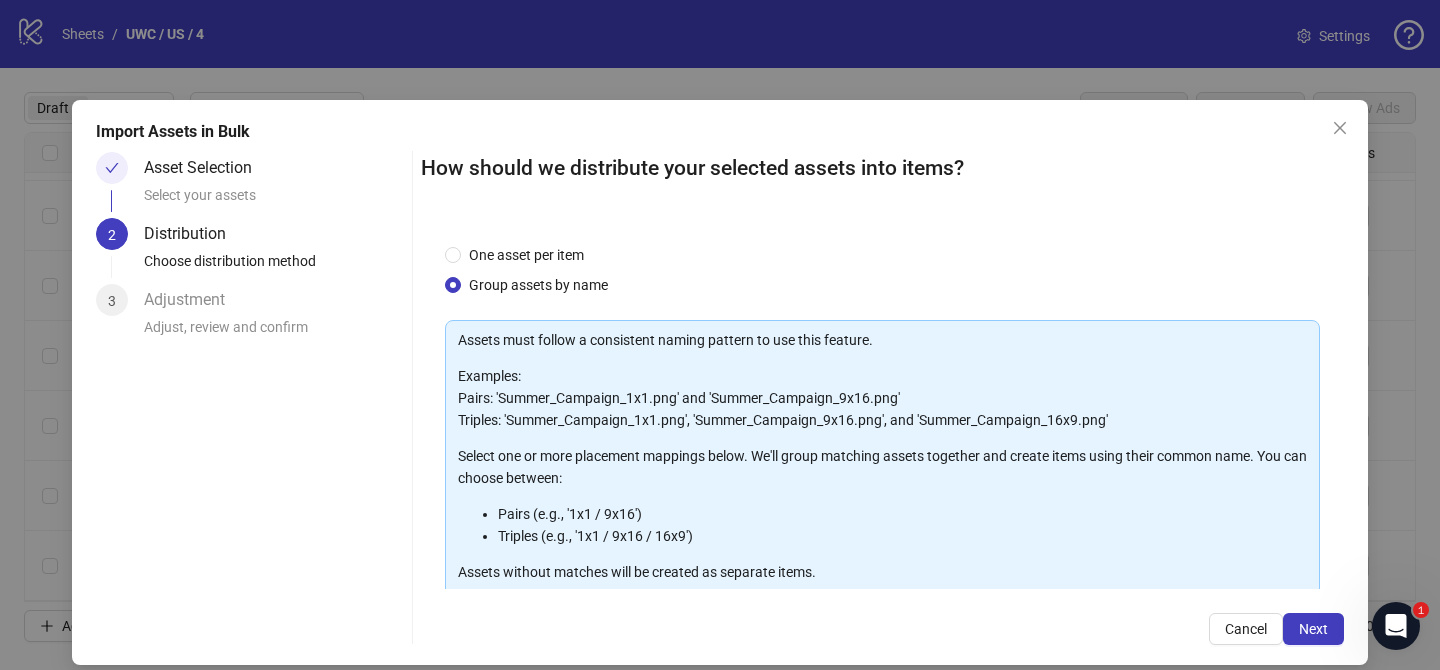 scroll, scrollTop: 216, scrollLeft: 0, axis: vertical 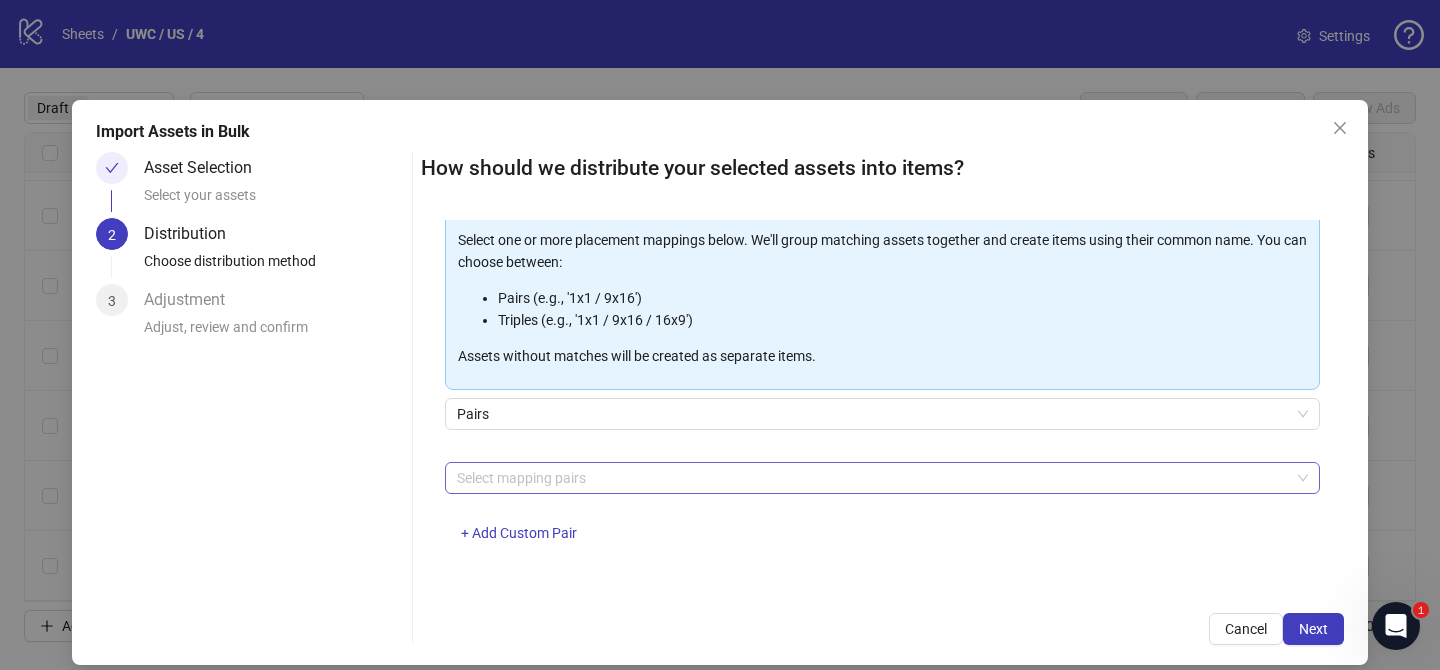 click at bounding box center (872, 478) 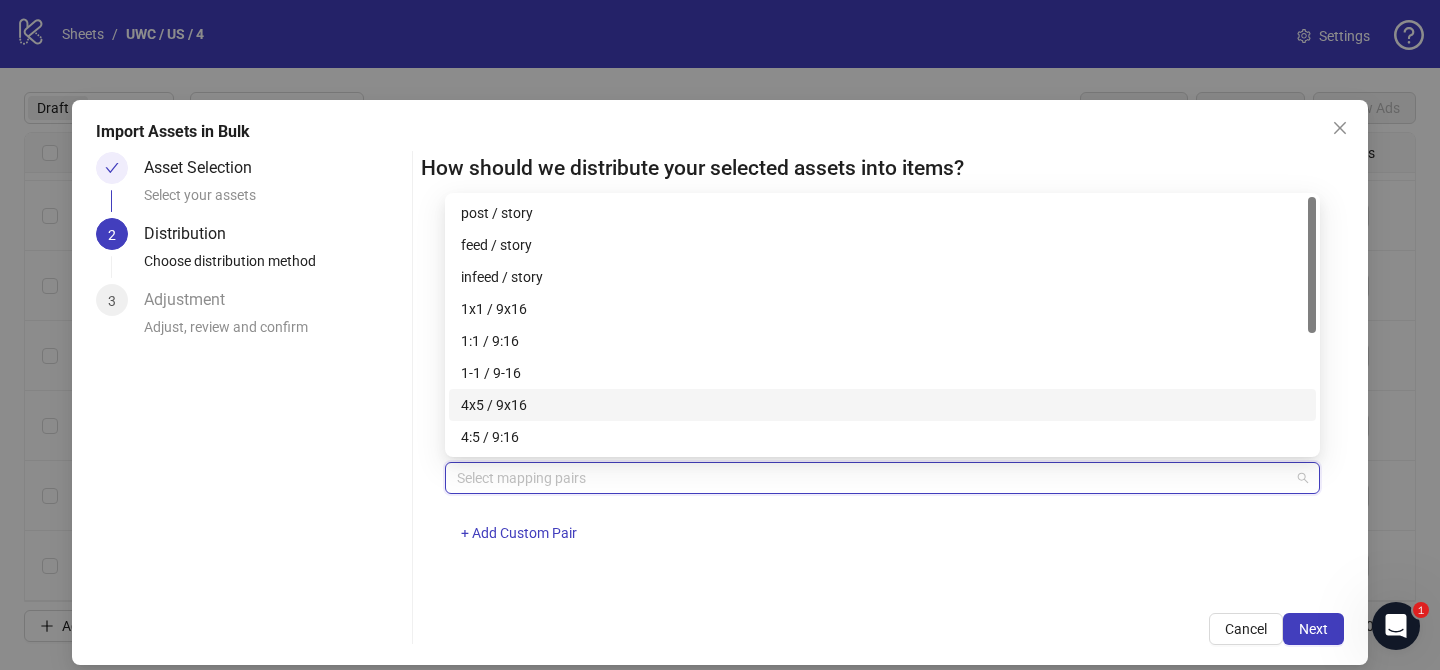 drag, startPoint x: 563, startPoint y: 402, endPoint x: 938, endPoint y: 534, distance: 397.55377 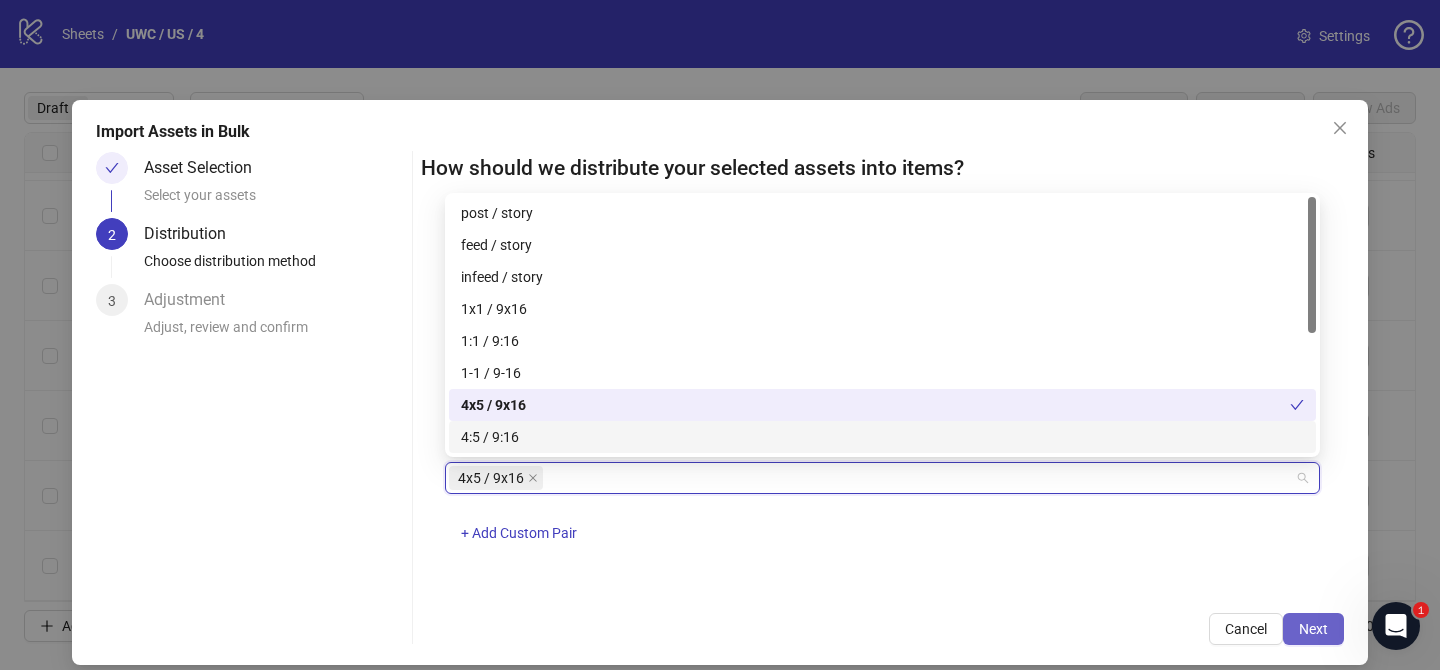 click on "Next" at bounding box center (1313, 629) 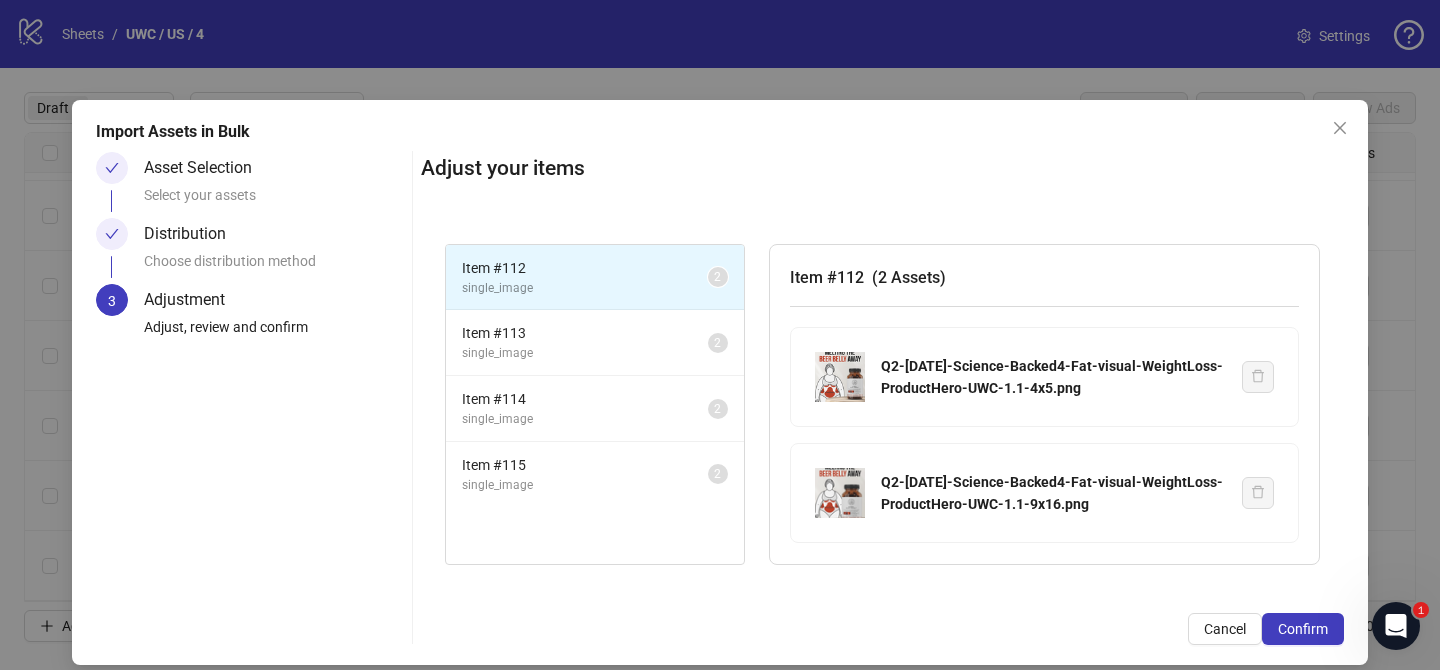 click on "Confirm" at bounding box center (1303, 629) 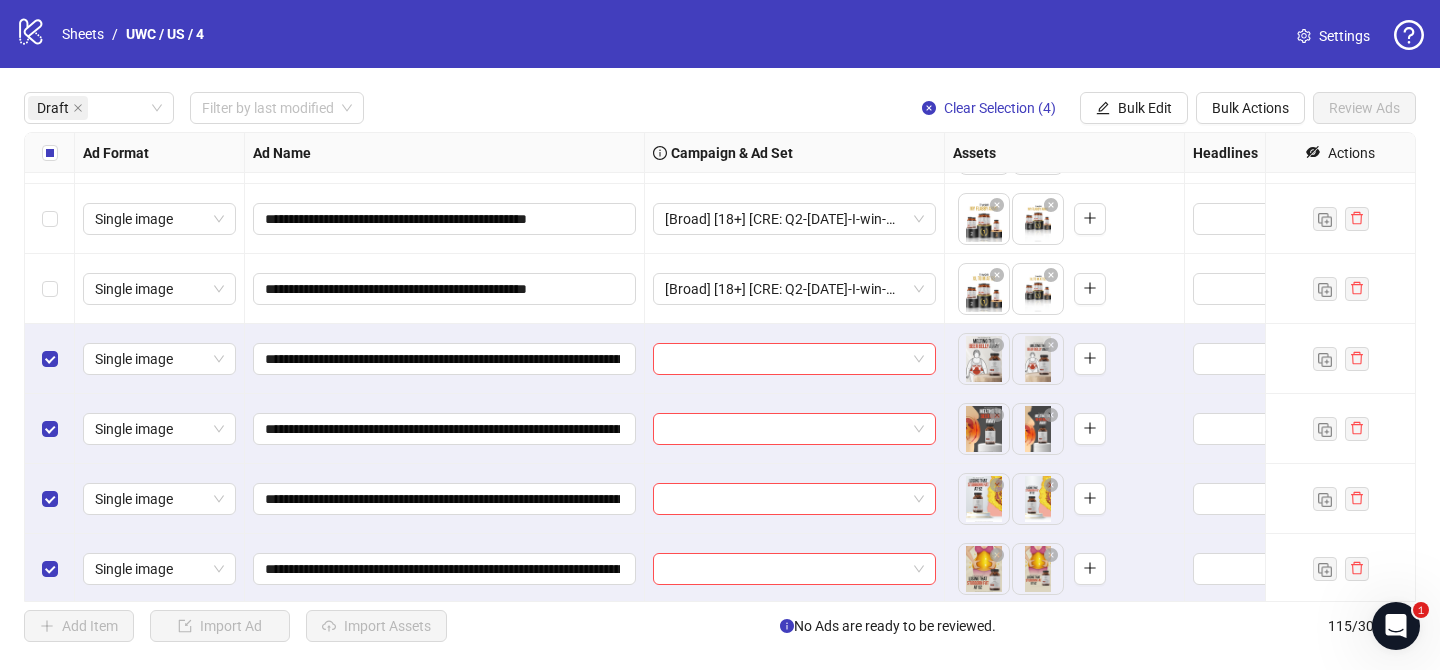 scroll, scrollTop: 972, scrollLeft: 0, axis: vertical 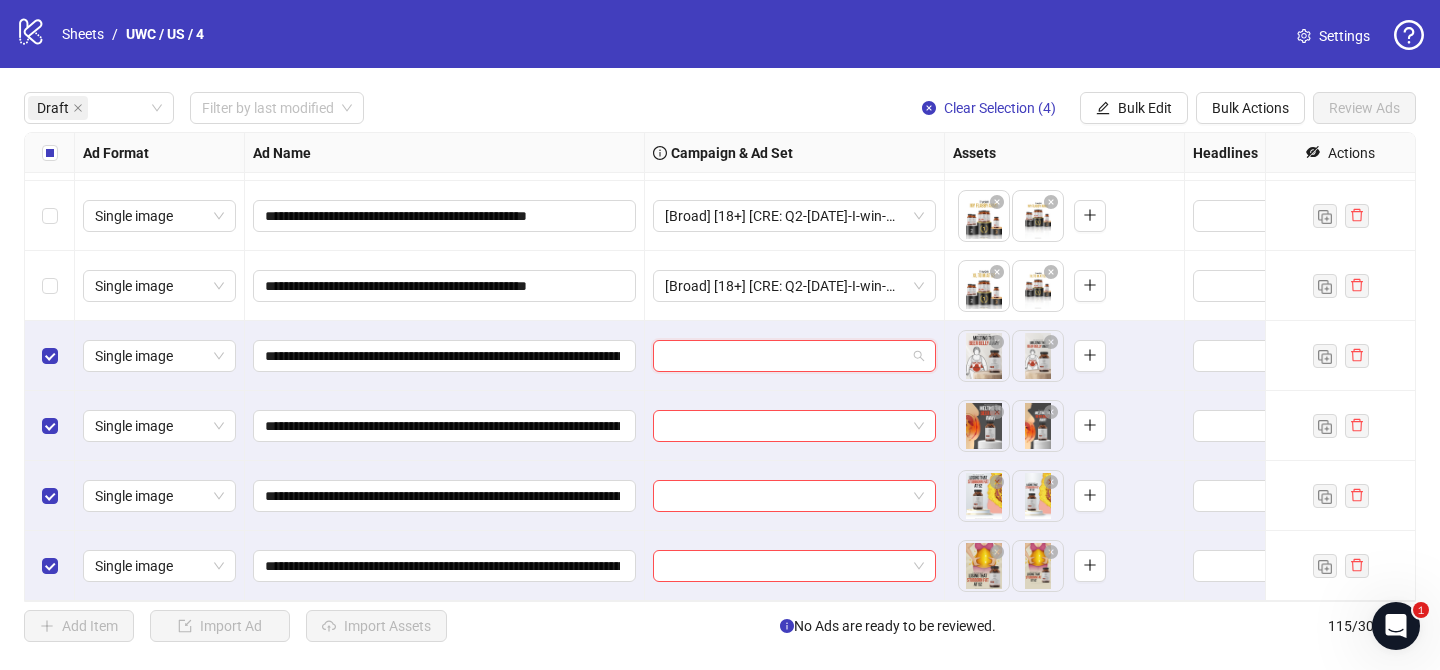 drag, startPoint x: 779, startPoint y: 364, endPoint x: 882, endPoint y: 430, distance: 122.33152 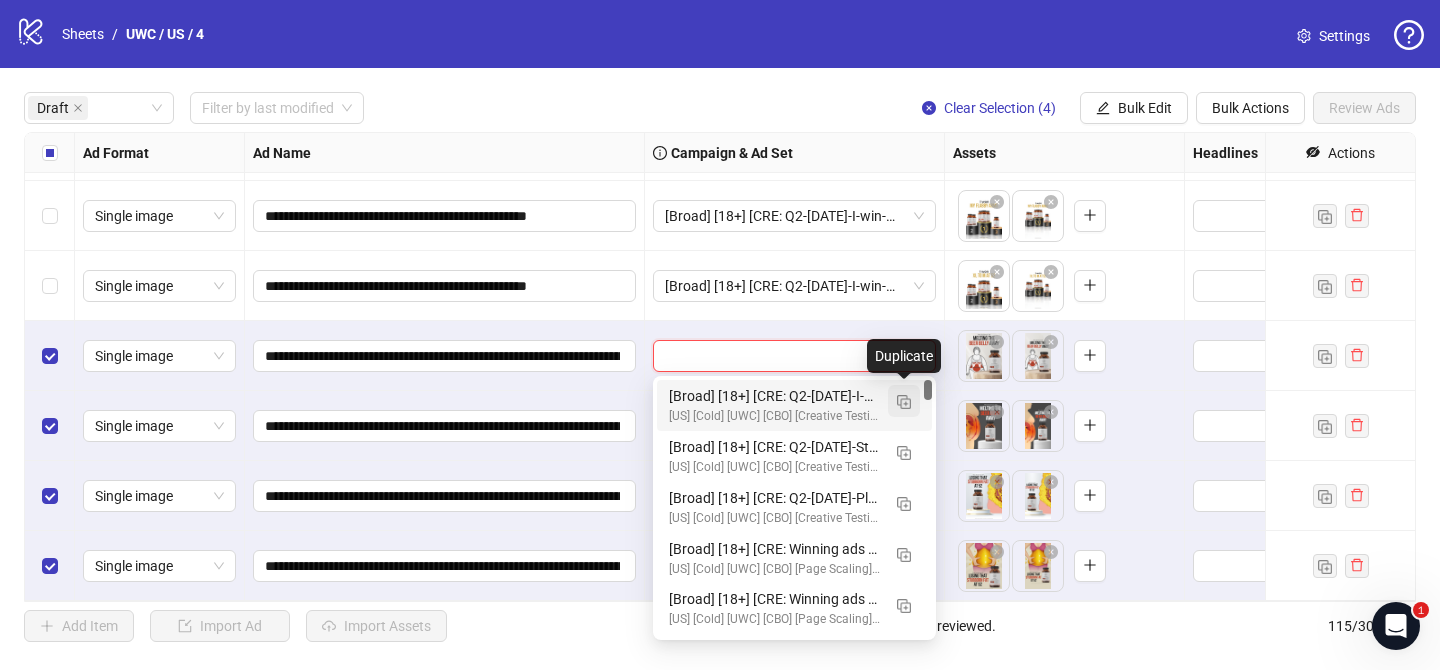 click at bounding box center (904, 402) 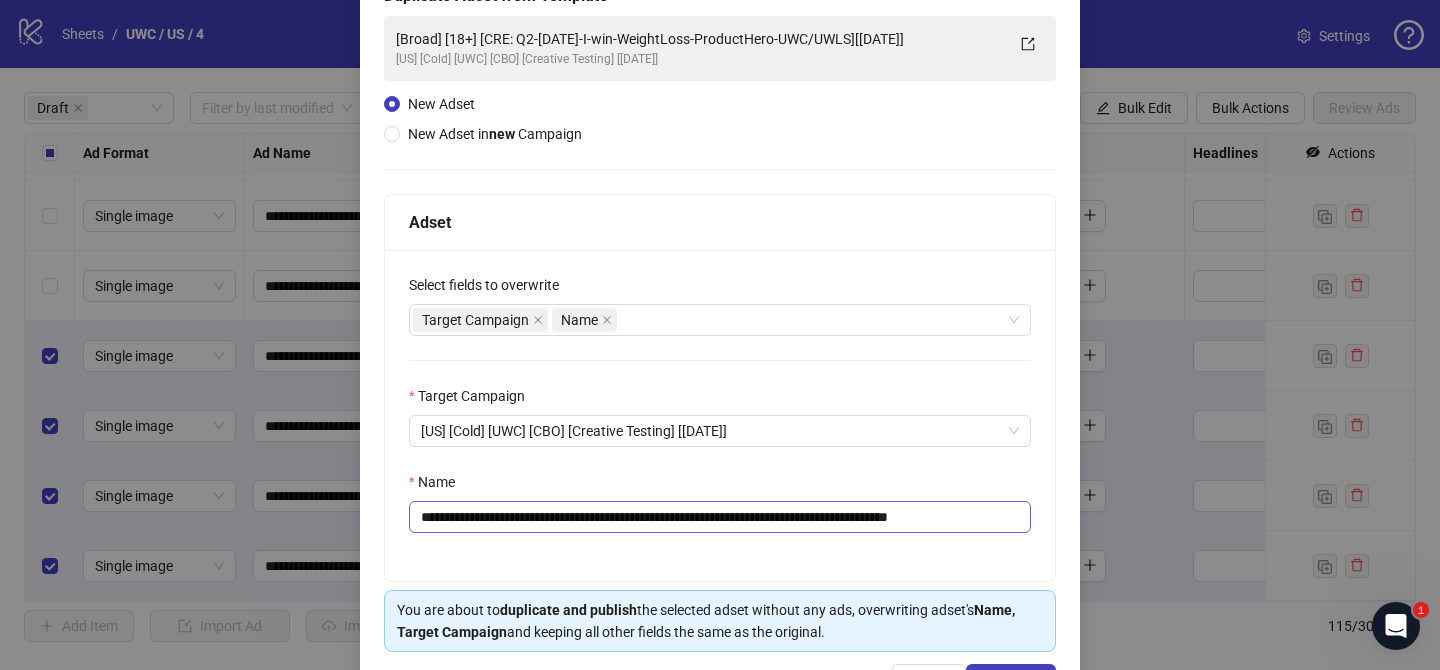 scroll, scrollTop: 145, scrollLeft: 0, axis: vertical 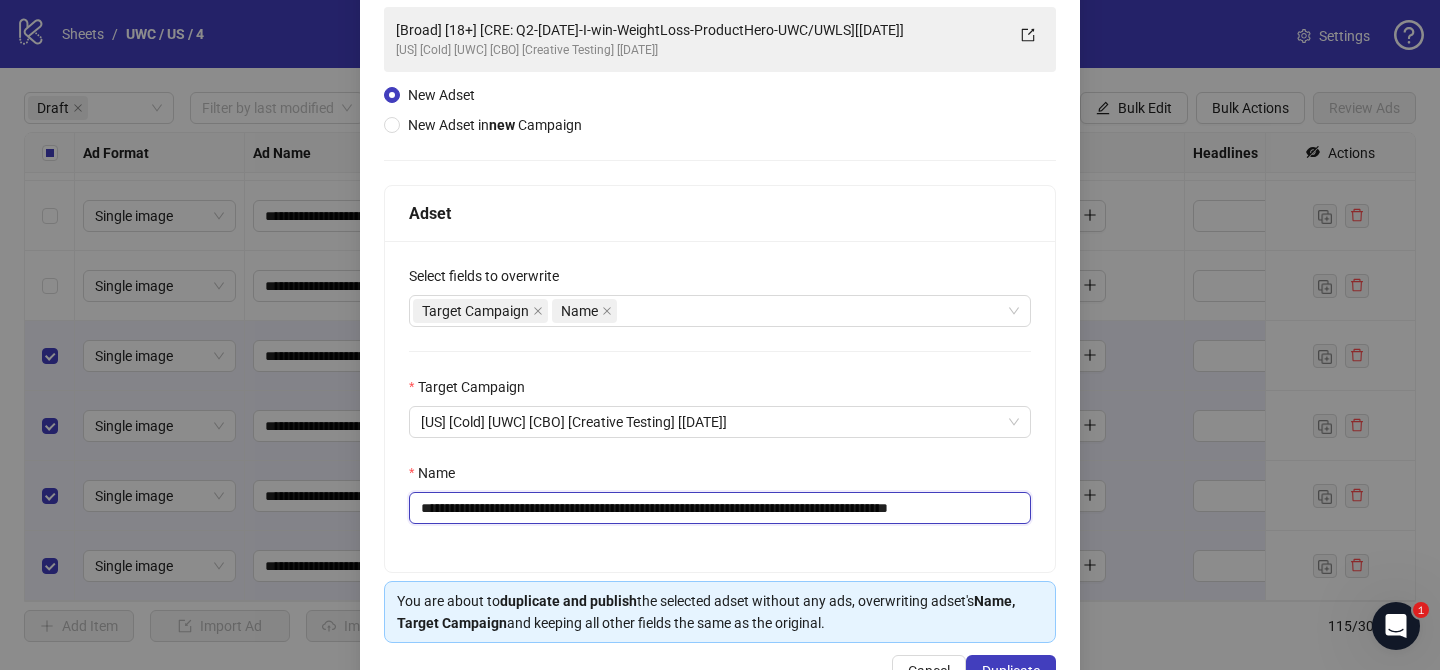 drag, startPoint x: 541, startPoint y: 509, endPoint x: 908, endPoint y: 513, distance: 367.0218 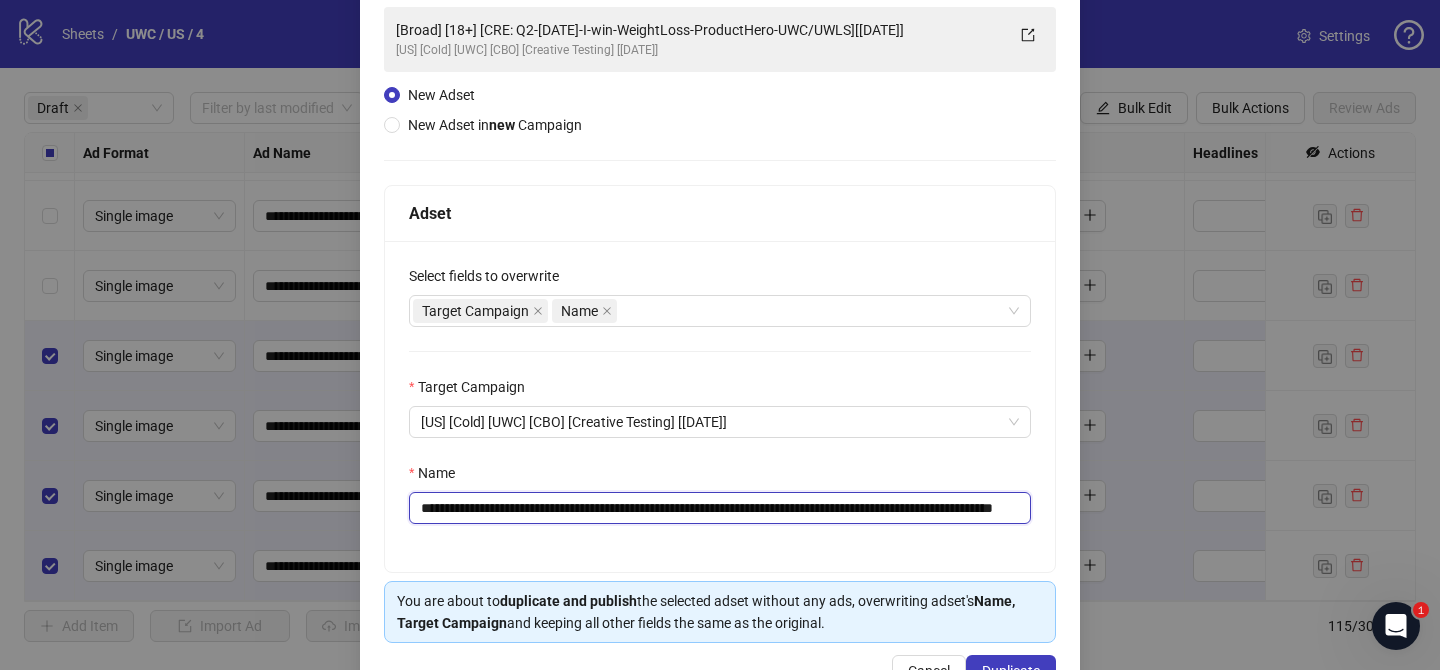 scroll, scrollTop: 0, scrollLeft: 162, axis: horizontal 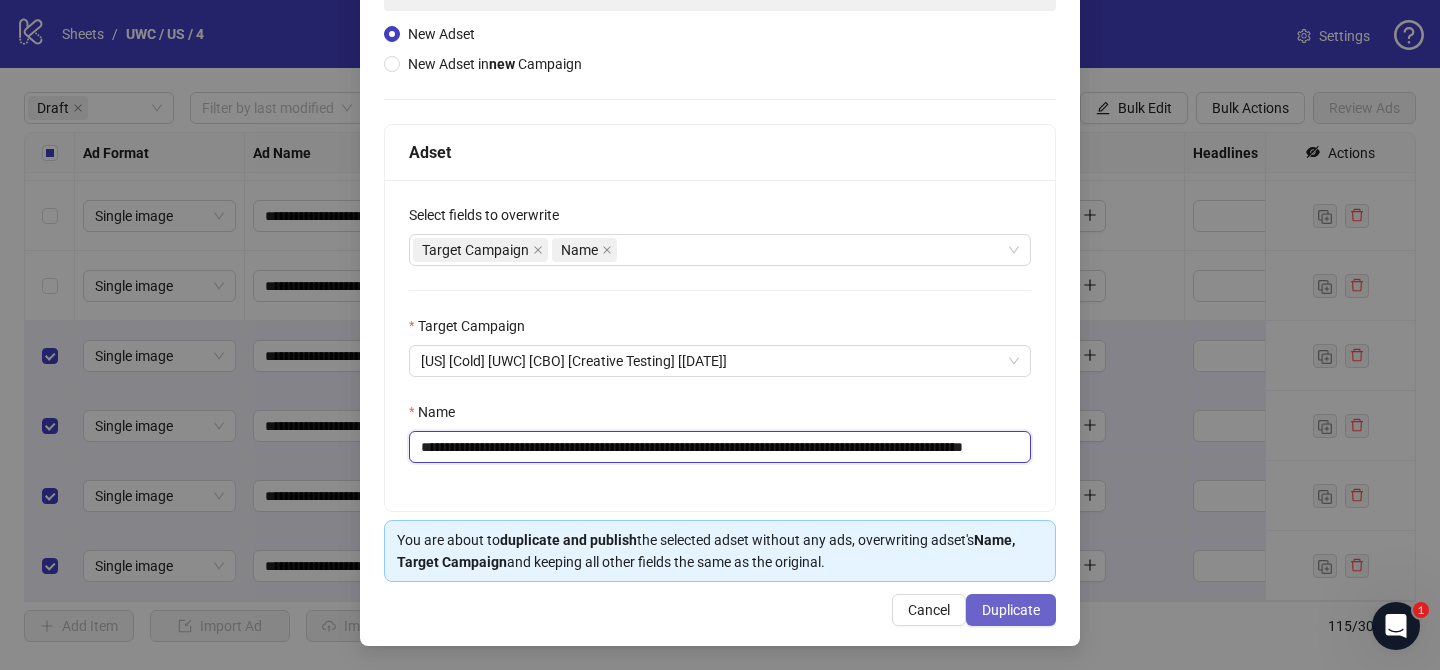type on "**********" 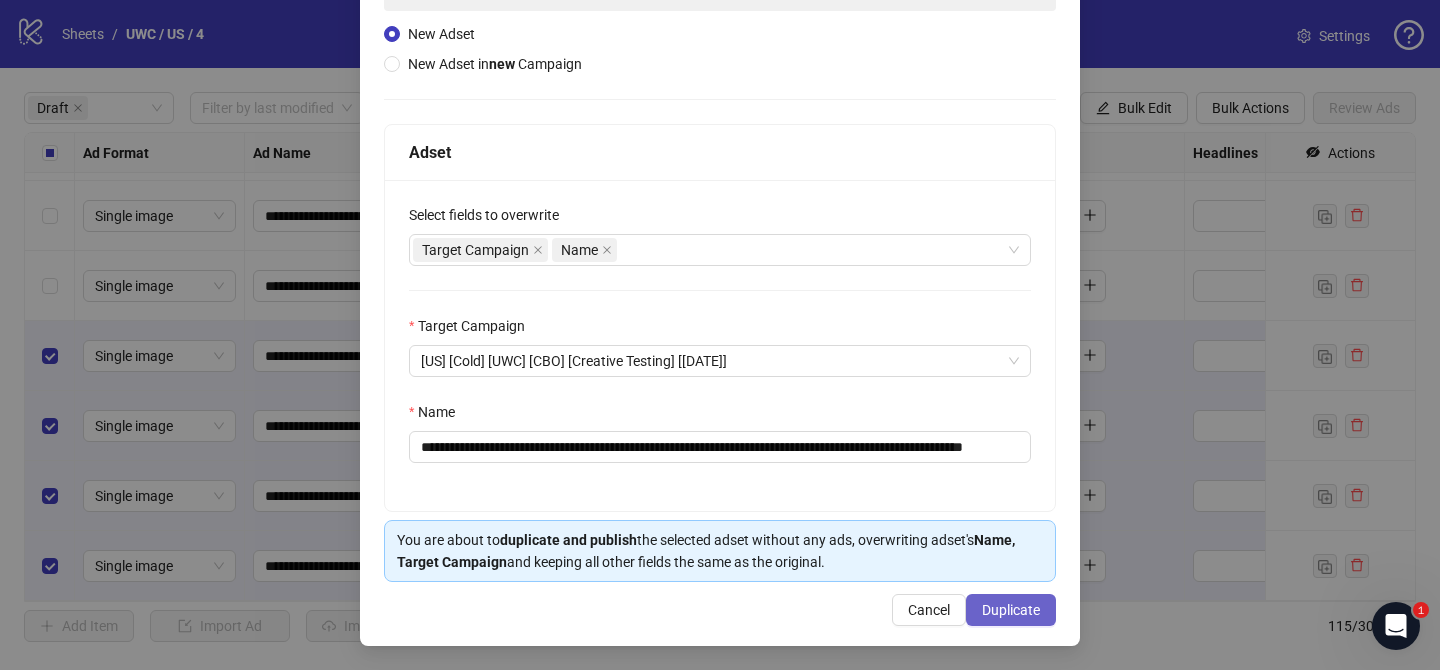 click on "Duplicate" at bounding box center [1011, 610] 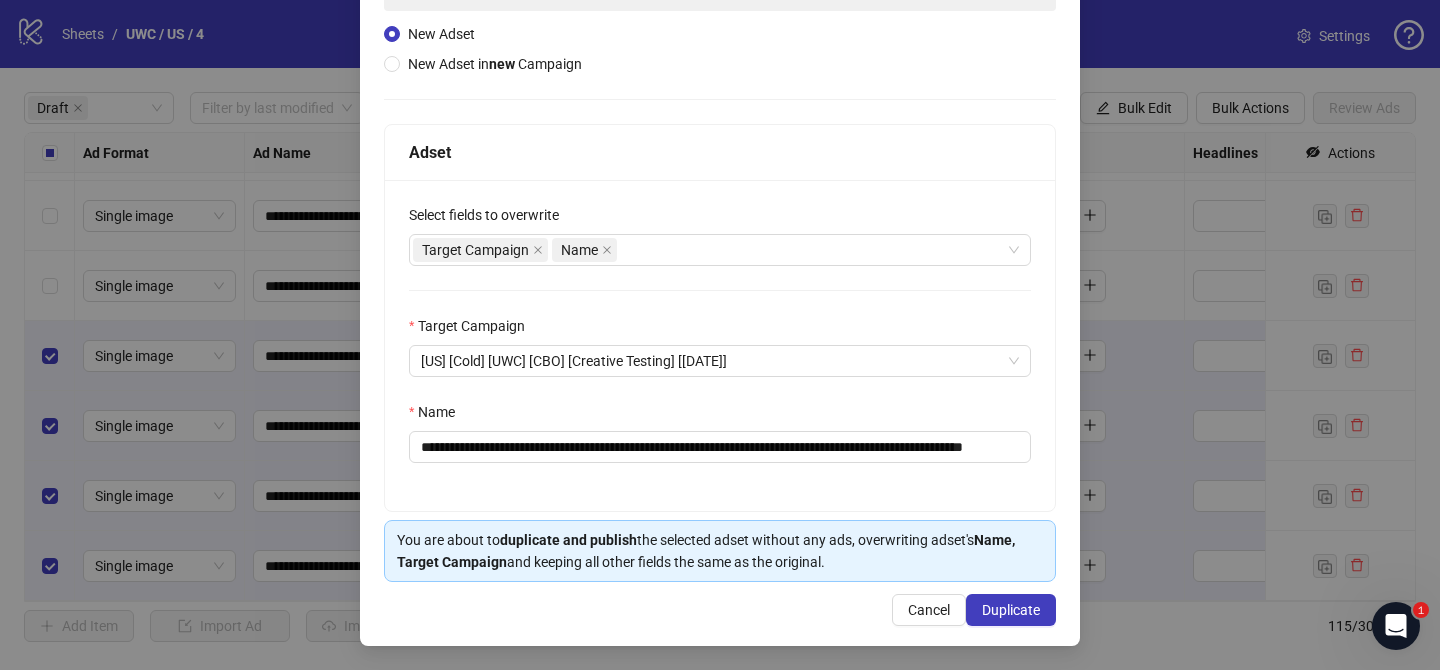 scroll, scrollTop: 0, scrollLeft: 0, axis: both 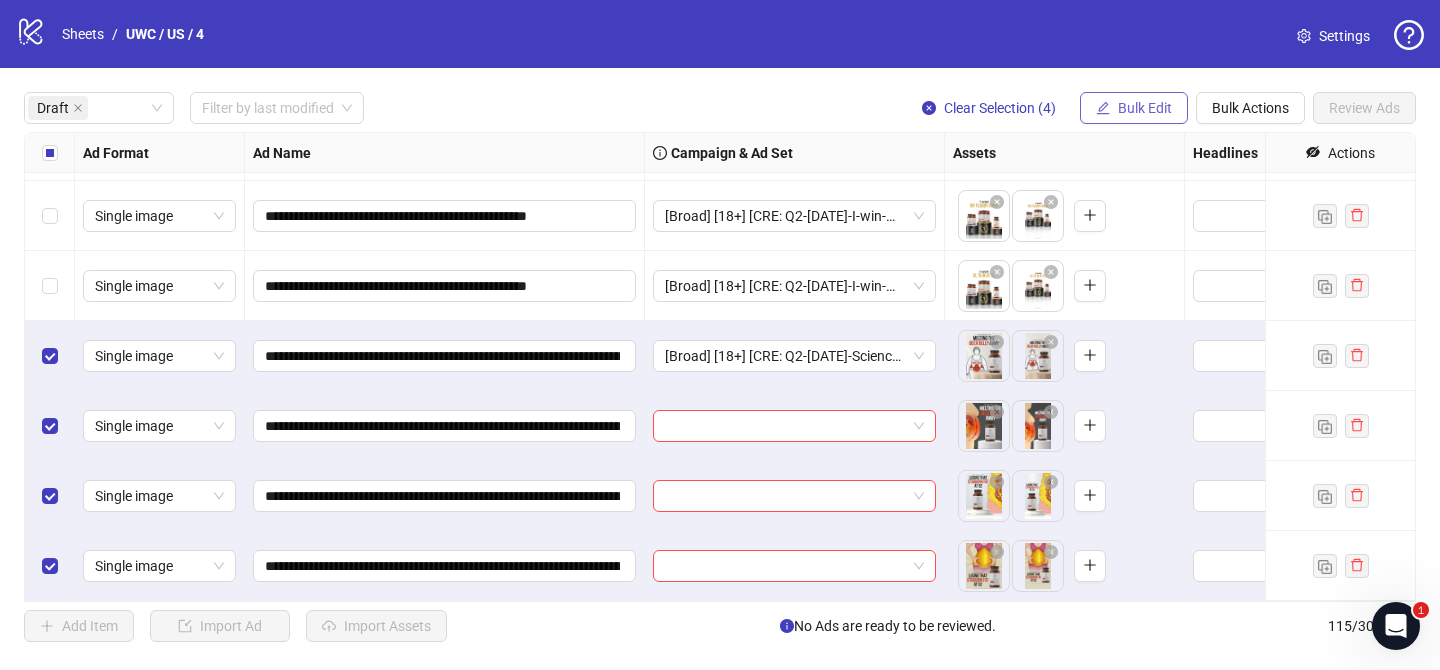 click on "Bulk Edit" at bounding box center (1134, 108) 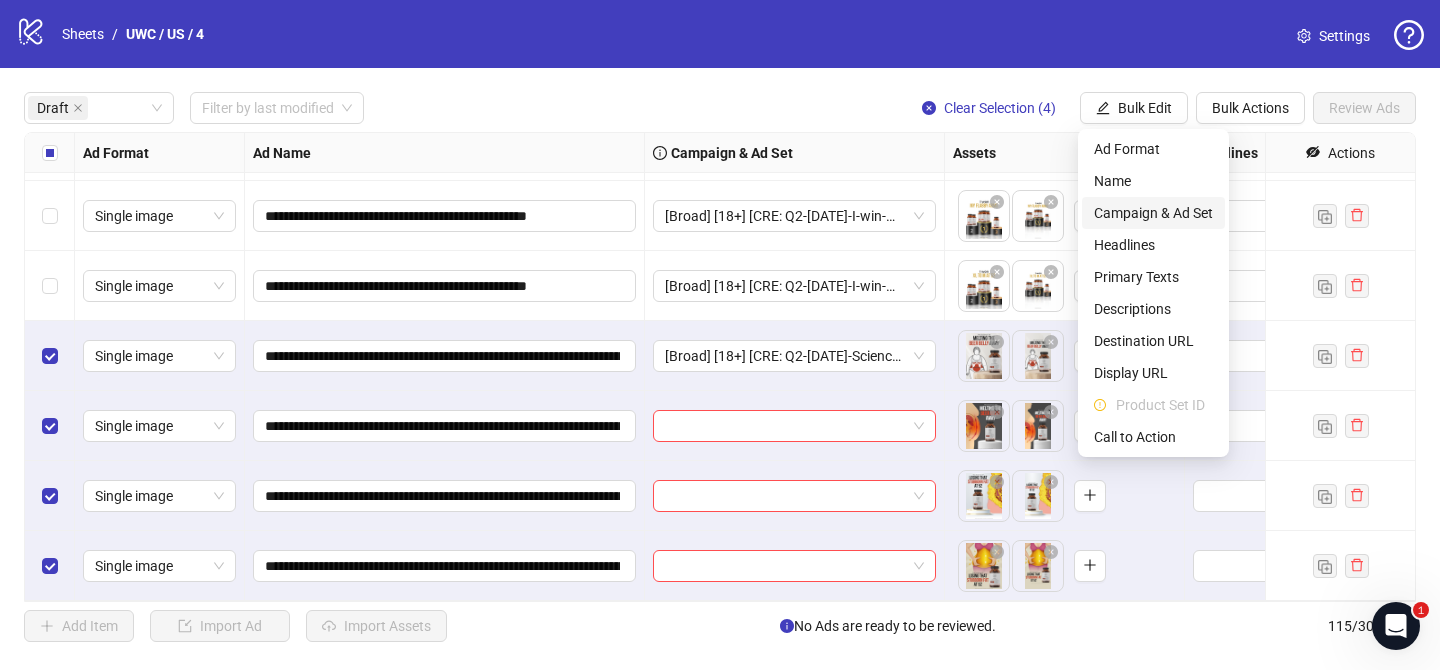 drag, startPoint x: 1149, startPoint y: 213, endPoint x: 1158, endPoint y: 220, distance: 11.401754 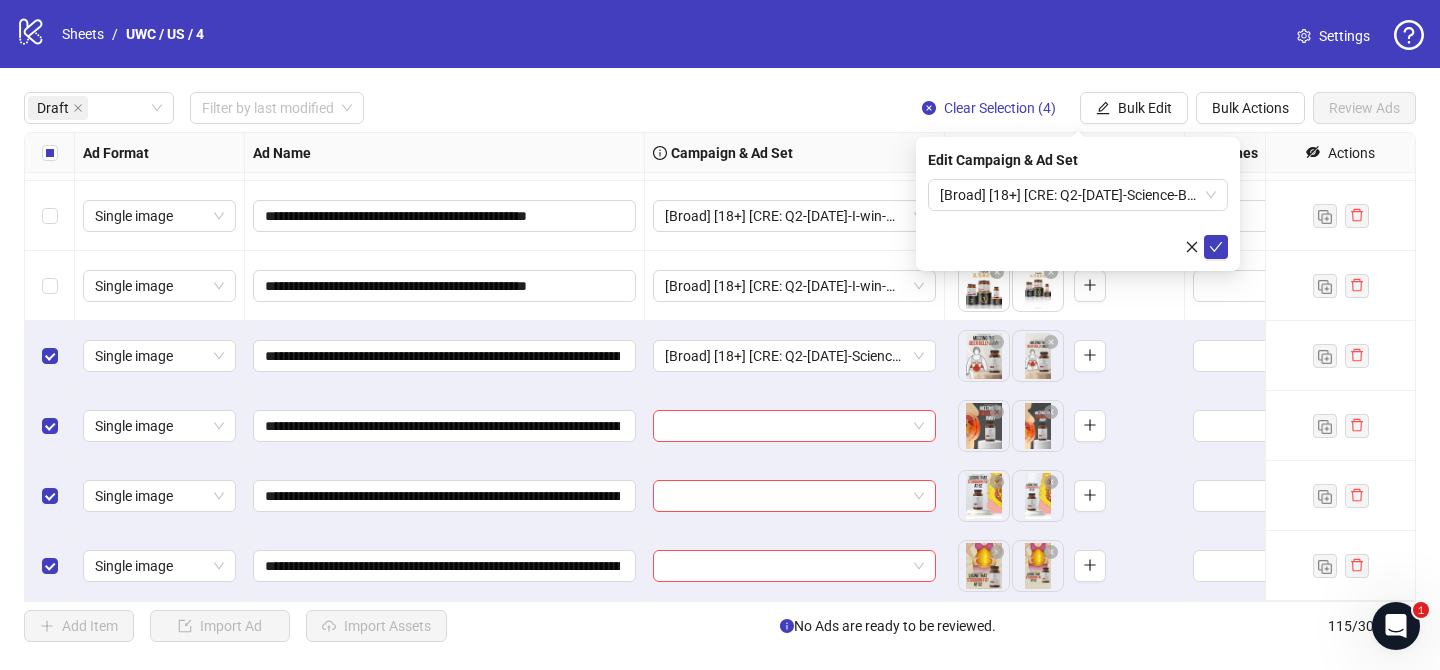drag, startPoint x: 1219, startPoint y: 246, endPoint x: 1108, endPoint y: 242, distance: 111.07205 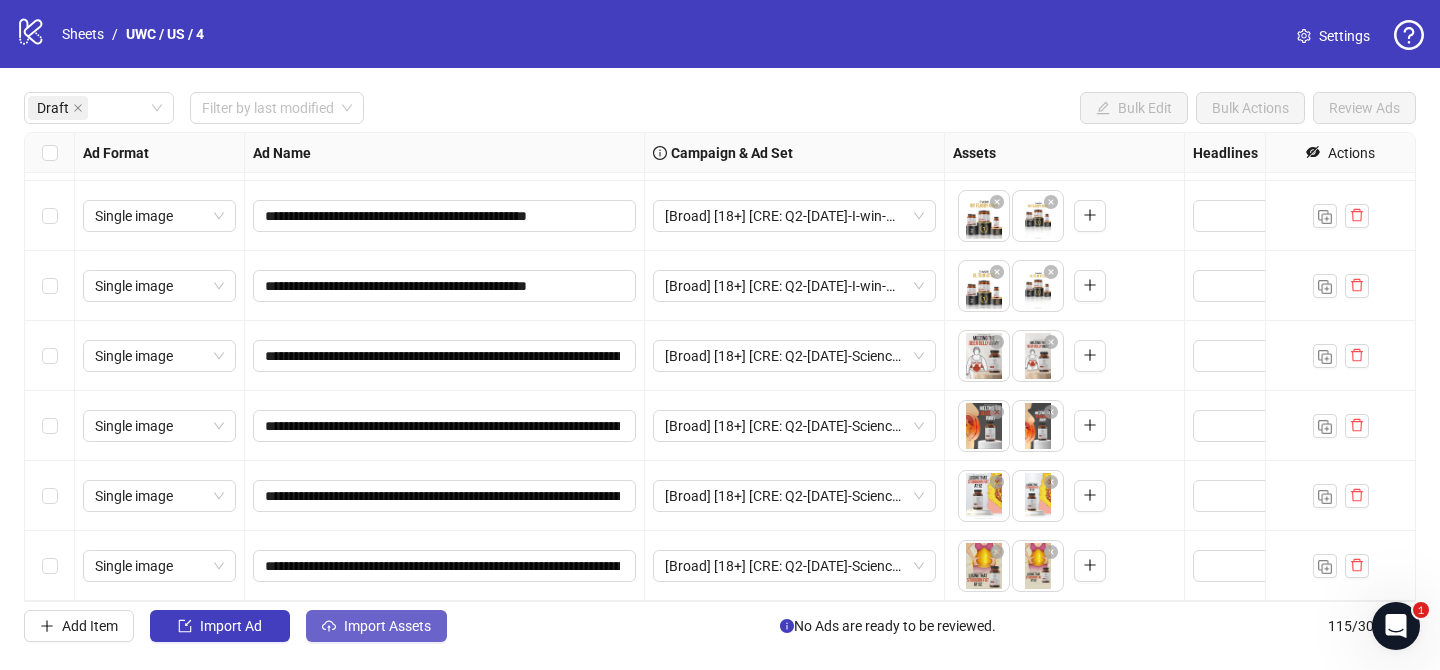 click on "Import Assets" at bounding box center [387, 626] 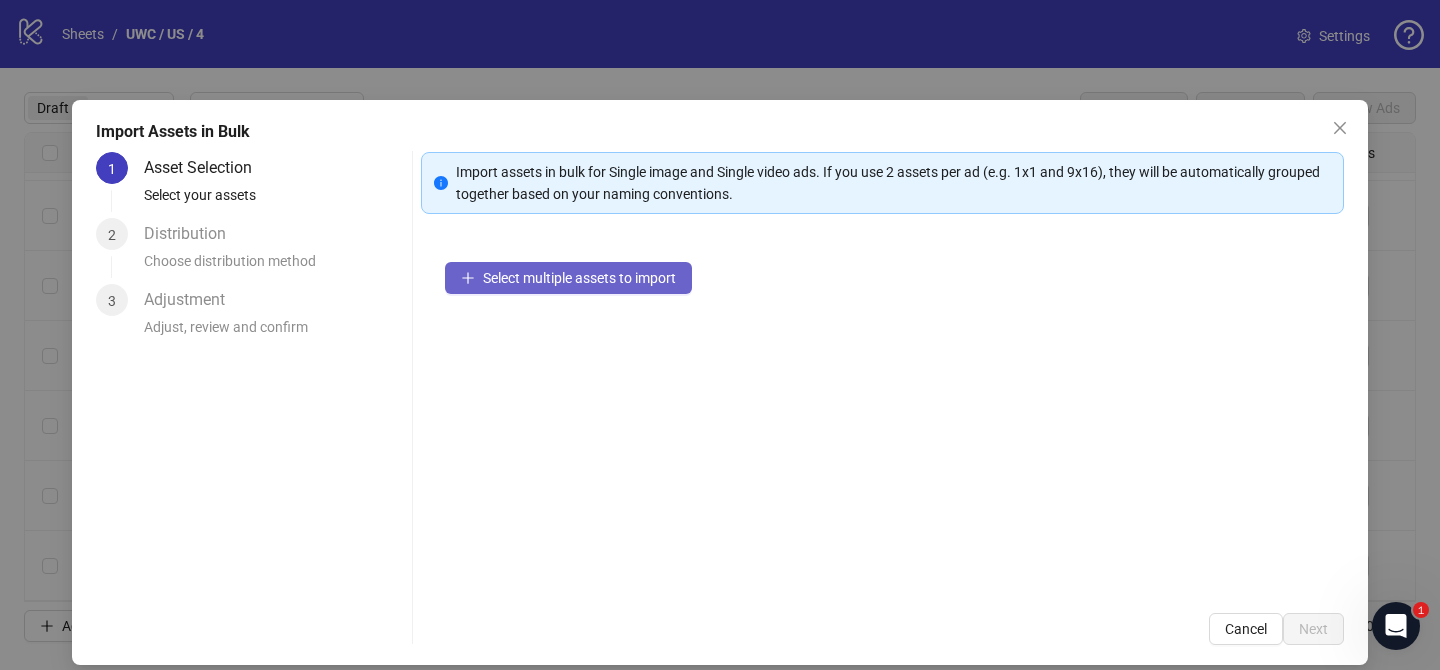 click on "Select multiple assets to import" at bounding box center (579, 278) 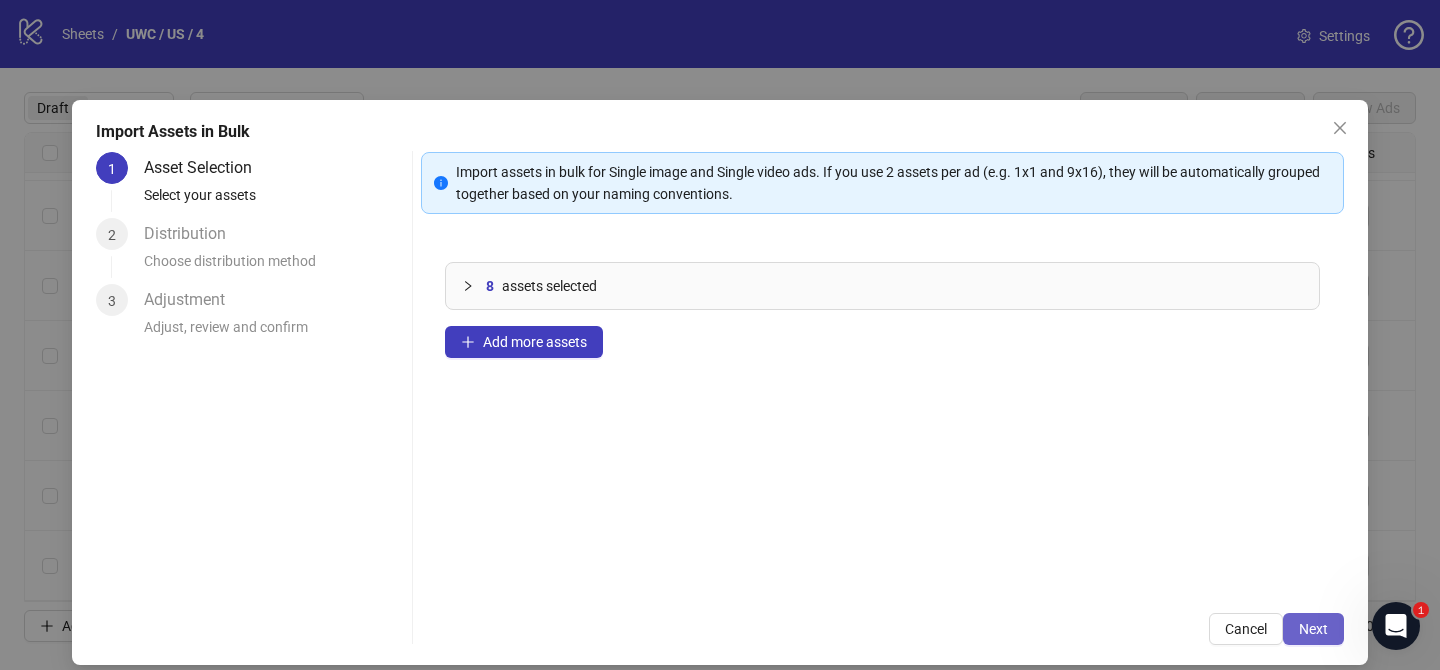 click on "Next" at bounding box center [1313, 629] 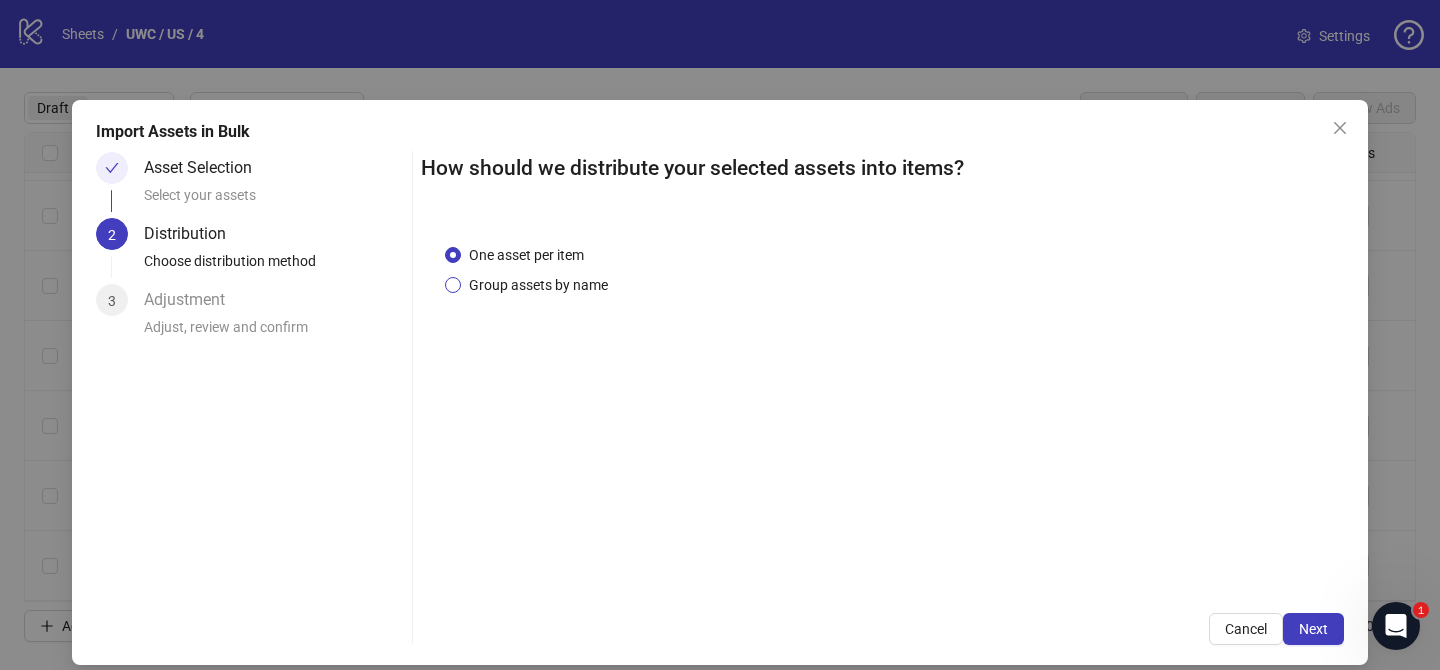 drag, startPoint x: 563, startPoint y: 281, endPoint x: 572, endPoint y: 289, distance: 12.0415945 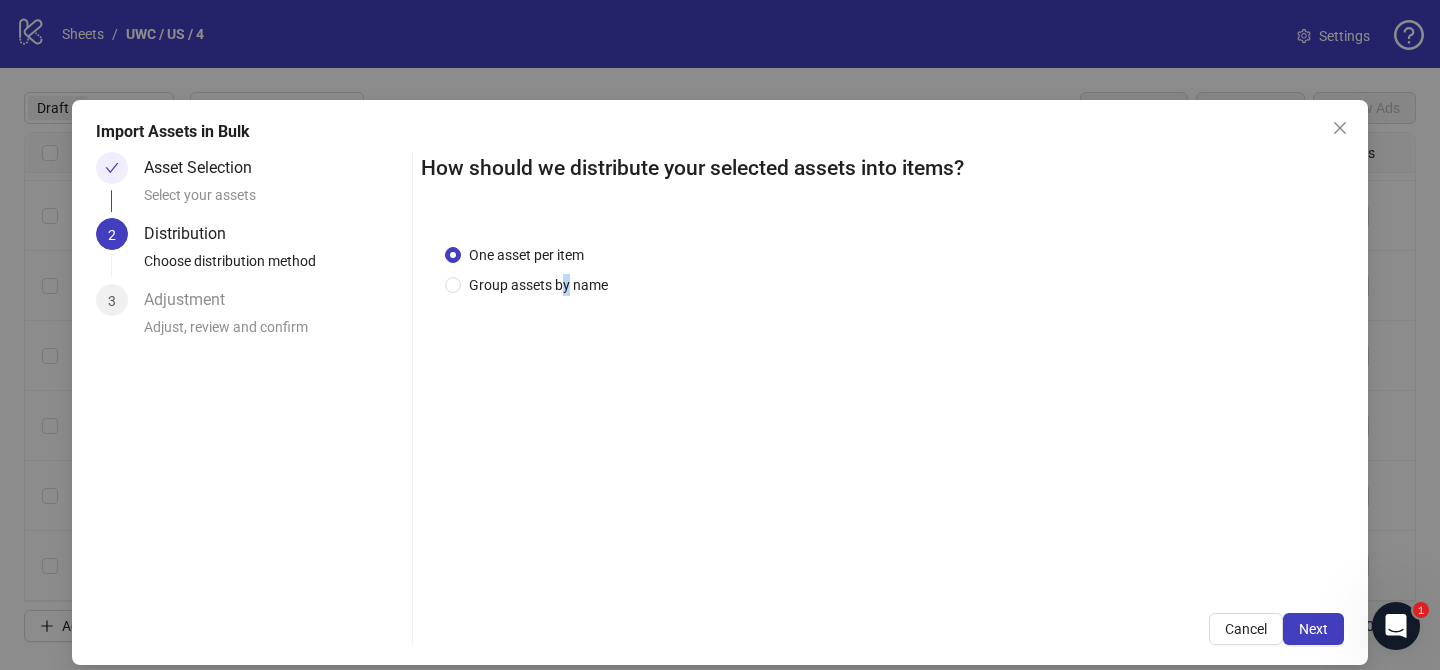 scroll, scrollTop: 19, scrollLeft: 0, axis: vertical 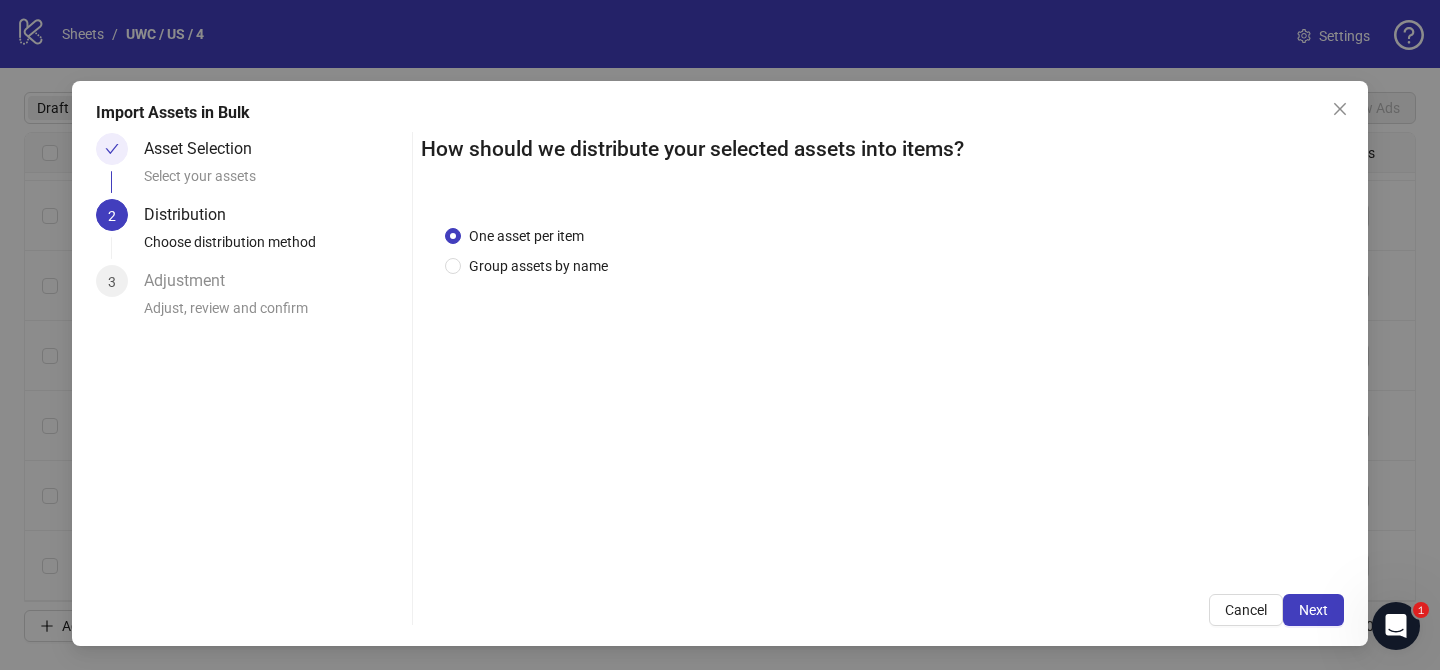 click on "One asset per item Group assets by name" at bounding box center [530, 251] 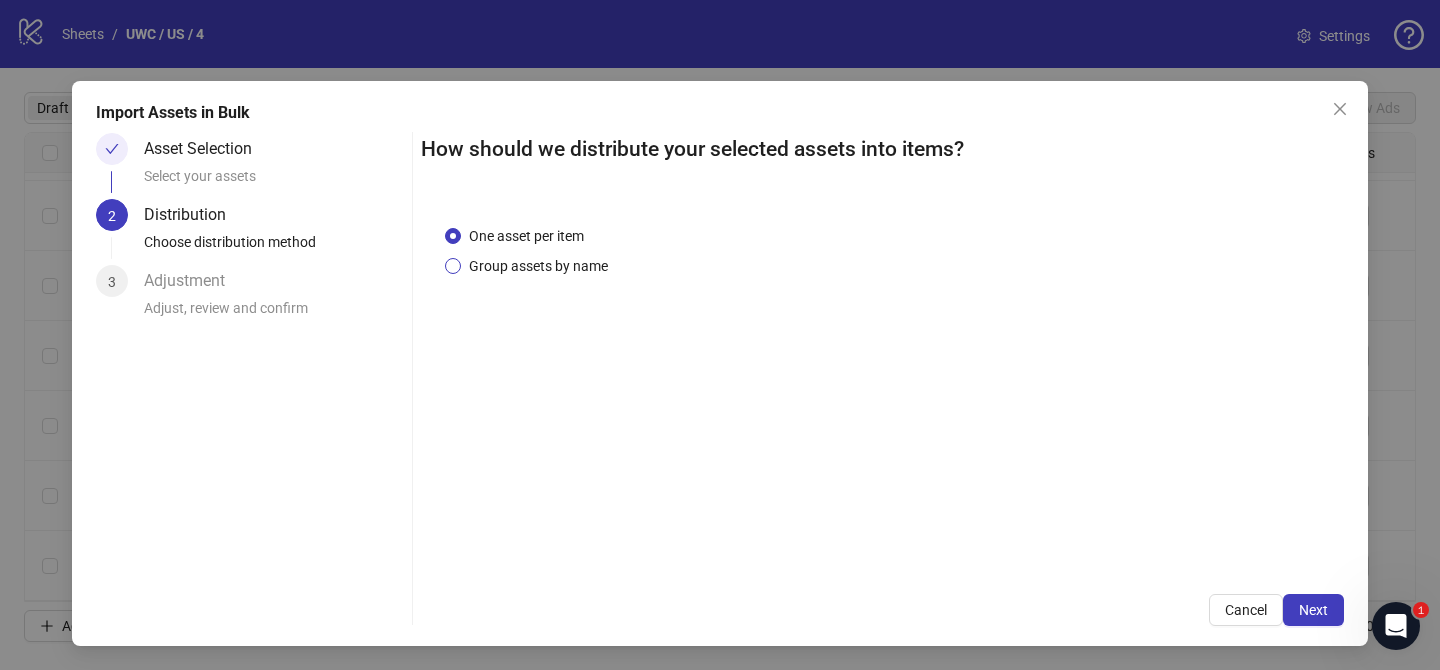 click on "Group assets by name" at bounding box center (538, 266) 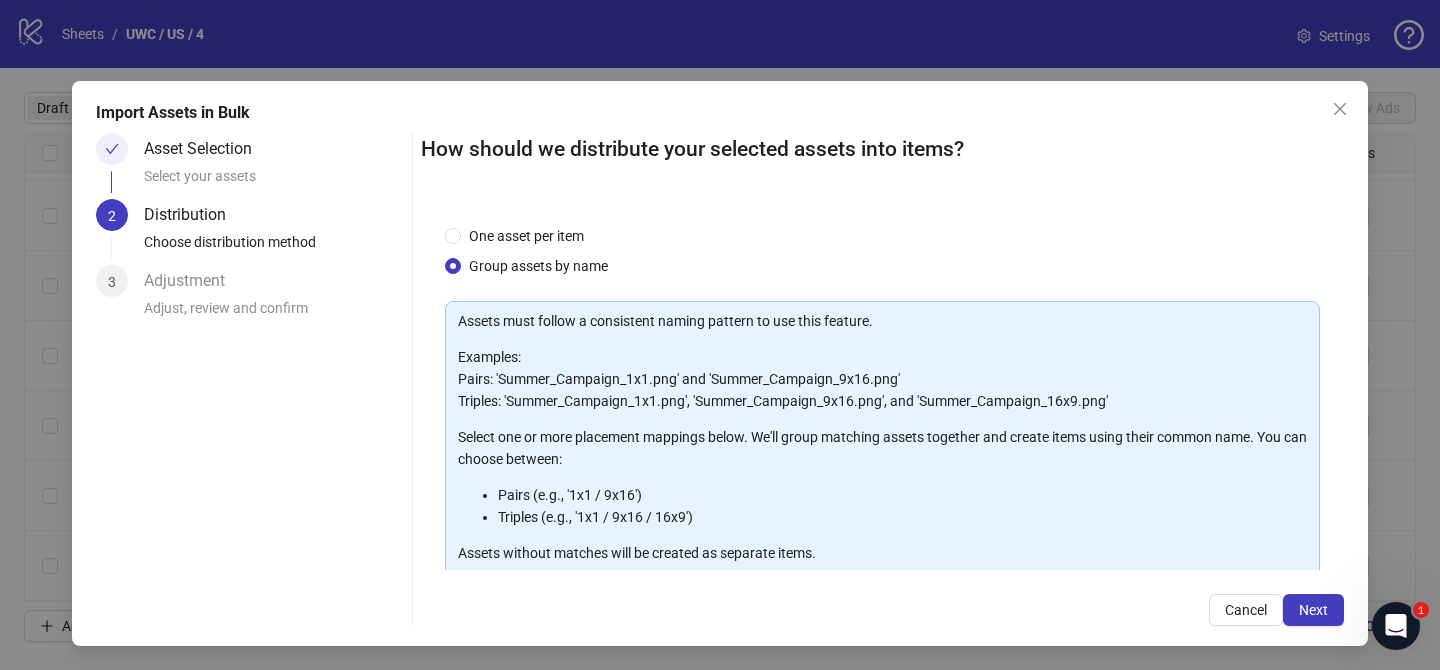 scroll, scrollTop: 216, scrollLeft: 0, axis: vertical 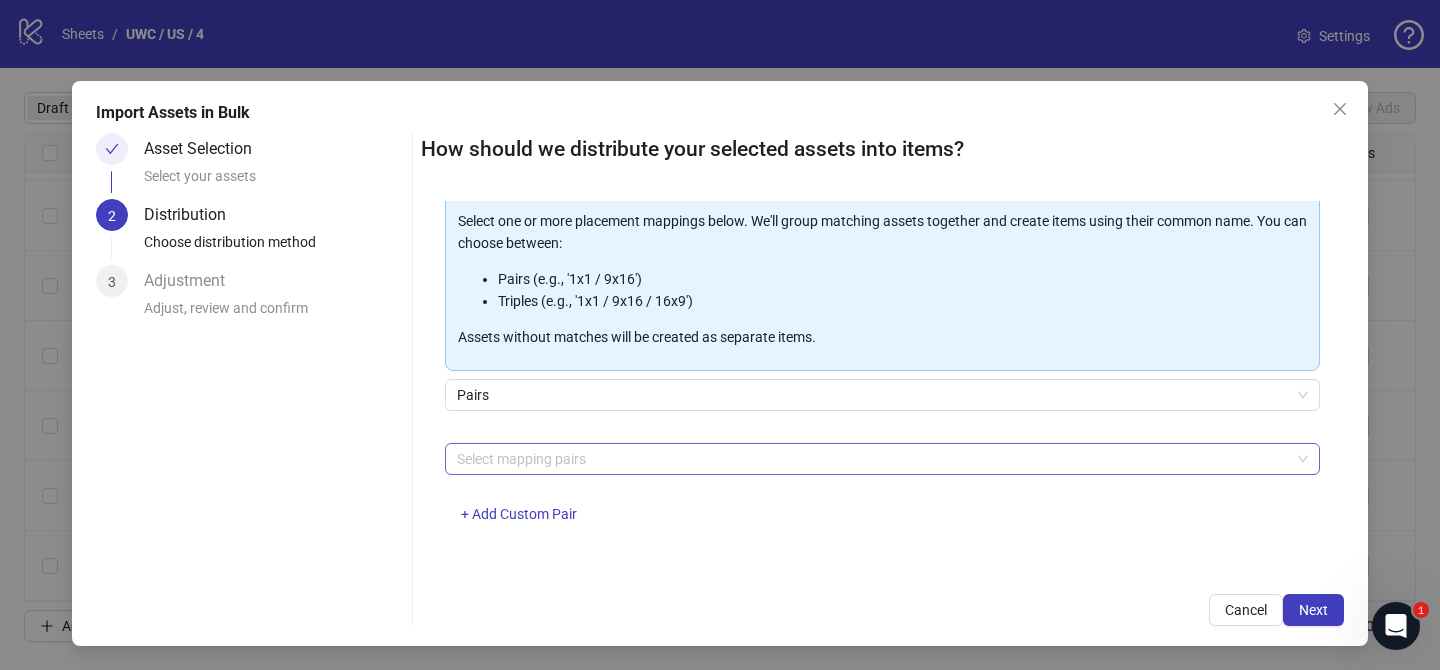 click at bounding box center [872, 459] 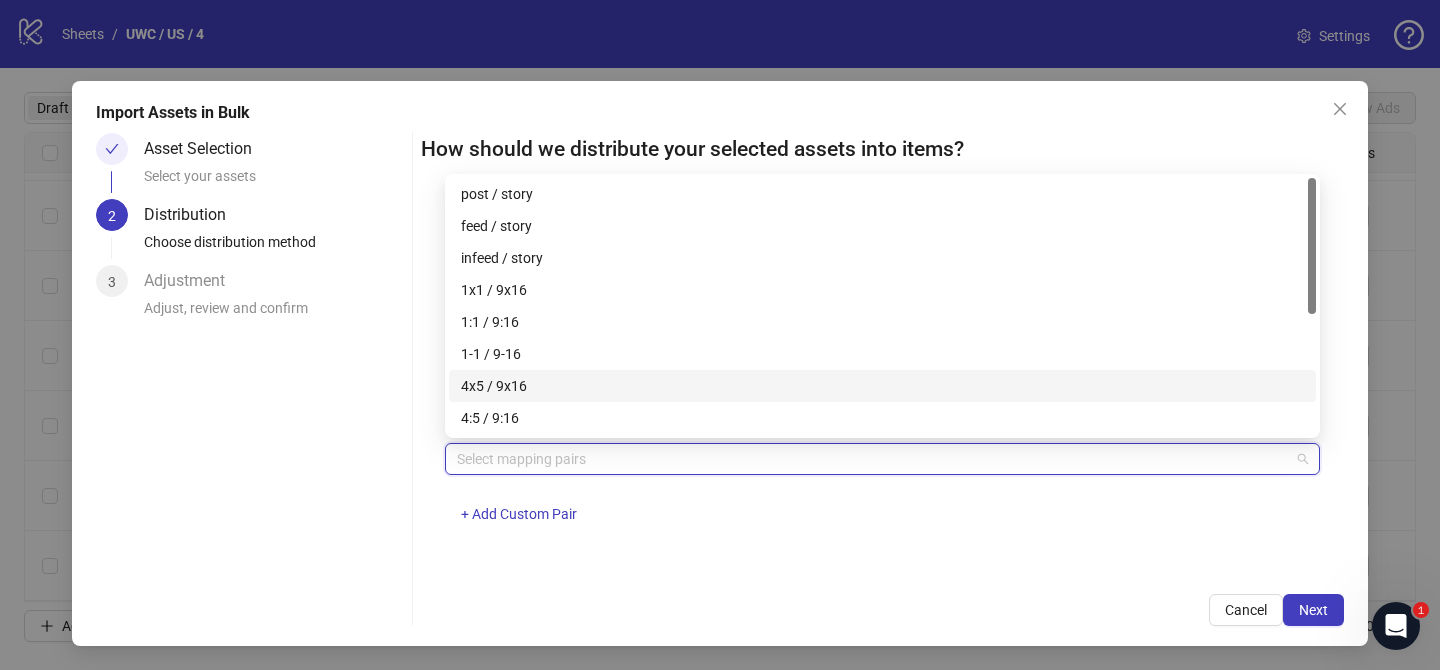 drag, startPoint x: 566, startPoint y: 378, endPoint x: 678, endPoint y: 426, distance: 121.85237 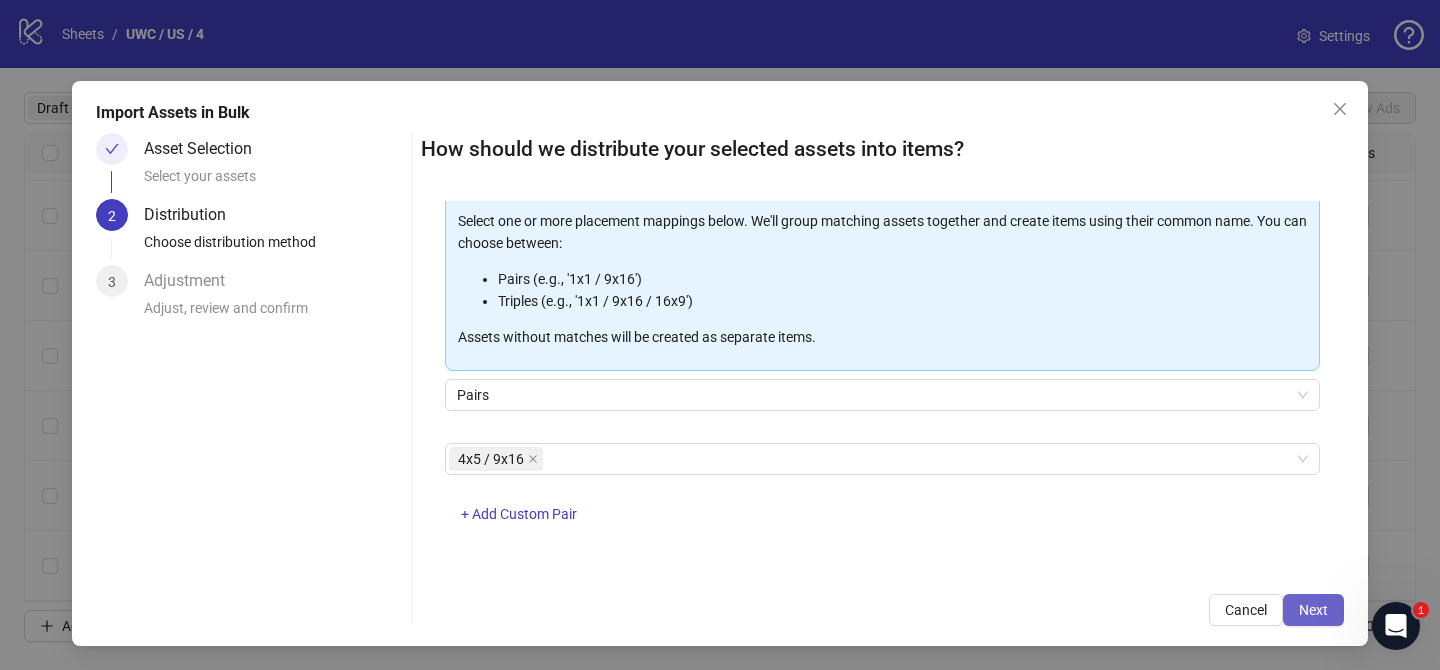 click on "Next" at bounding box center [1313, 610] 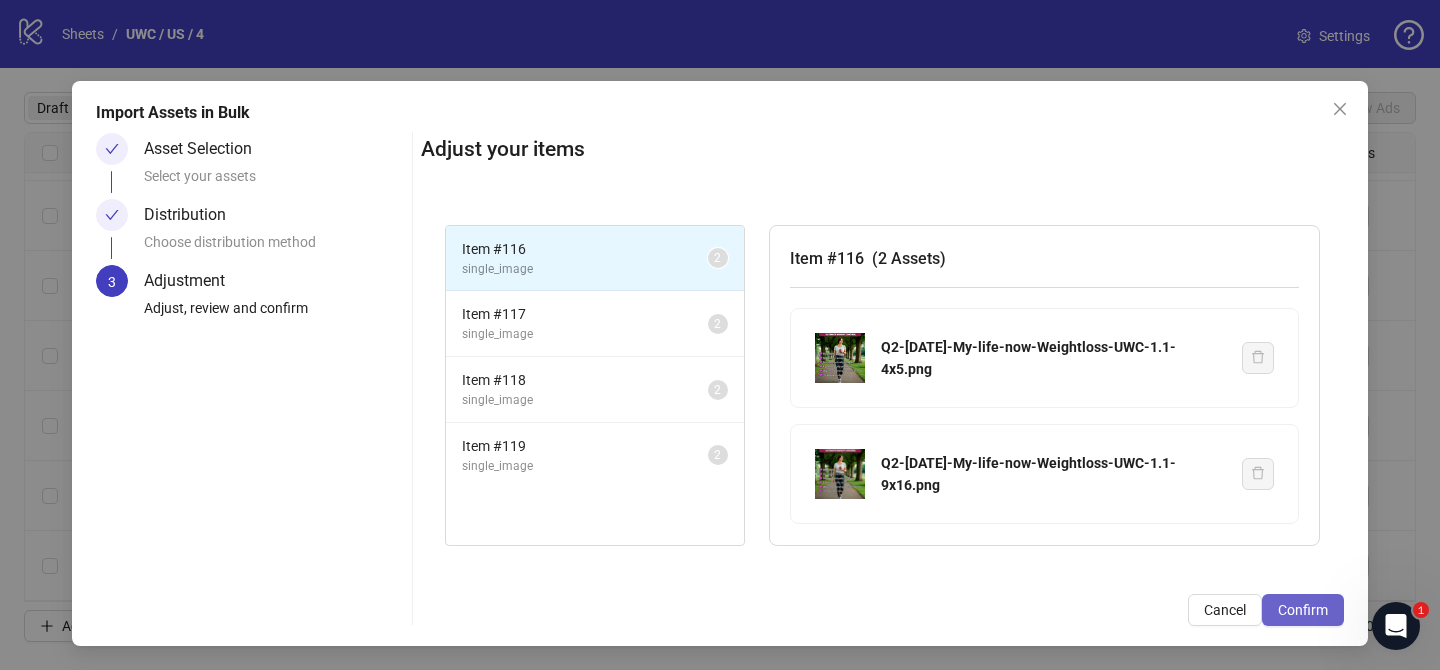 click on "Confirm" at bounding box center [1303, 610] 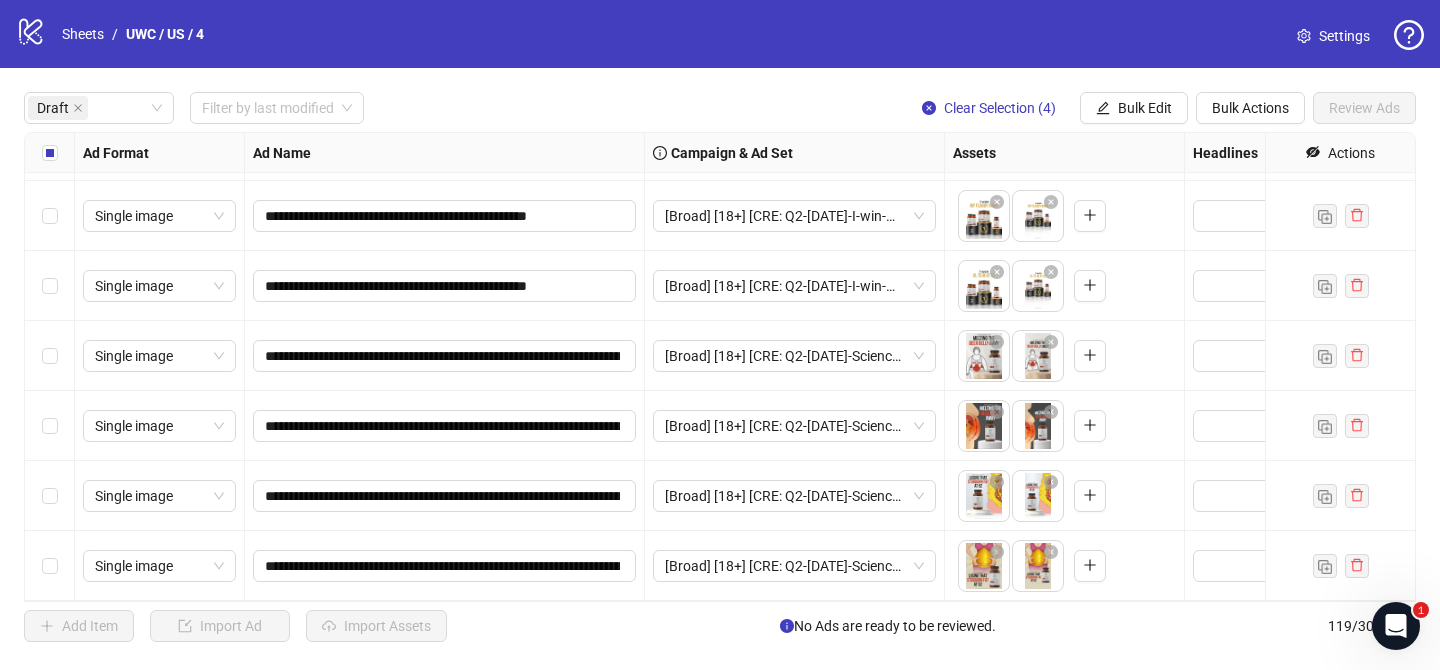 scroll, scrollTop: 1038, scrollLeft: 0, axis: vertical 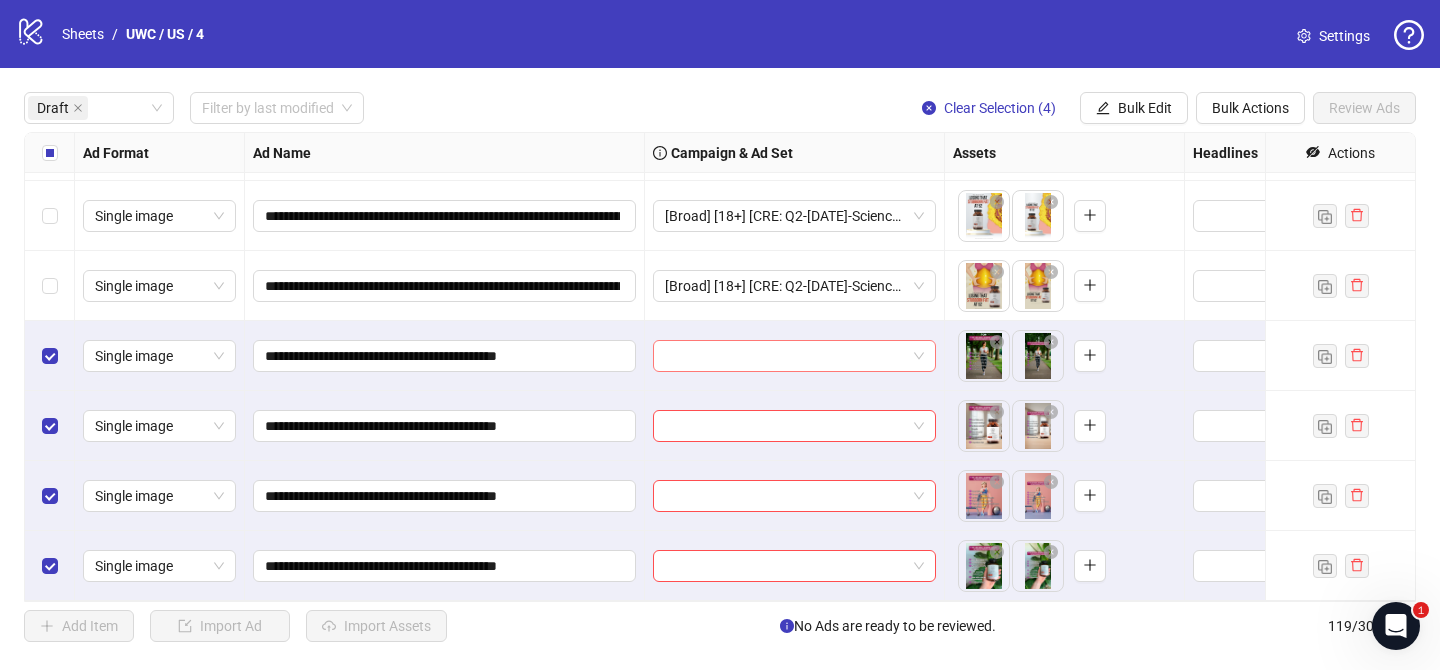 drag, startPoint x: 823, startPoint y: 360, endPoint x: 858, endPoint y: 370, distance: 36.40055 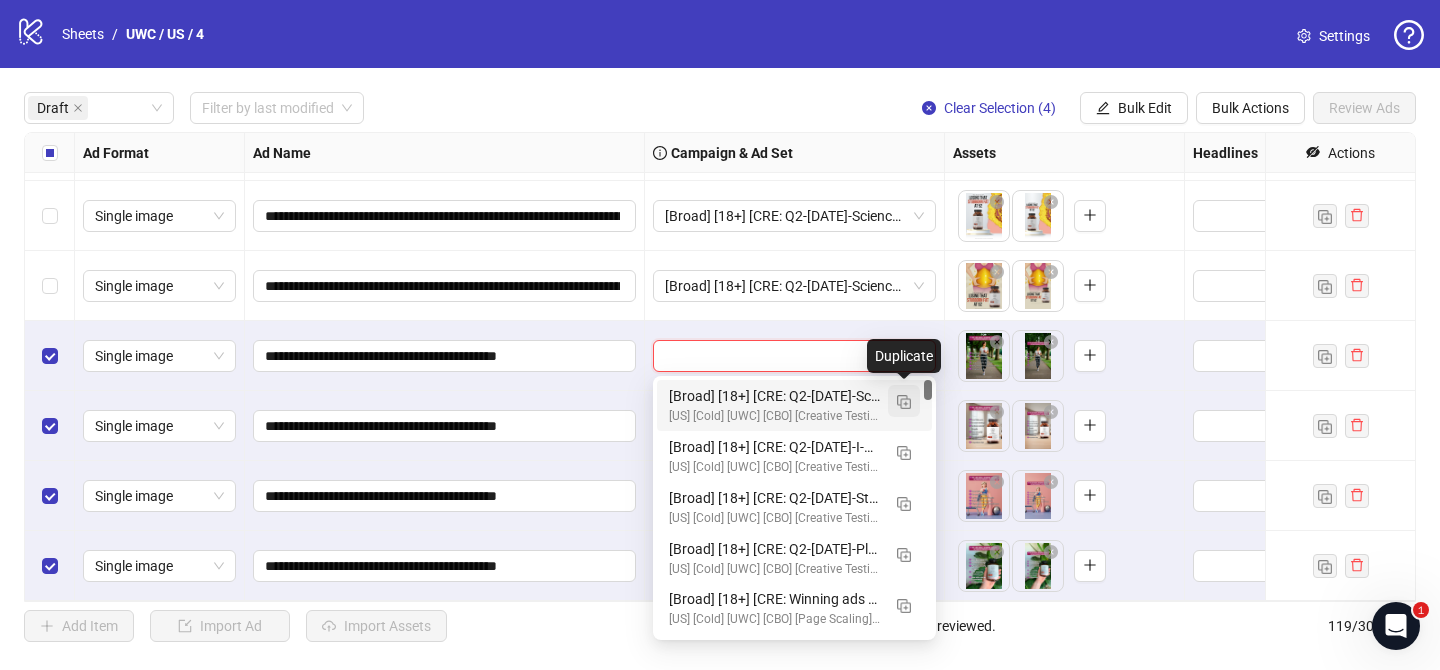 drag, startPoint x: 895, startPoint y: 394, endPoint x: 808, endPoint y: 388, distance: 87.20665 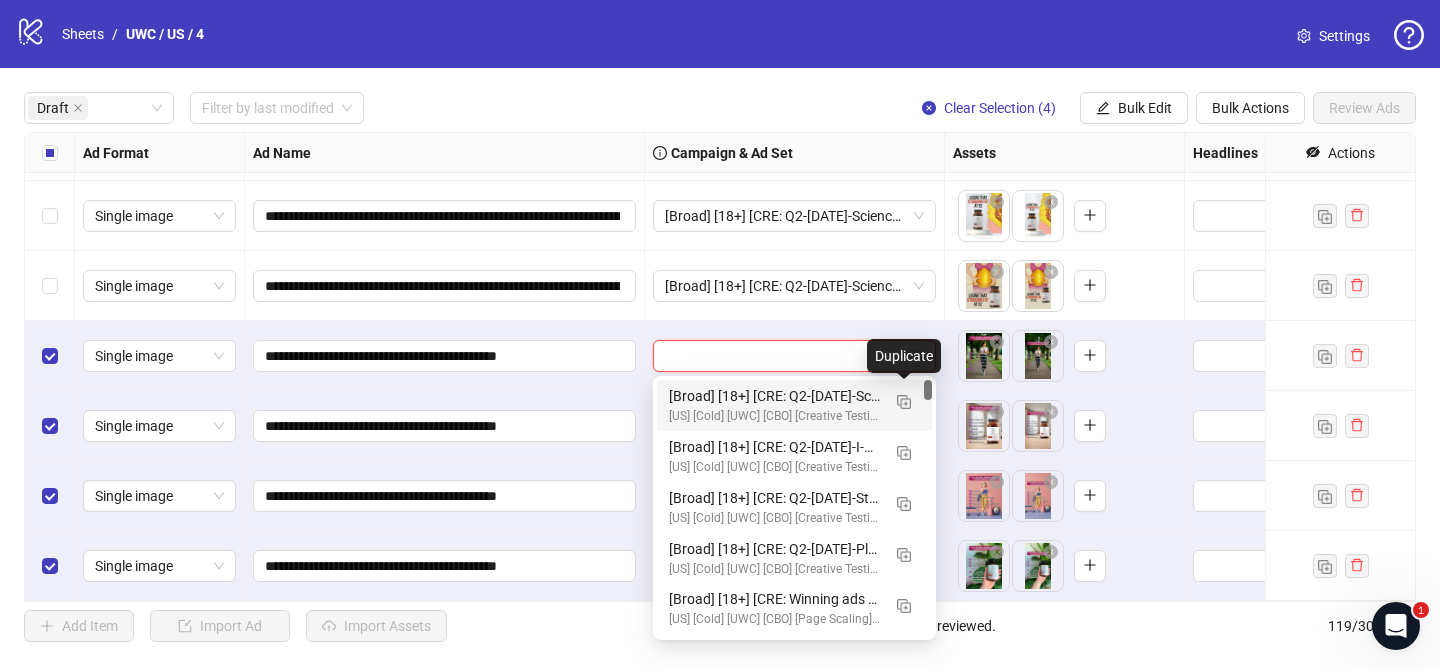 click at bounding box center (904, 401) 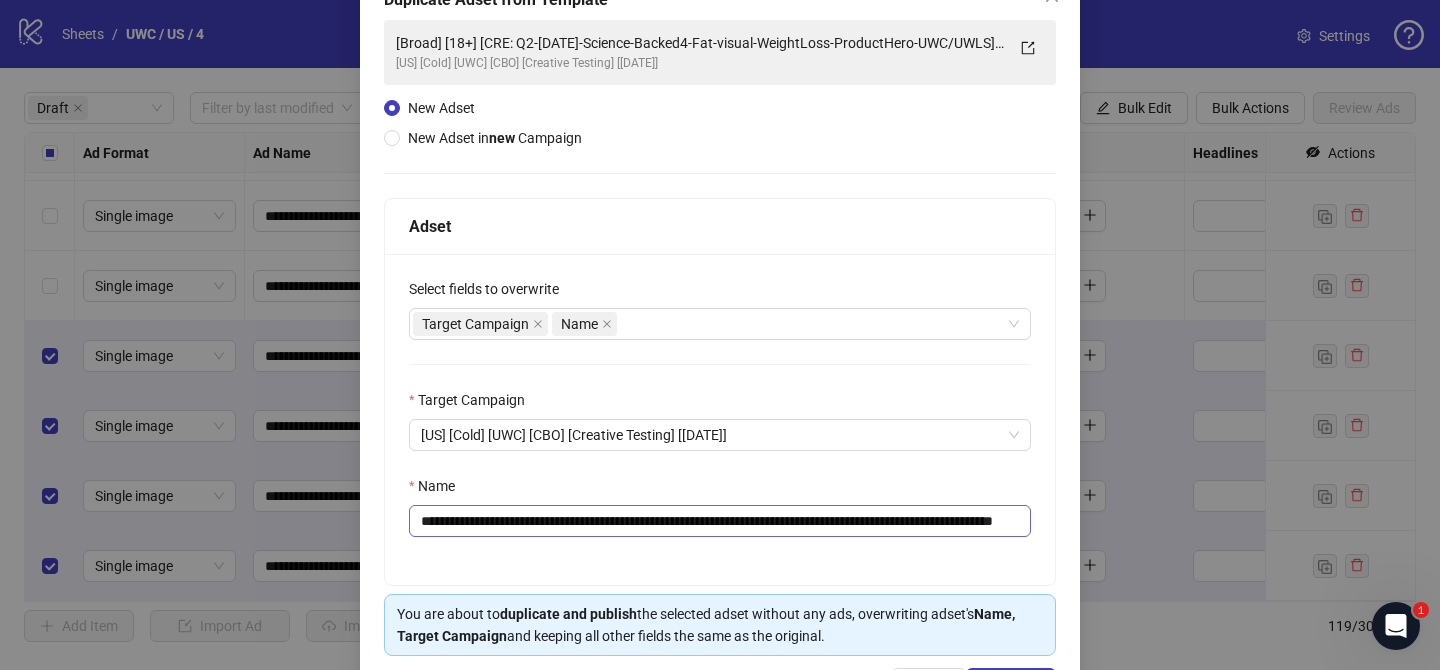 scroll, scrollTop: 183, scrollLeft: 0, axis: vertical 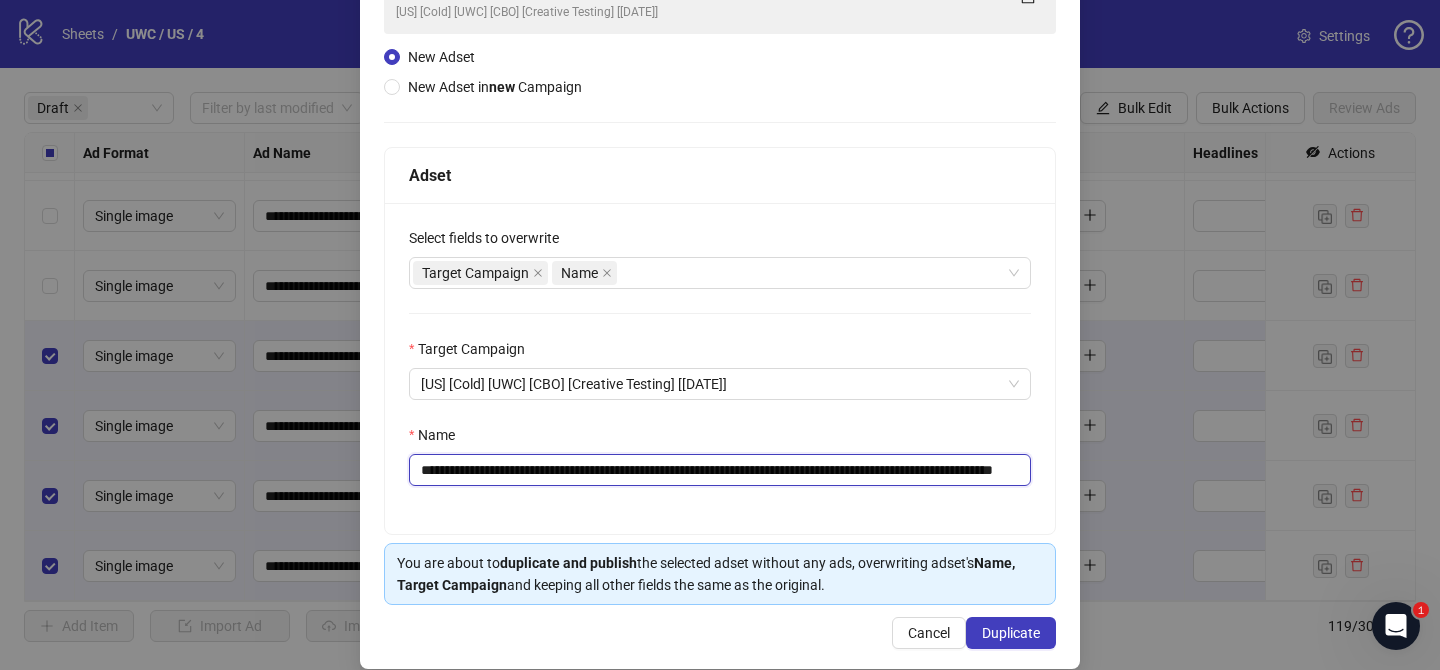 drag, startPoint x: 639, startPoint y: 478, endPoint x: 885, endPoint y: 475, distance: 246.0183 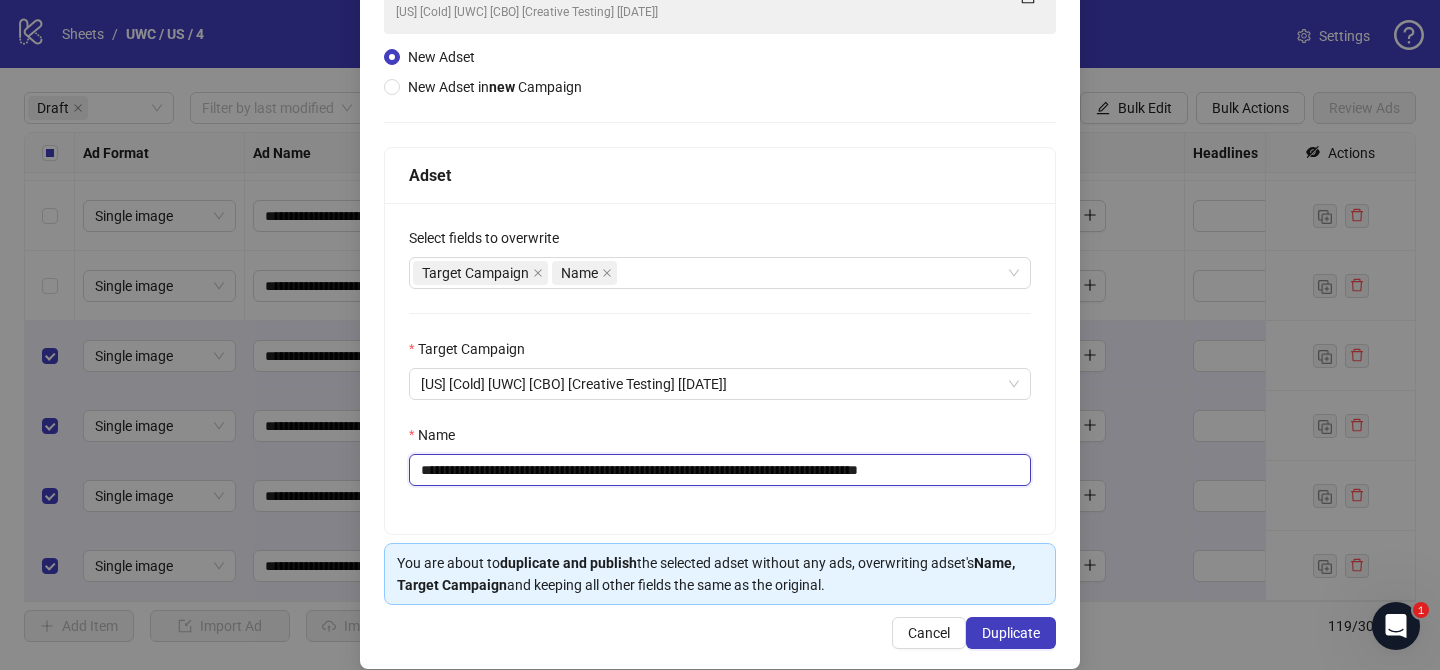 scroll, scrollTop: 0, scrollLeft: 0, axis: both 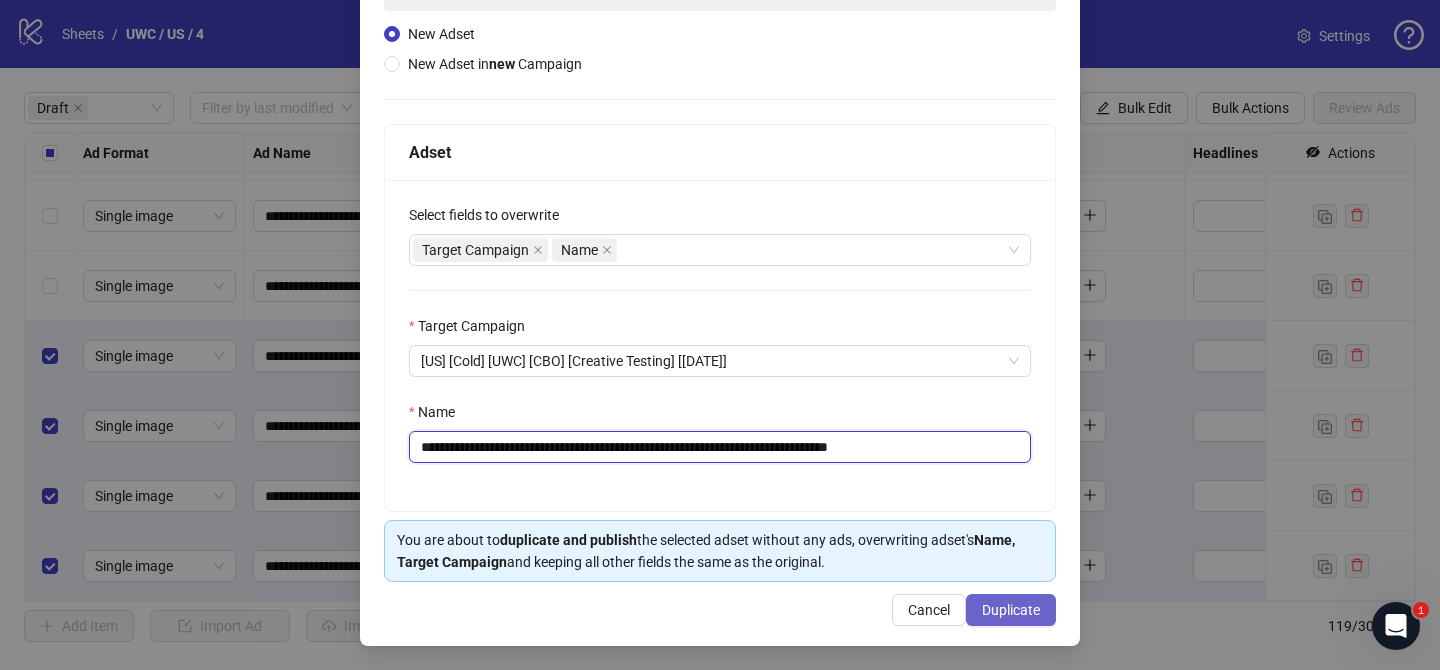 type on "**********" 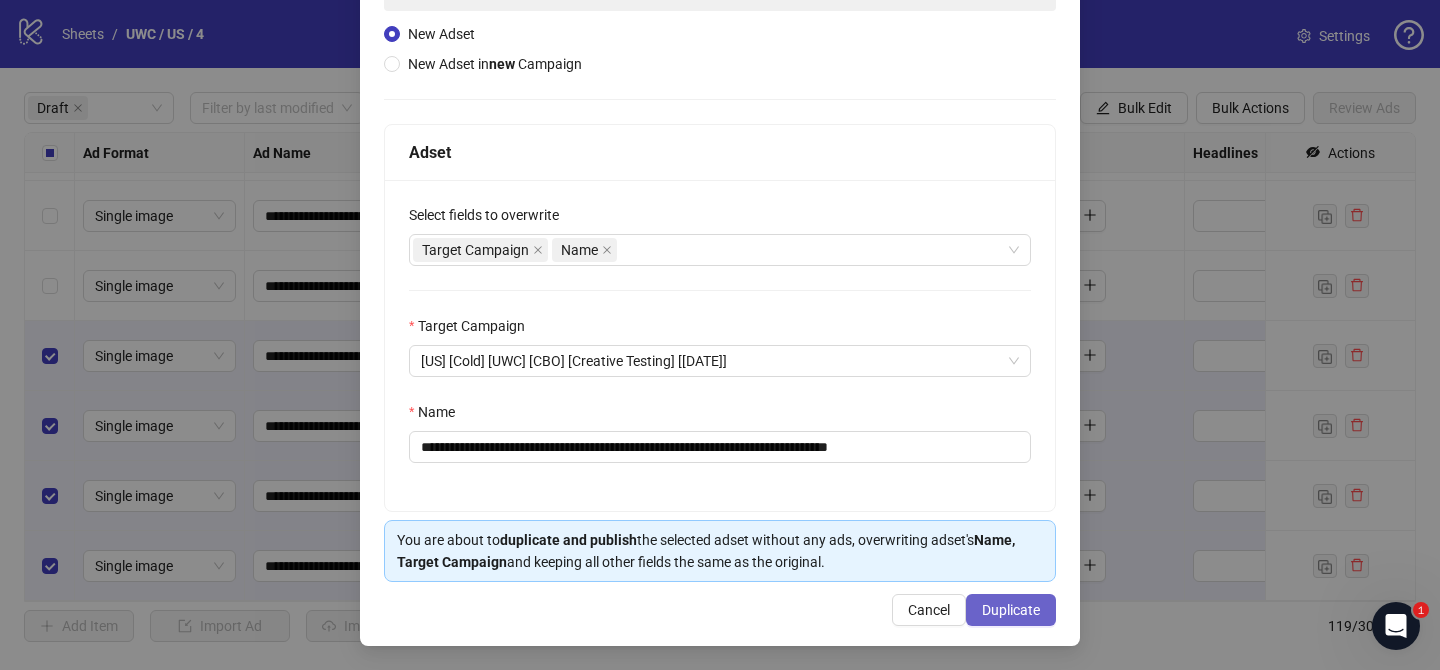 click on "Duplicate" at bounding box center (1011, 610) 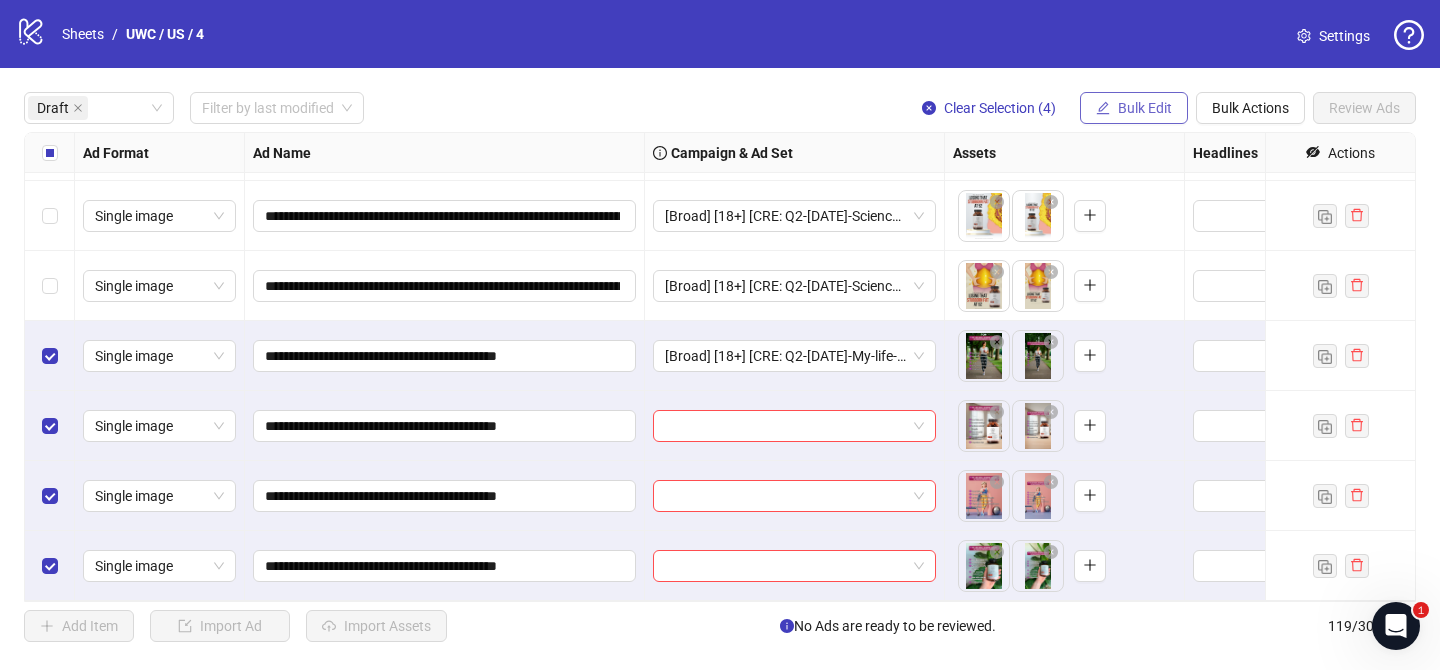 click on "Bulk Edit" at bounding box center [1145, 108] 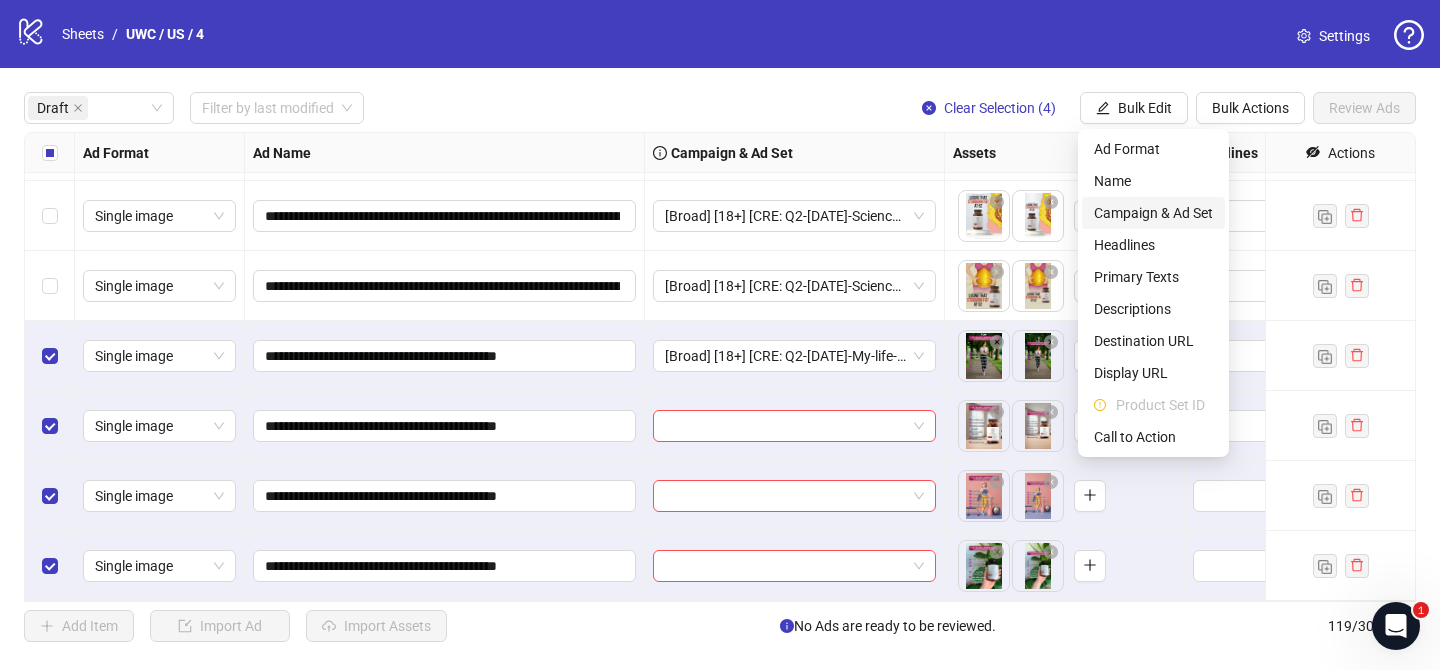 click on "Campaign & Ad Set" at bounding box center (1153, 213) 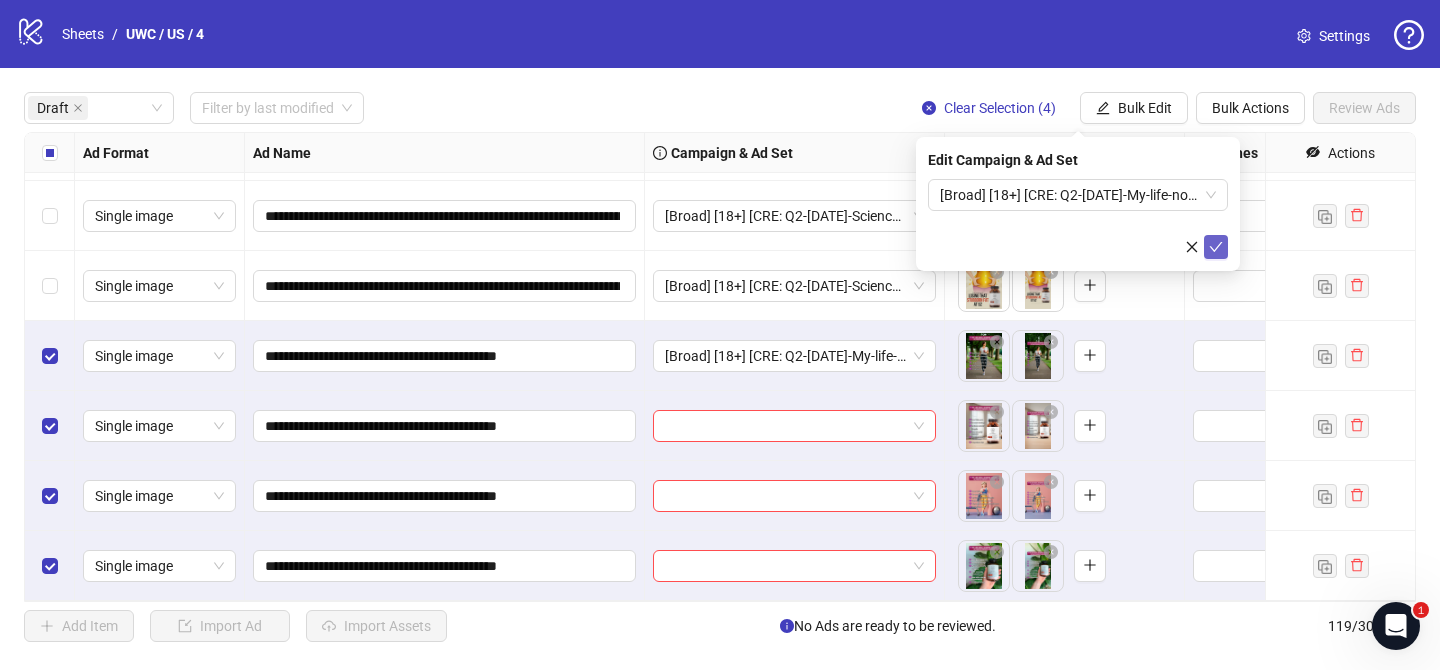 click 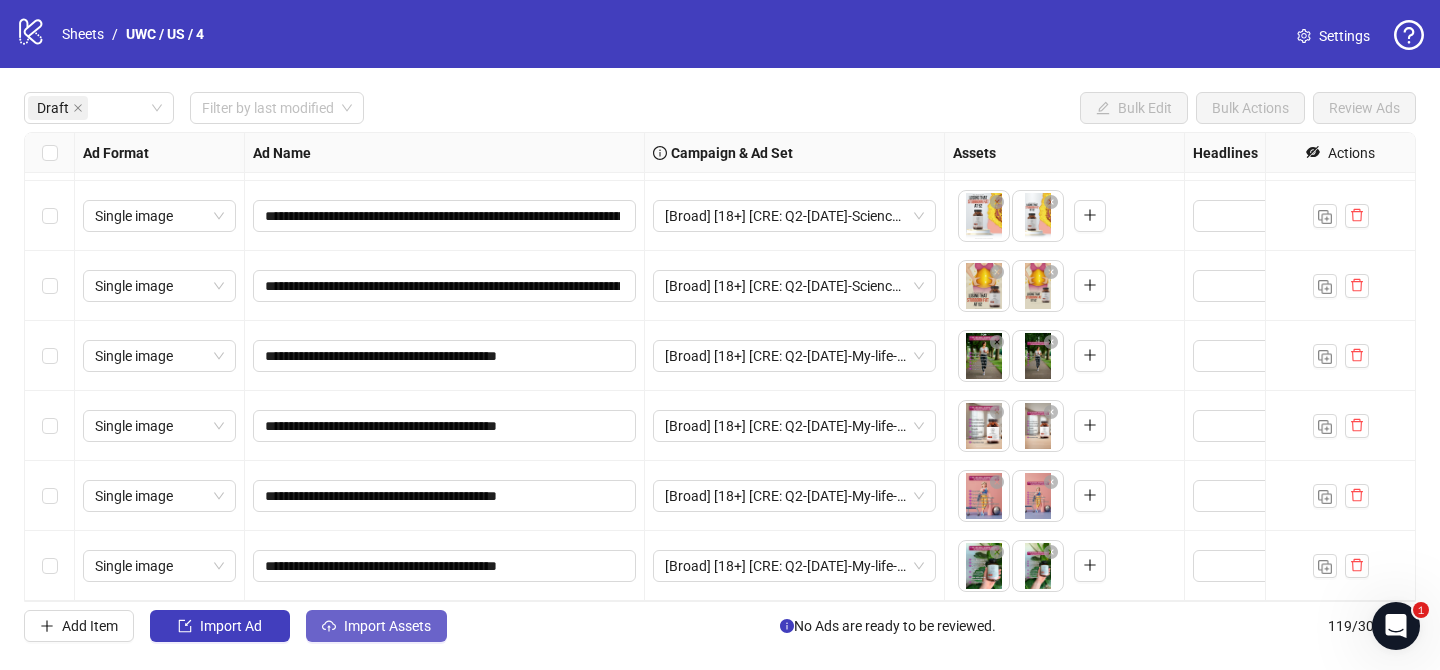 drag, startPoint x: 355, startPoint y: 636, endPoint x: 369, endPoint y: 631, distance: 14.866069 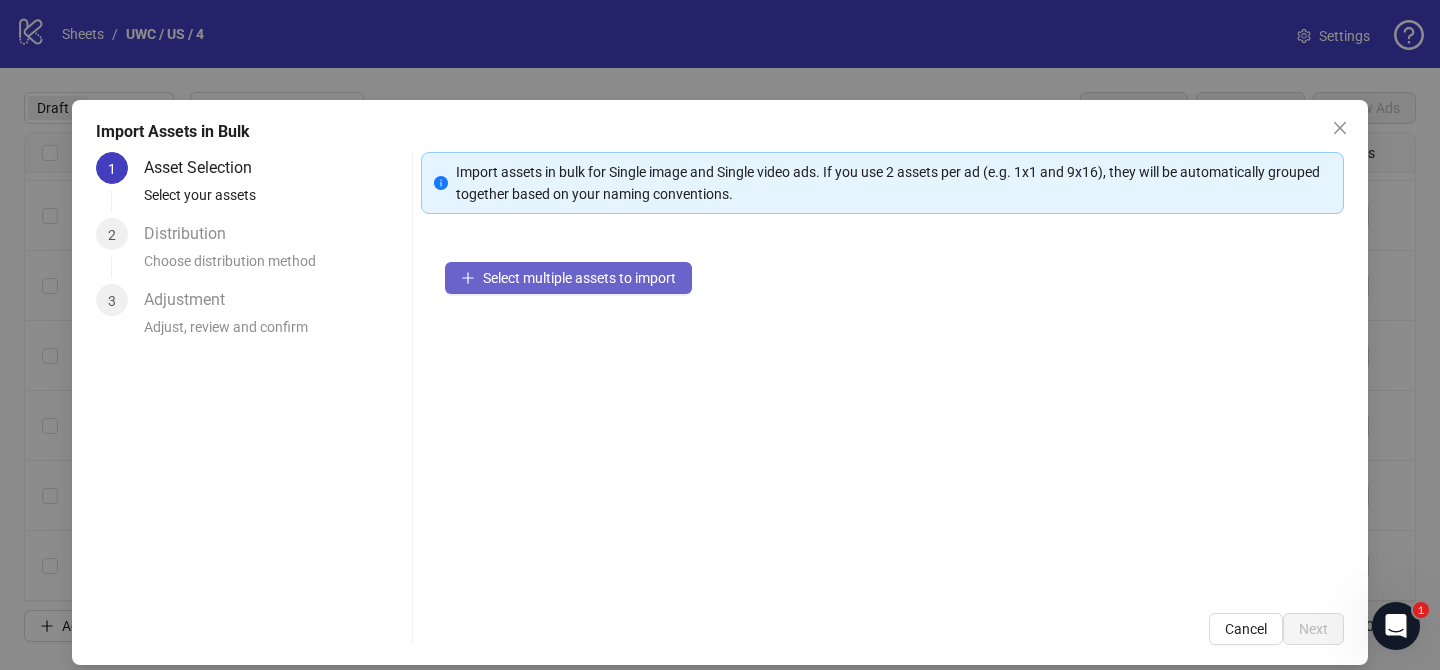 click on "Select multiple assets to import" at bounding box center (568, 278) 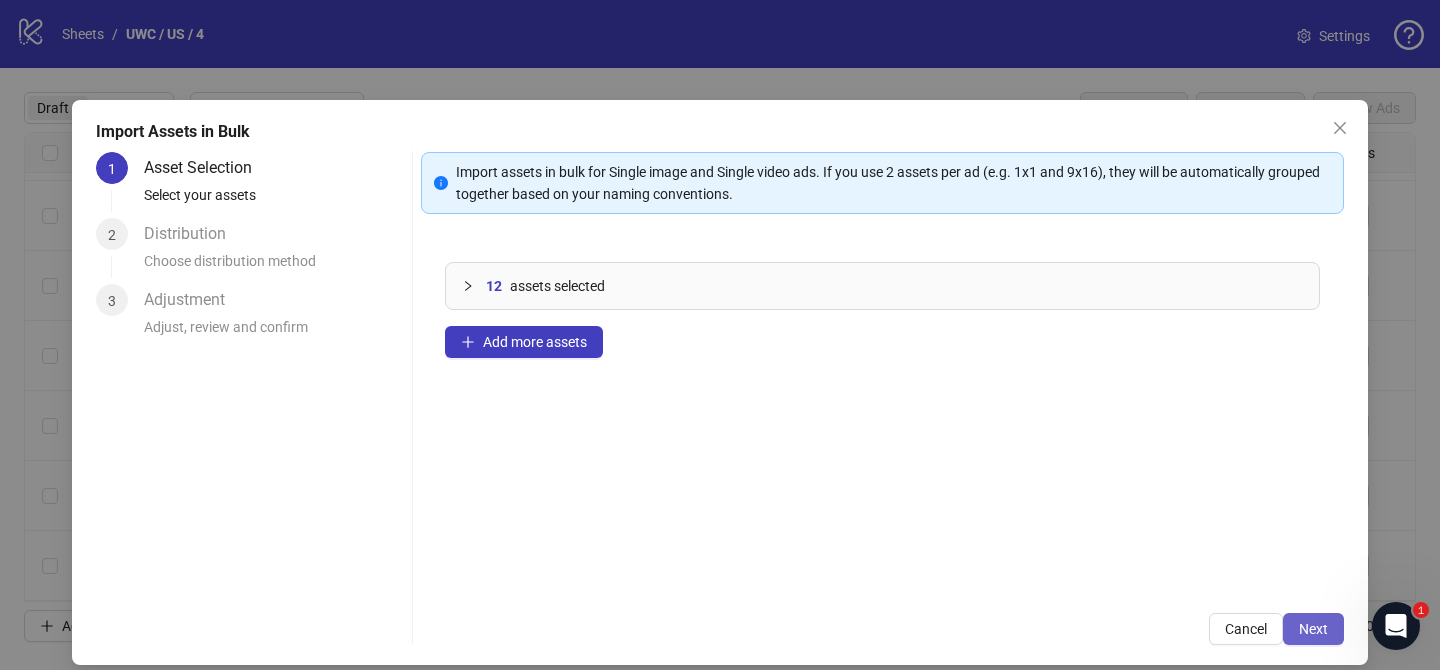 click on "Next" at bounding box center (1313, 629) 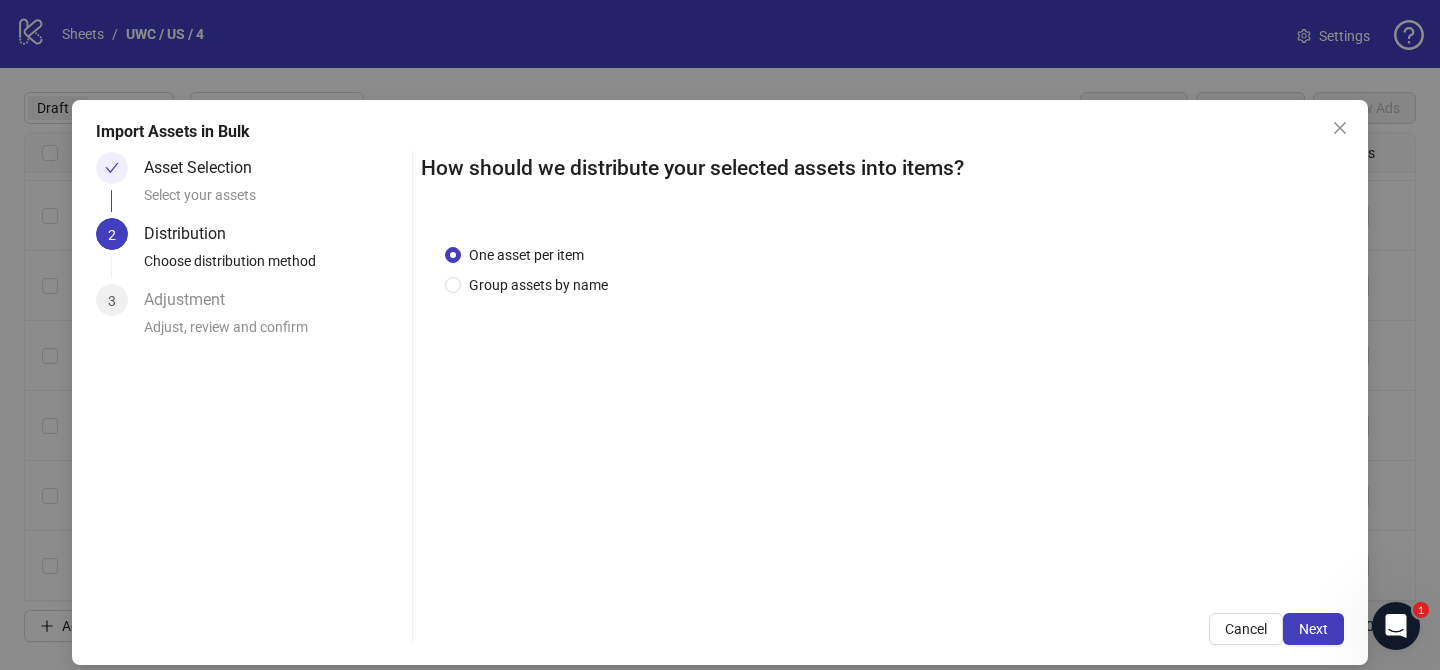 drag, startPoint x: 589, startPoint y: 284, endPoint x: 601, endPoint y: 309, distance: 27.730848 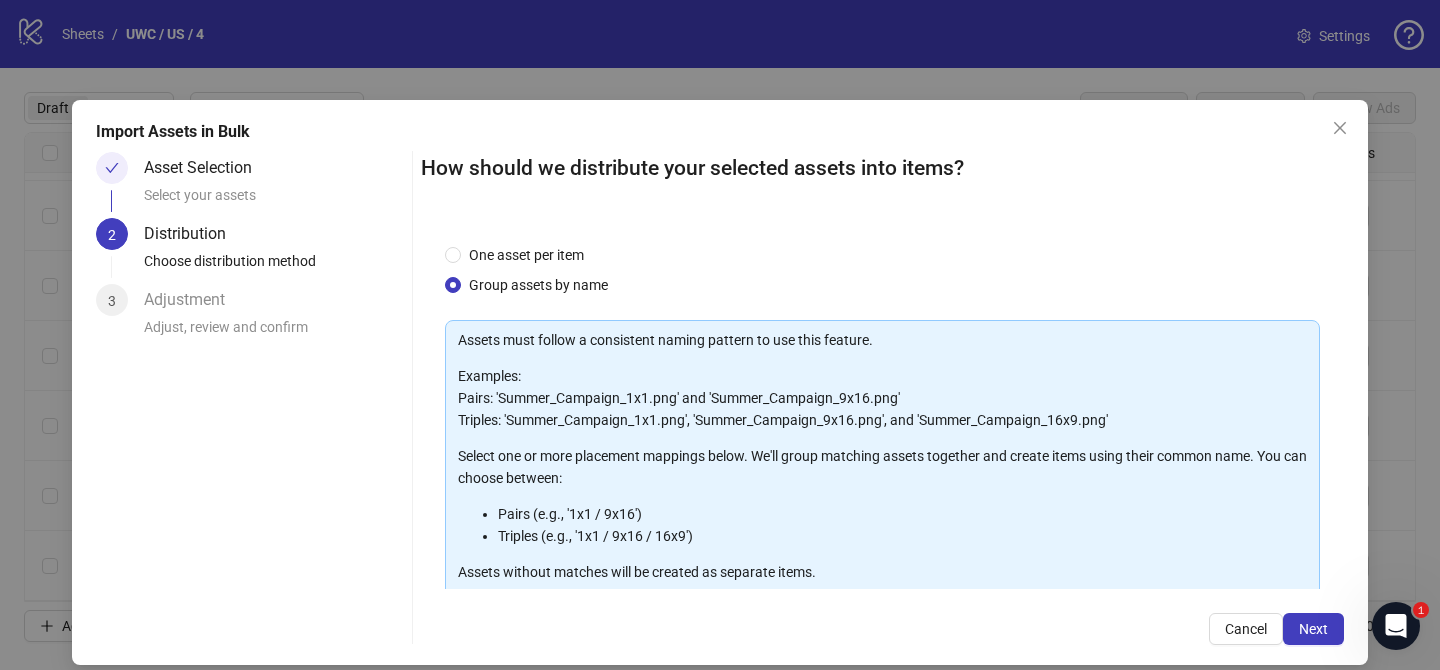 scroll, scrollTop: 216, scrollLeft: 0, axis: vertical 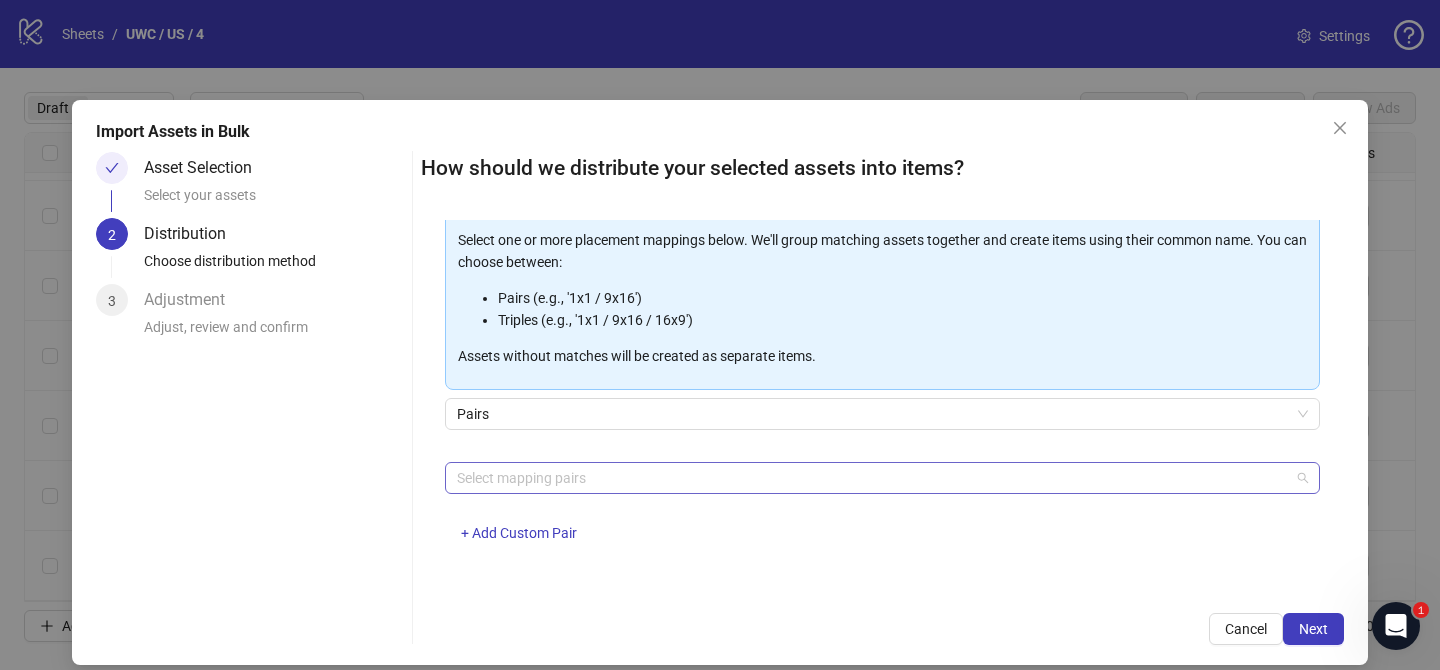 click at bounding box center (872, 478) 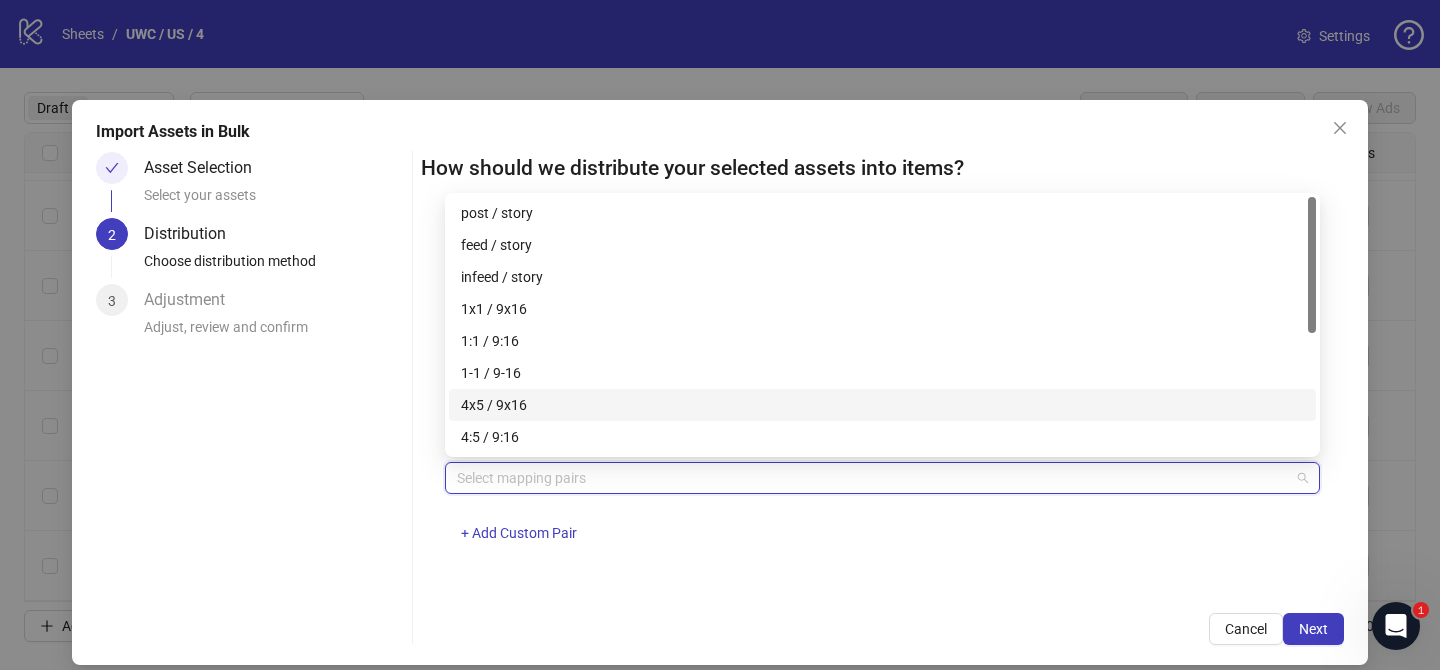 drag, startPoint x: 518, startPoint y: 402, endPoint x: 1093, endPoint y: 534, distance: 589.9568 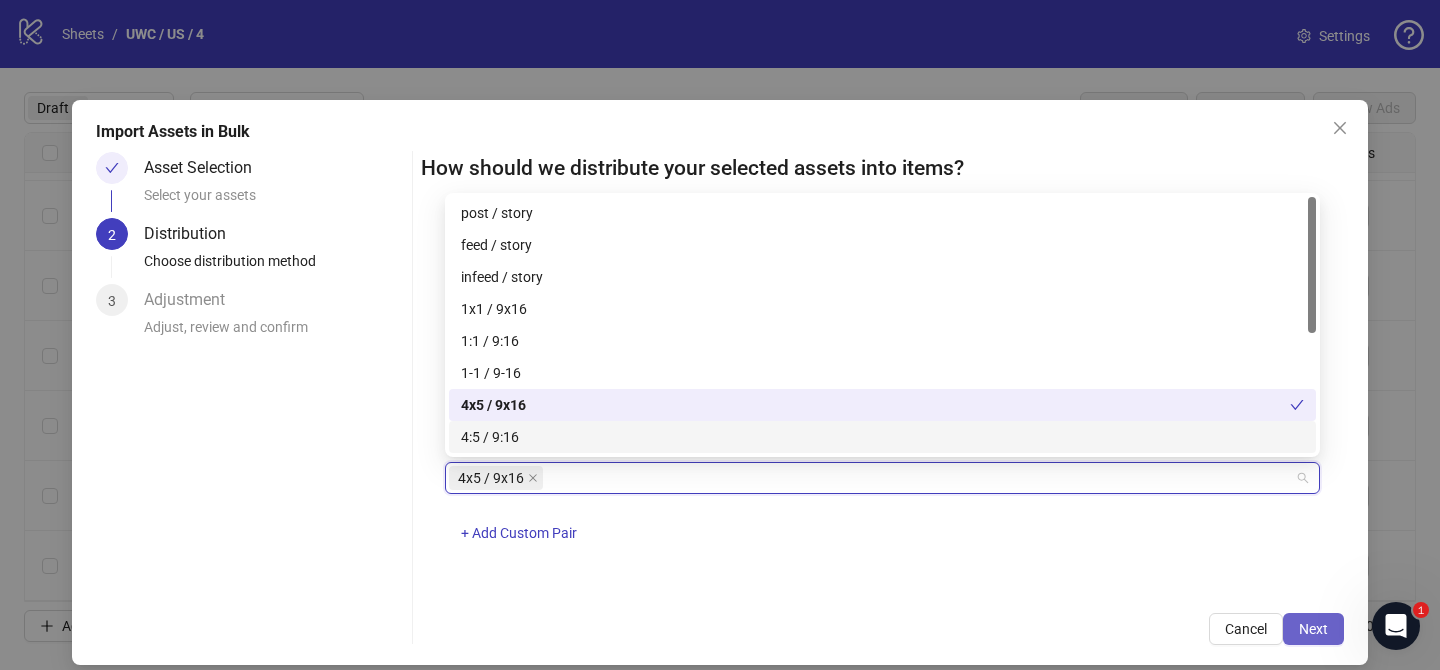 click on "Next" at bounding box center [1313, 629] 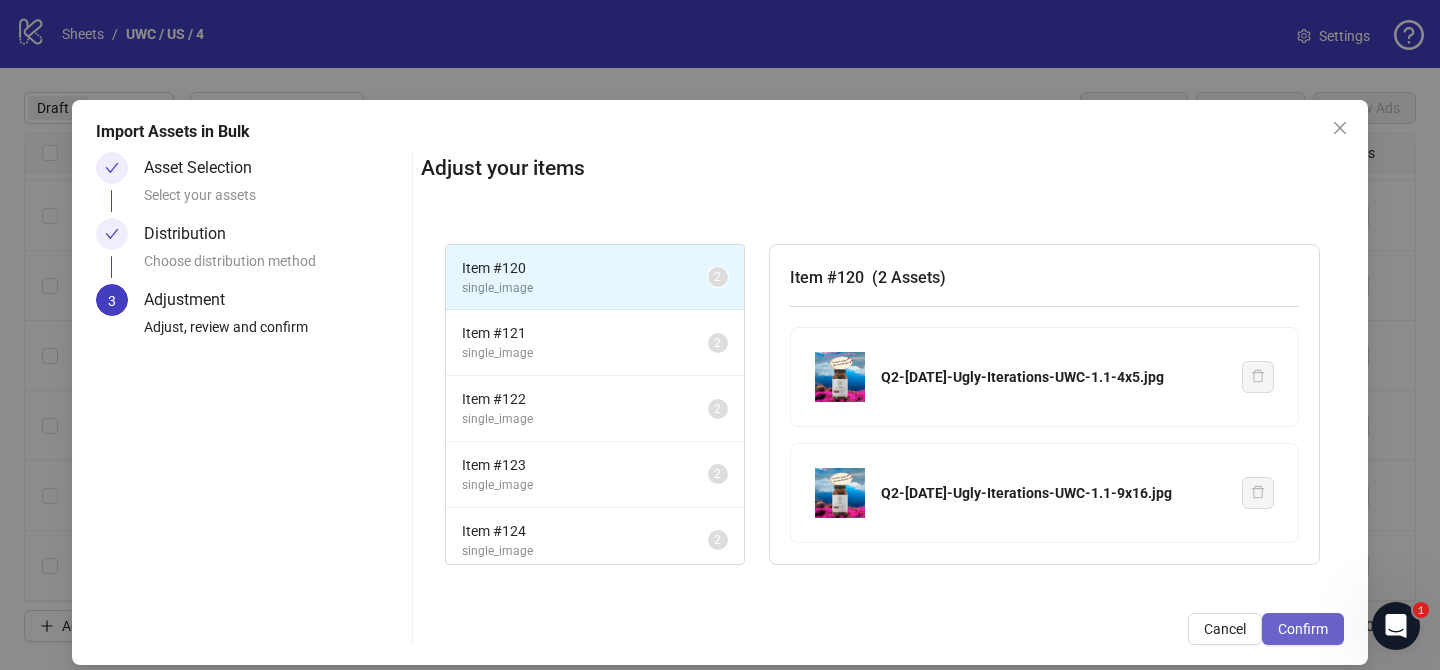 click on "Confirm" at bounding box center [1303, 629] 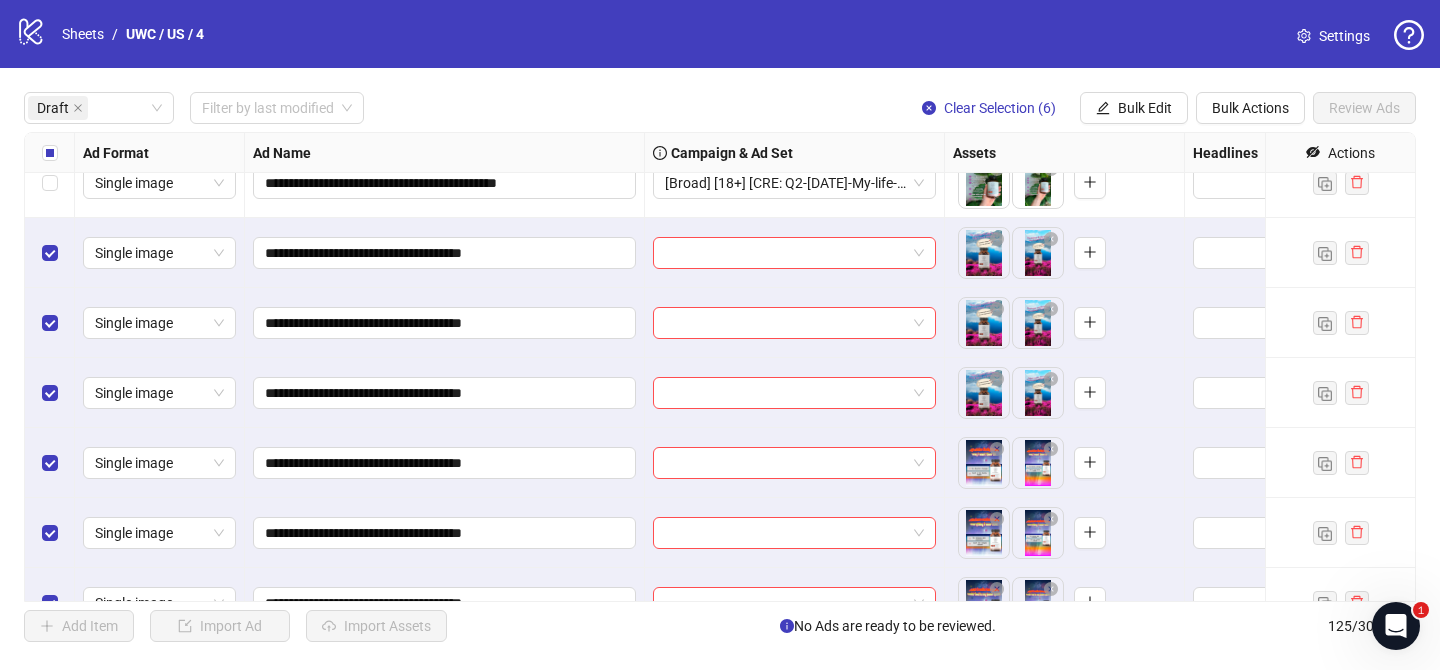 scroll, scrollTop: 1672, scrollLeft: 0, axis: vertical 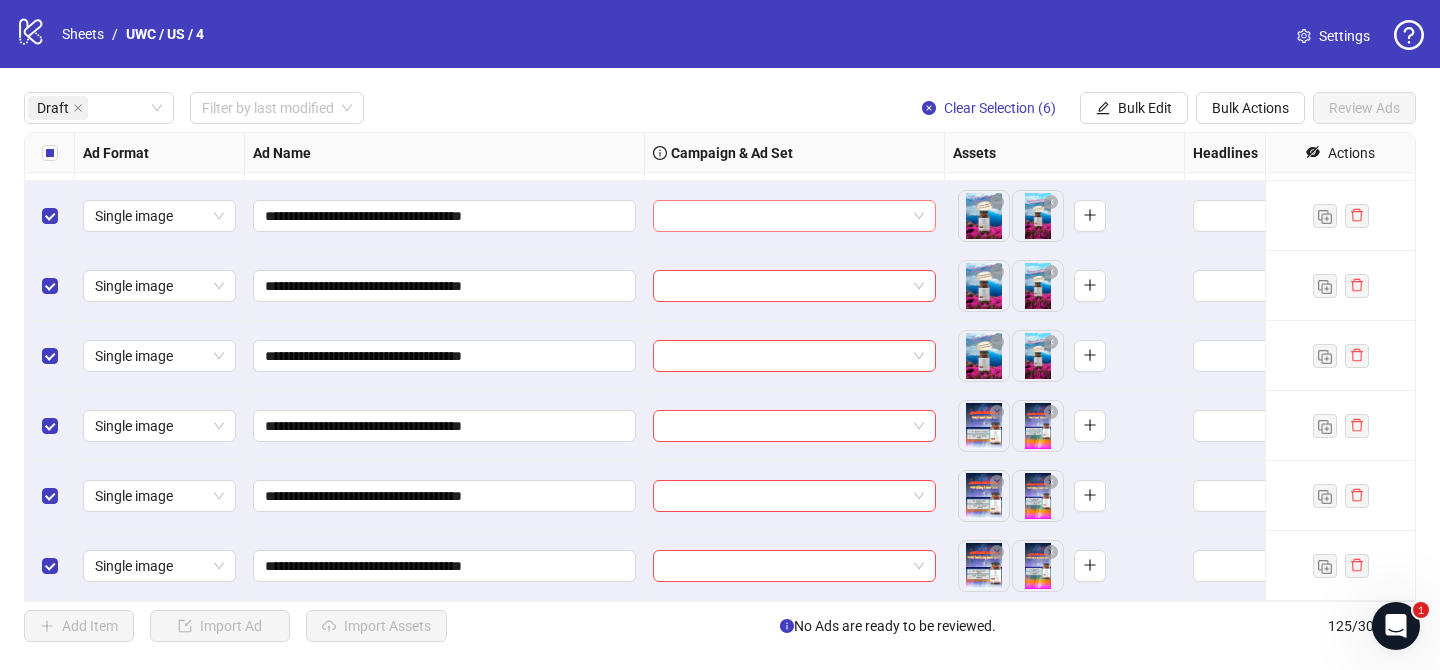 click at bounding box center (785, 216) 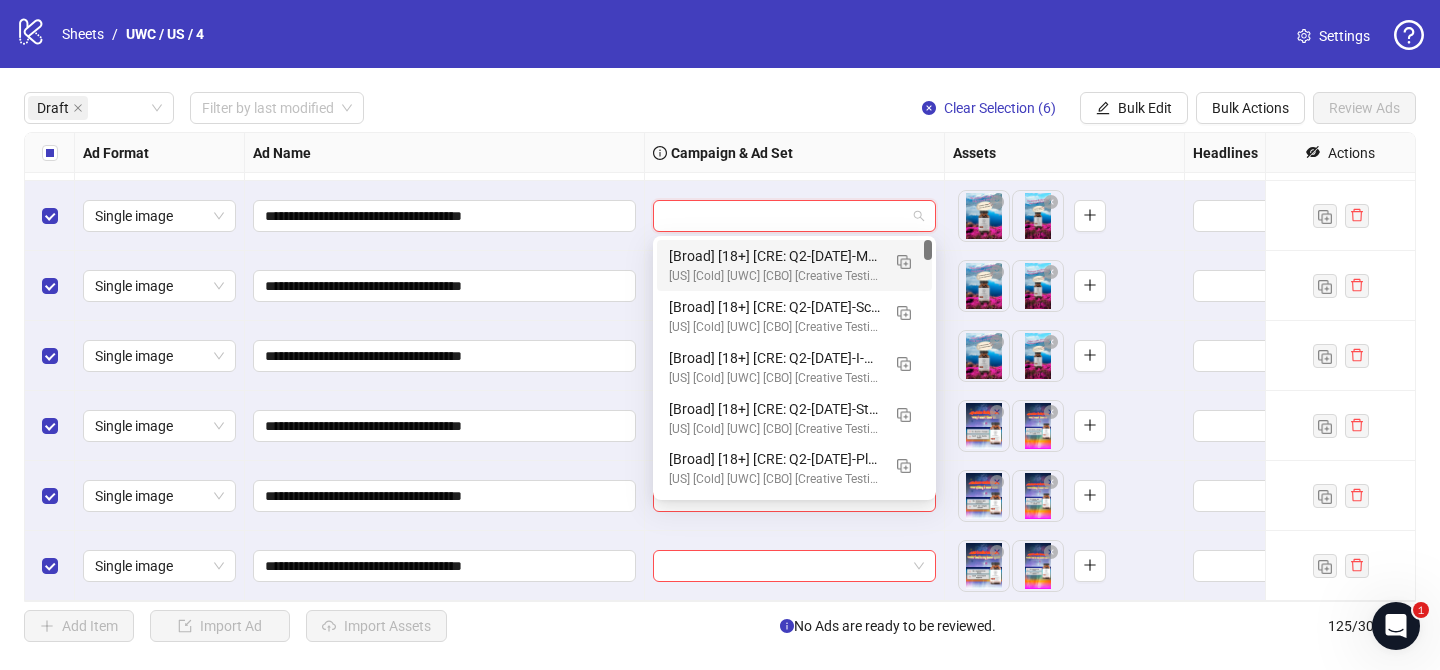 drag, startPoint x: 905, startPoint y: 257, endPoint x: 860, endPoint y: 274, distance: 48.104053 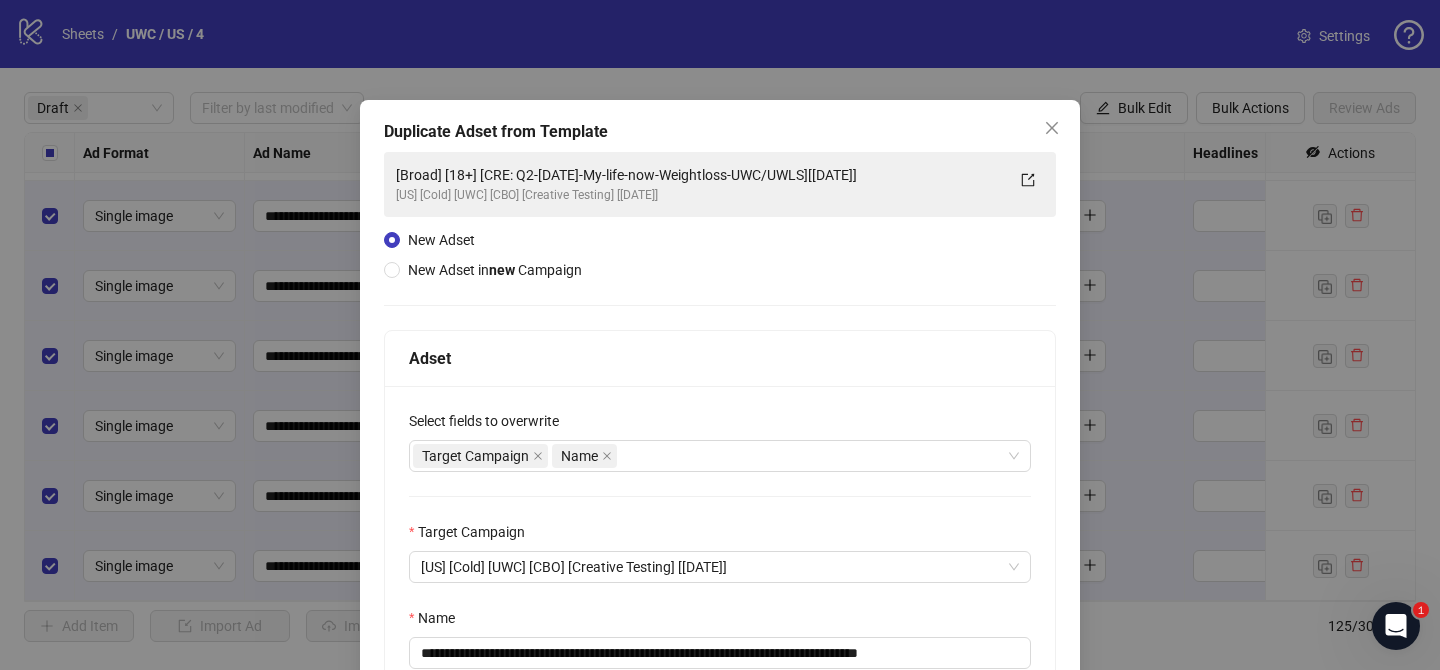 scroll, scrollTop: 101, scrollLeft: 0, axis: vertical 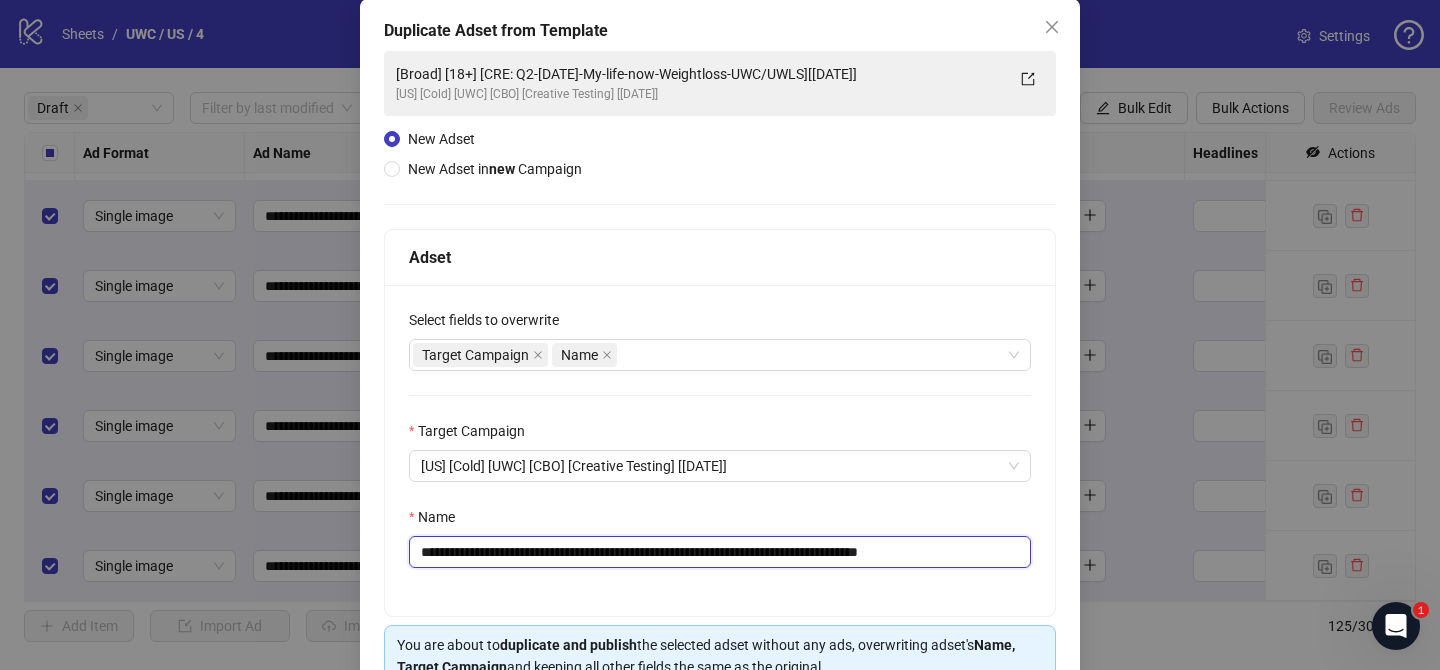 drag, startPoint x: 542, startPoint y: 554, endPoint x: 875, endPoint y: 555, distance: 333.0015 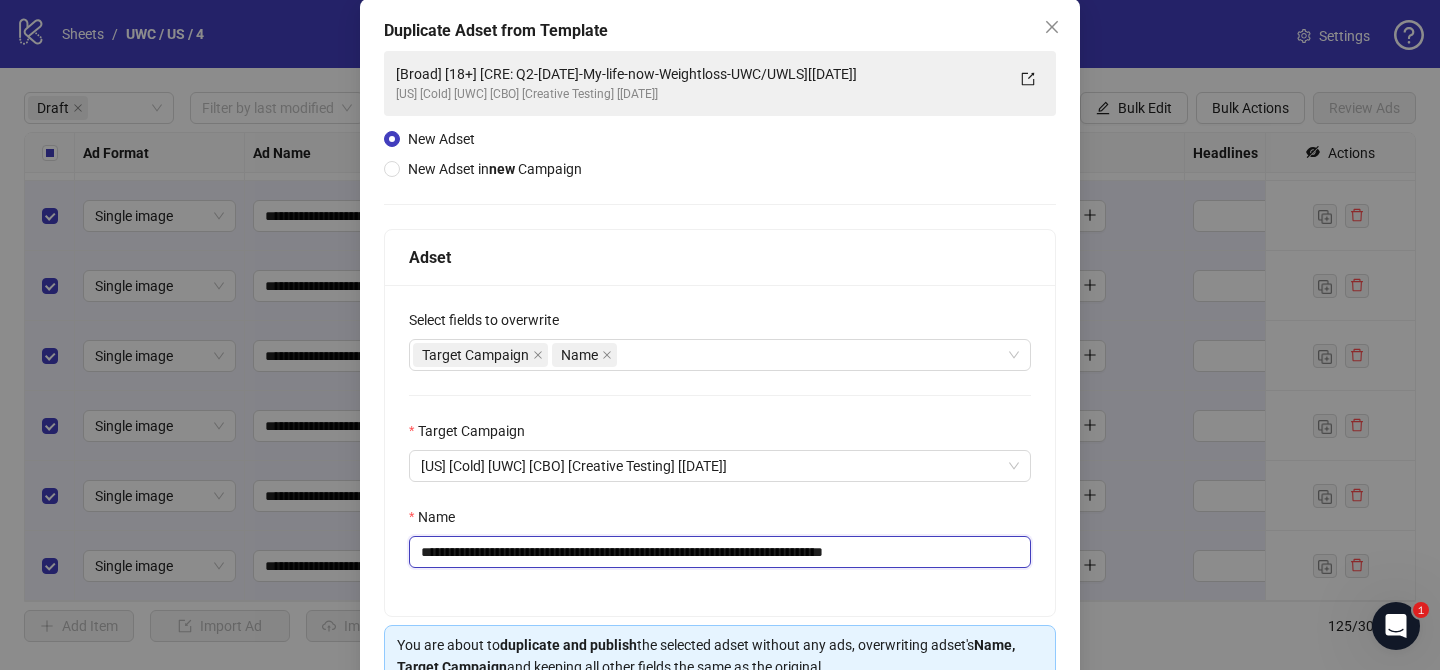 drag, startPoint x: 902, startPoint y: 554, endPoint x: 986, endPoint y: 554, distance: 84 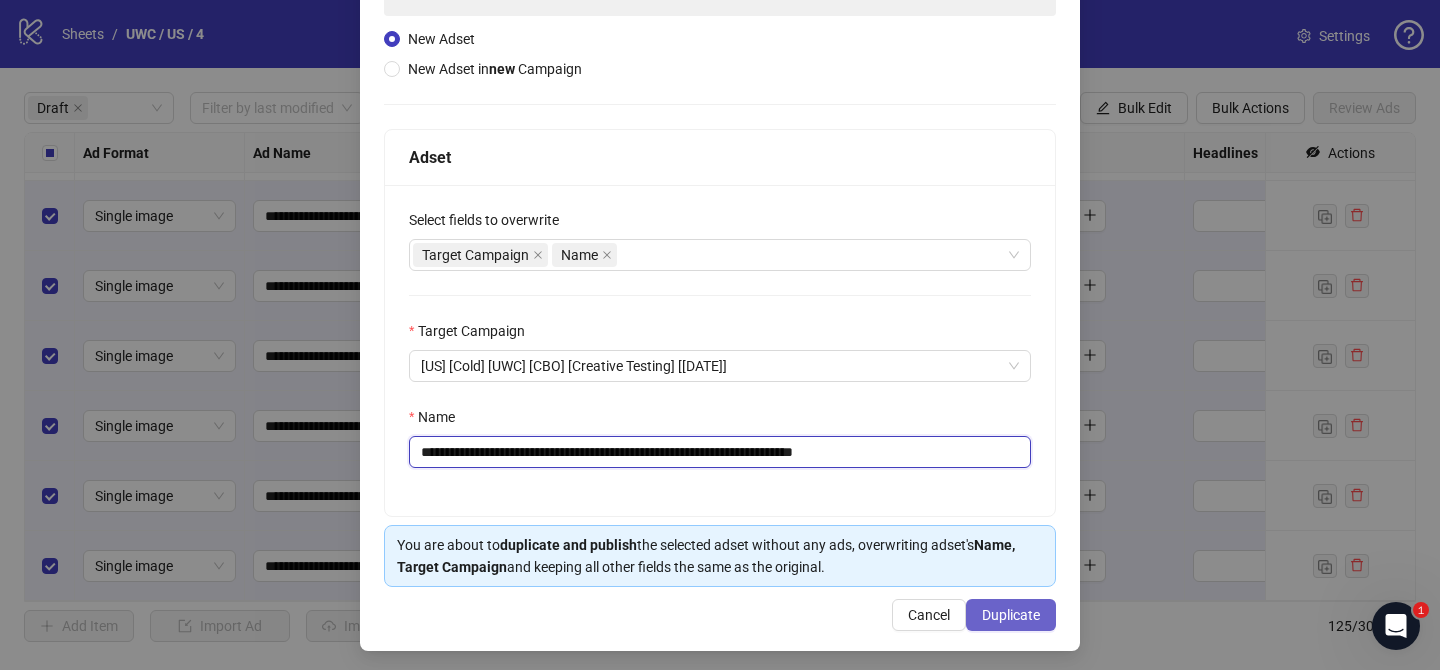 scroll, scrollTop: 207, scrollLeft: 0, axis: vertical 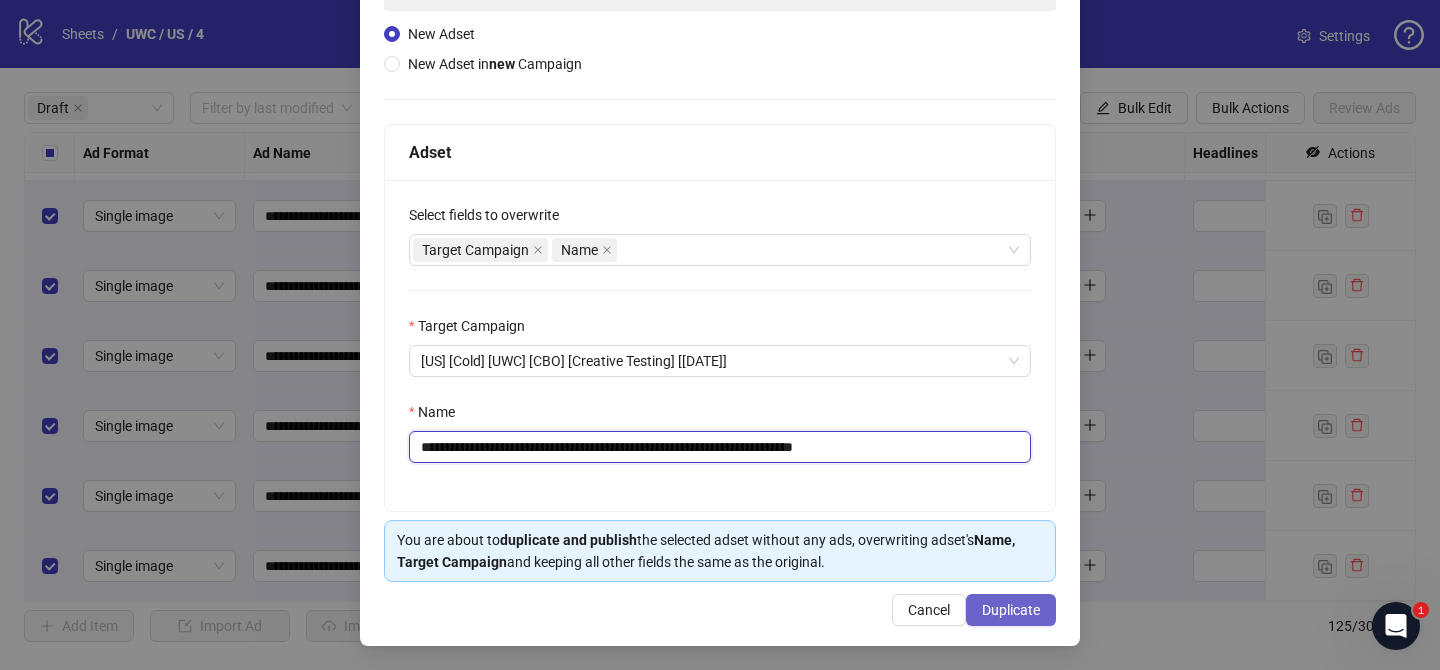 type on "**********" 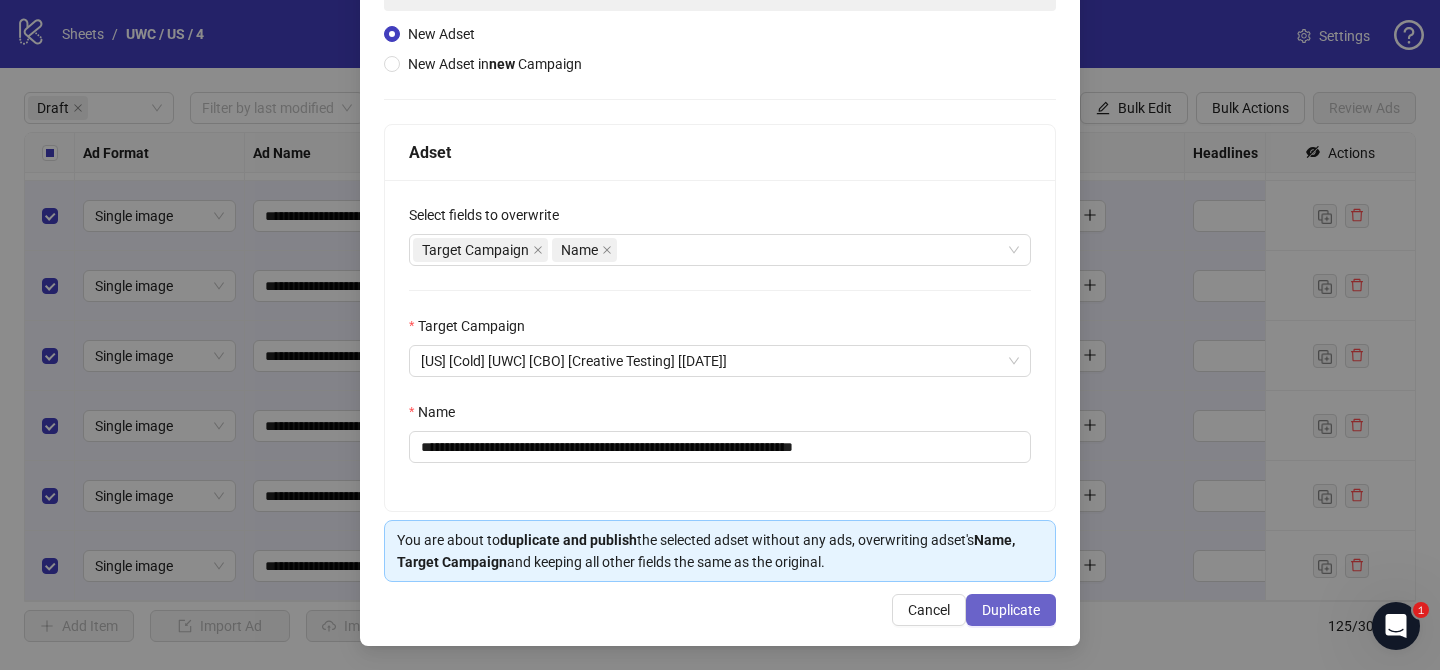 click on "Duplicate" at bounding box center (1011, 610) 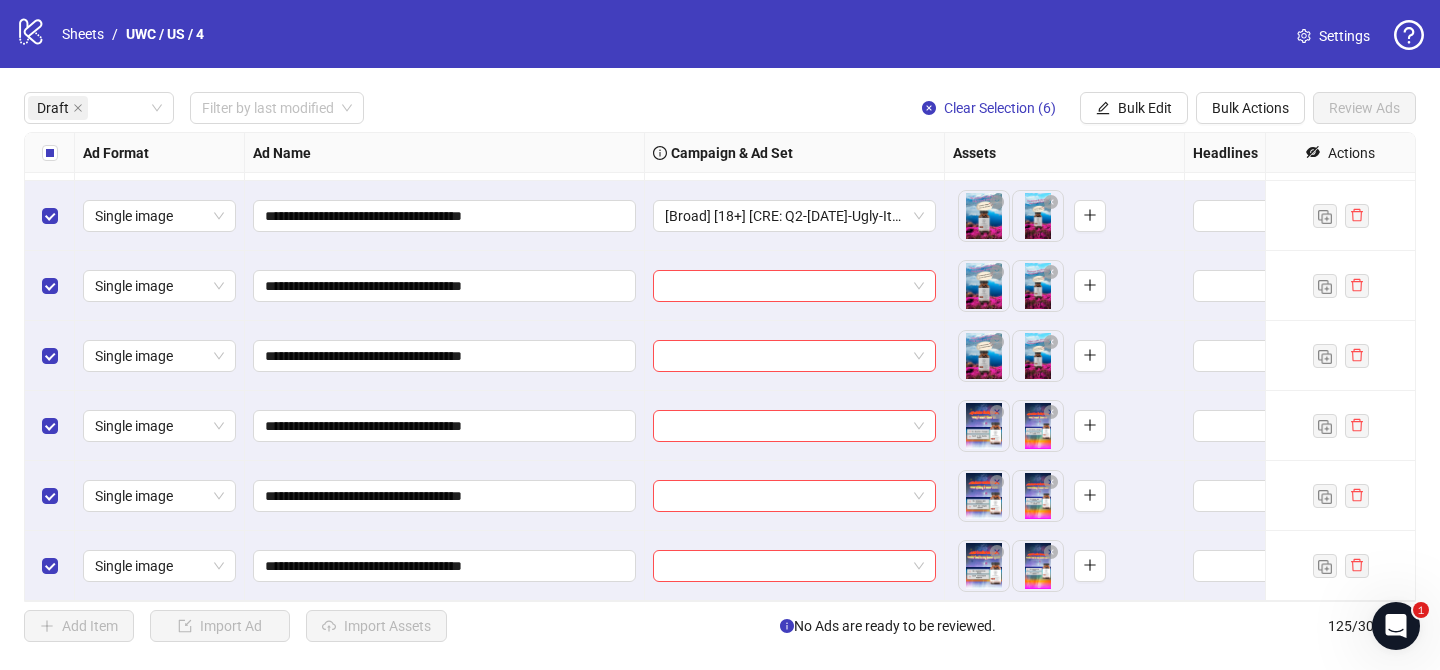 drag, startPoint x: 1147, startPoint y: 106, endPoint x: 1164, endPoint y: 134, distance: 32.75668 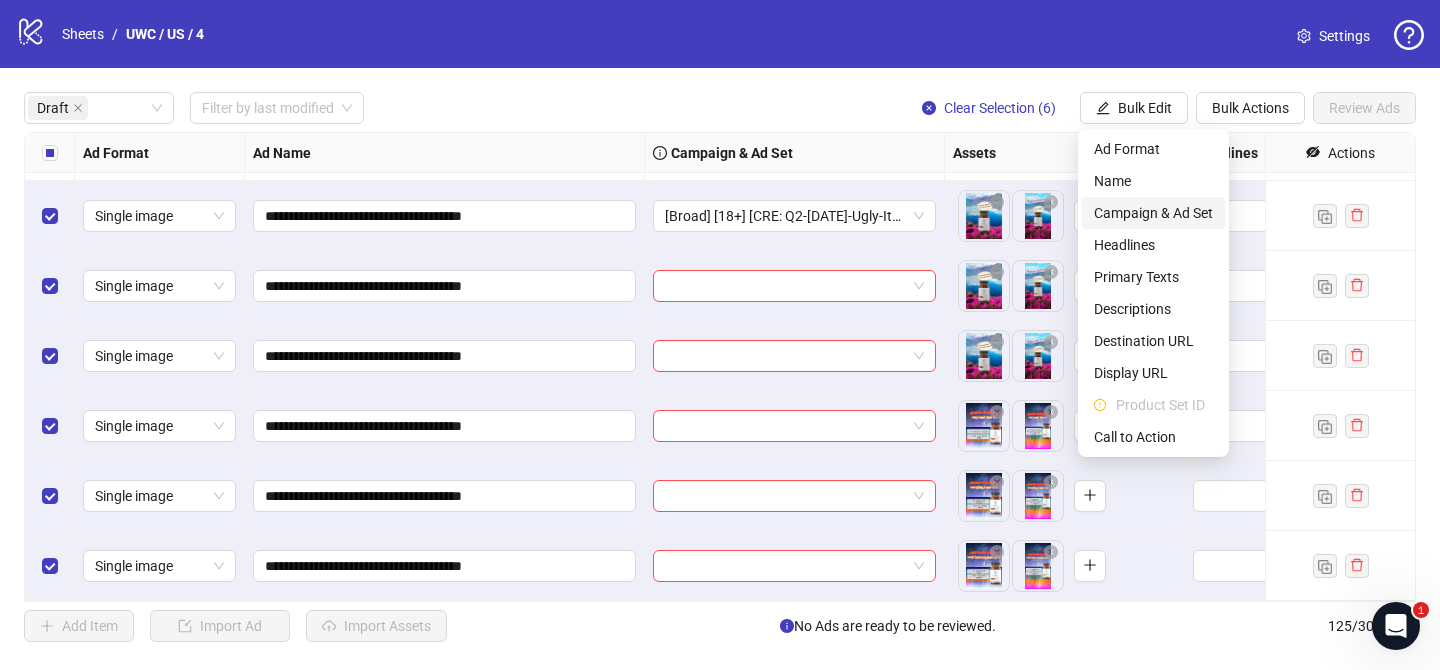 click on "Campaign & Ad Set" at bounding box center (1153, 213) 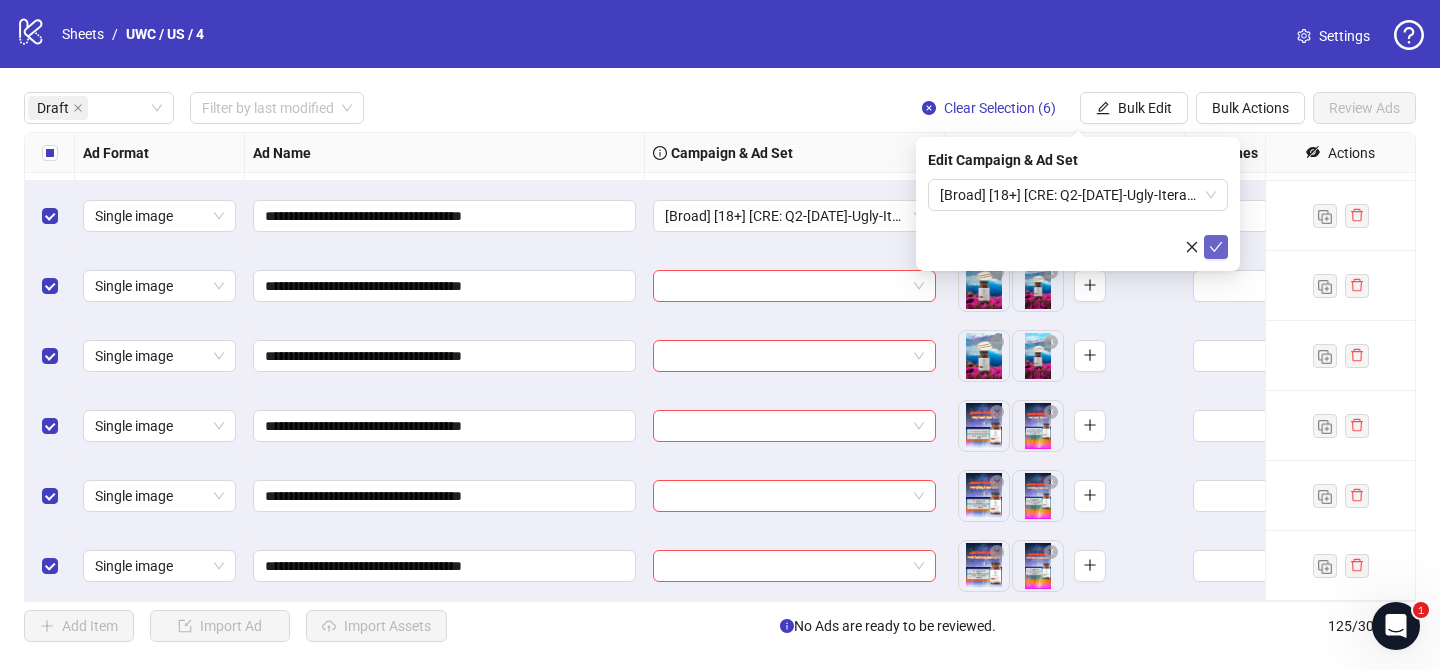 click at bounding box center [1216, 247] 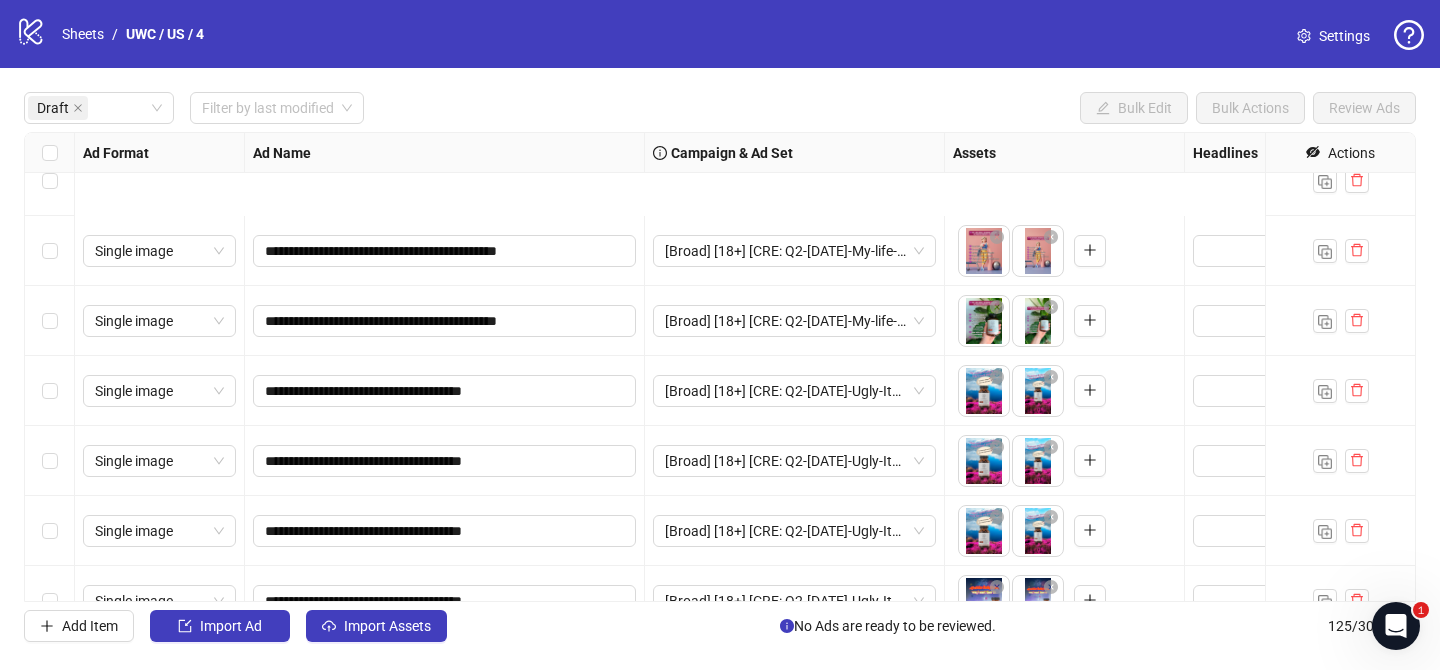 scroll, scrollTop: 1672, scrollLeft: 0, axis: vertical 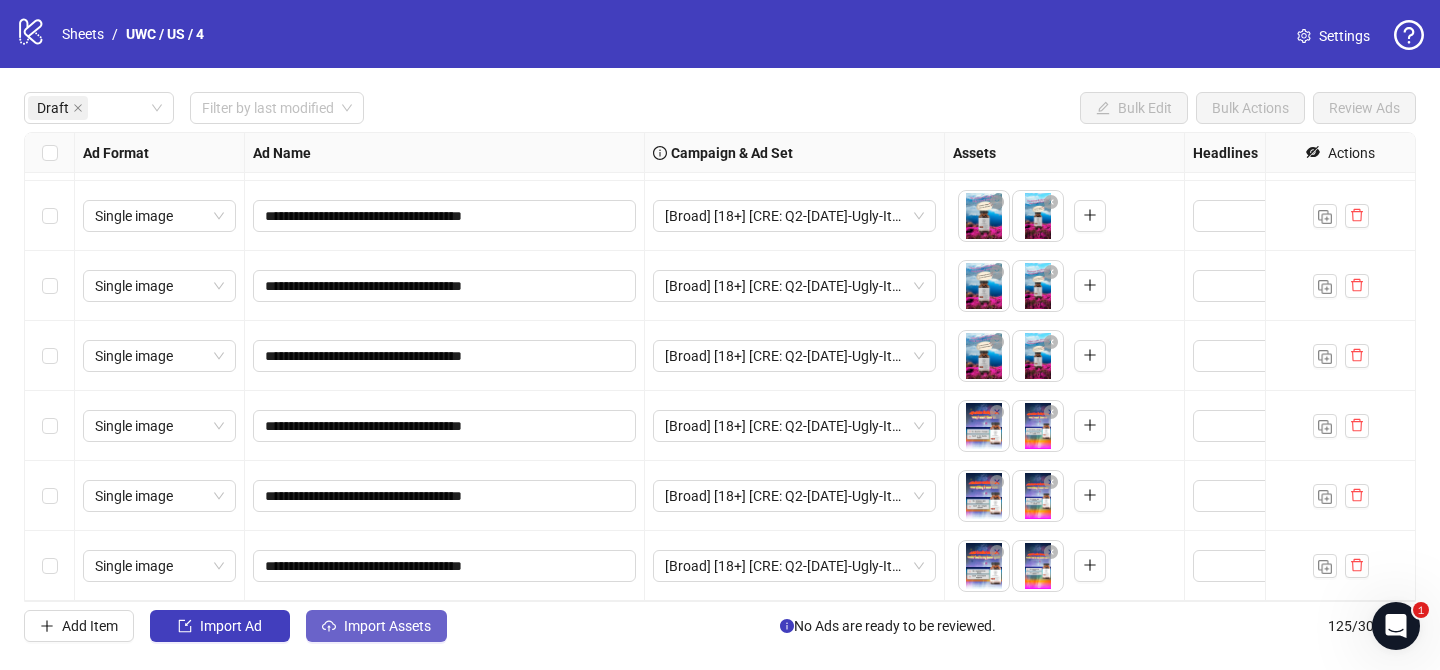 click on "Import Assets" at bounding box center [387, 626] 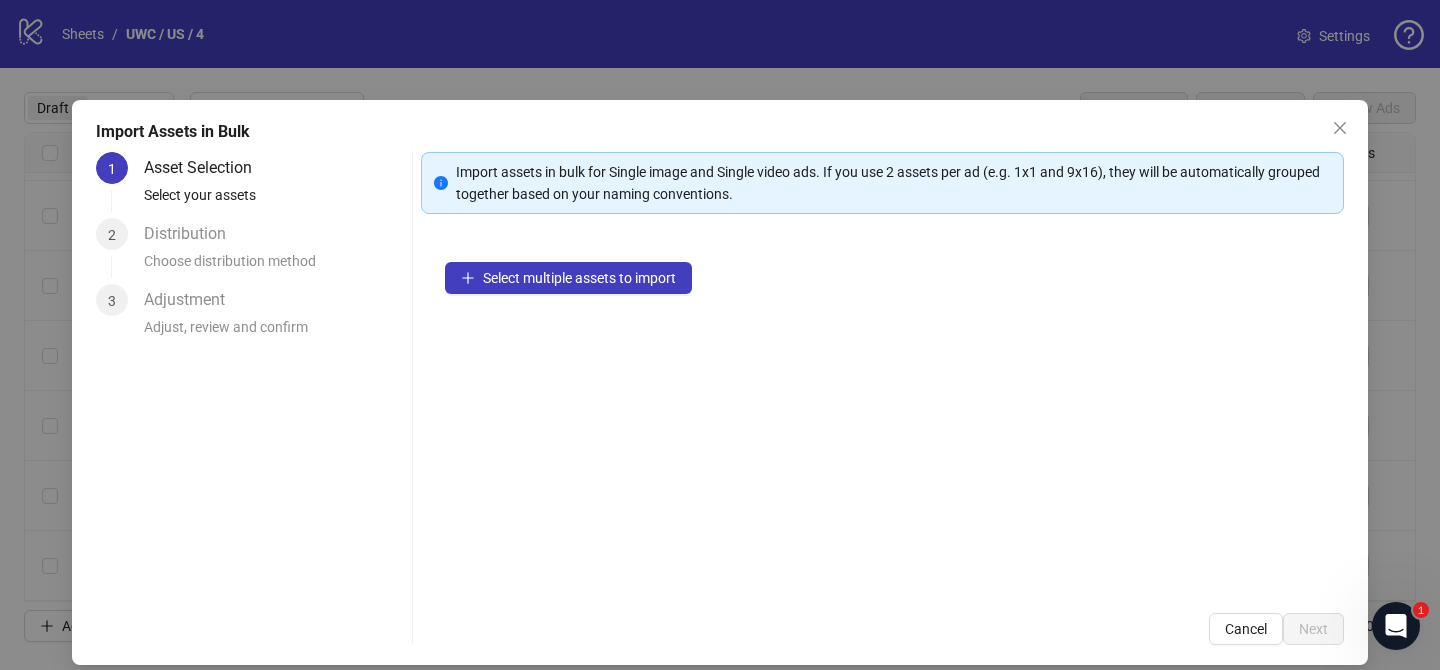 click on "Select multiple assets to import" at bounding box center (882, 413) 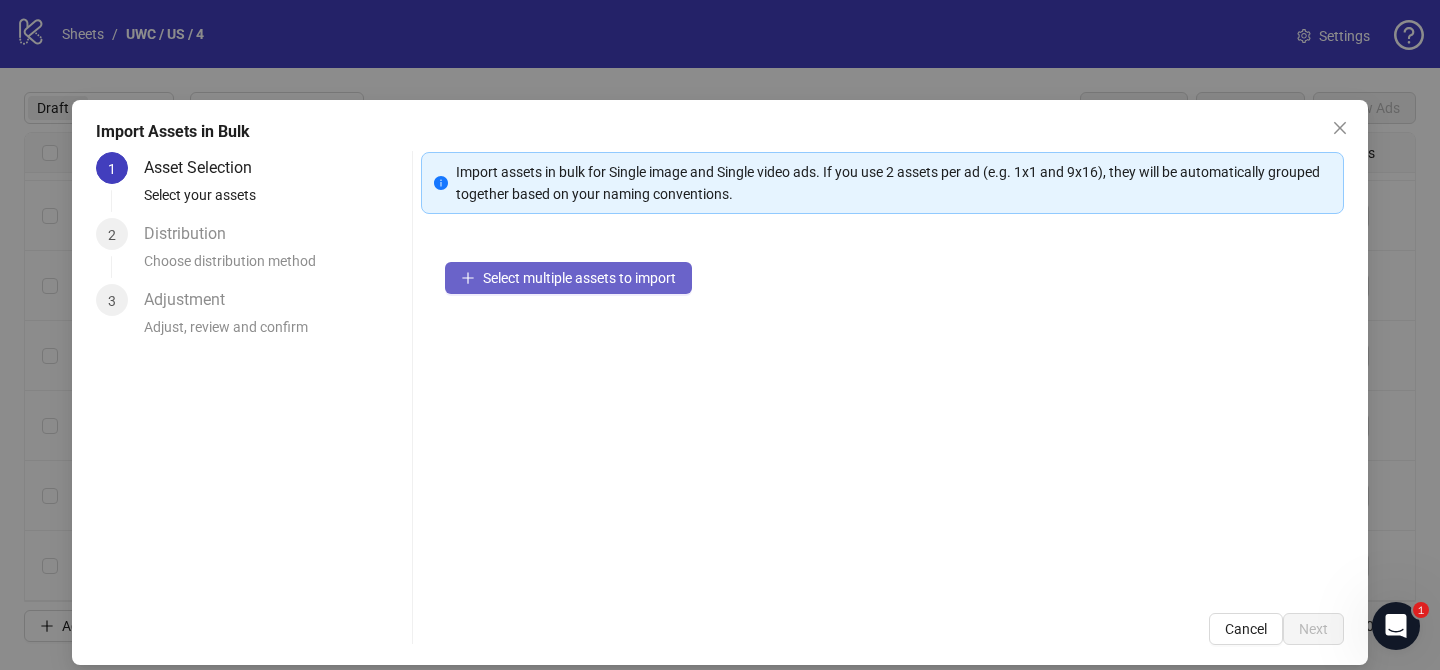 click on "Select multiple assets to import" at bounding box center [579, 278] 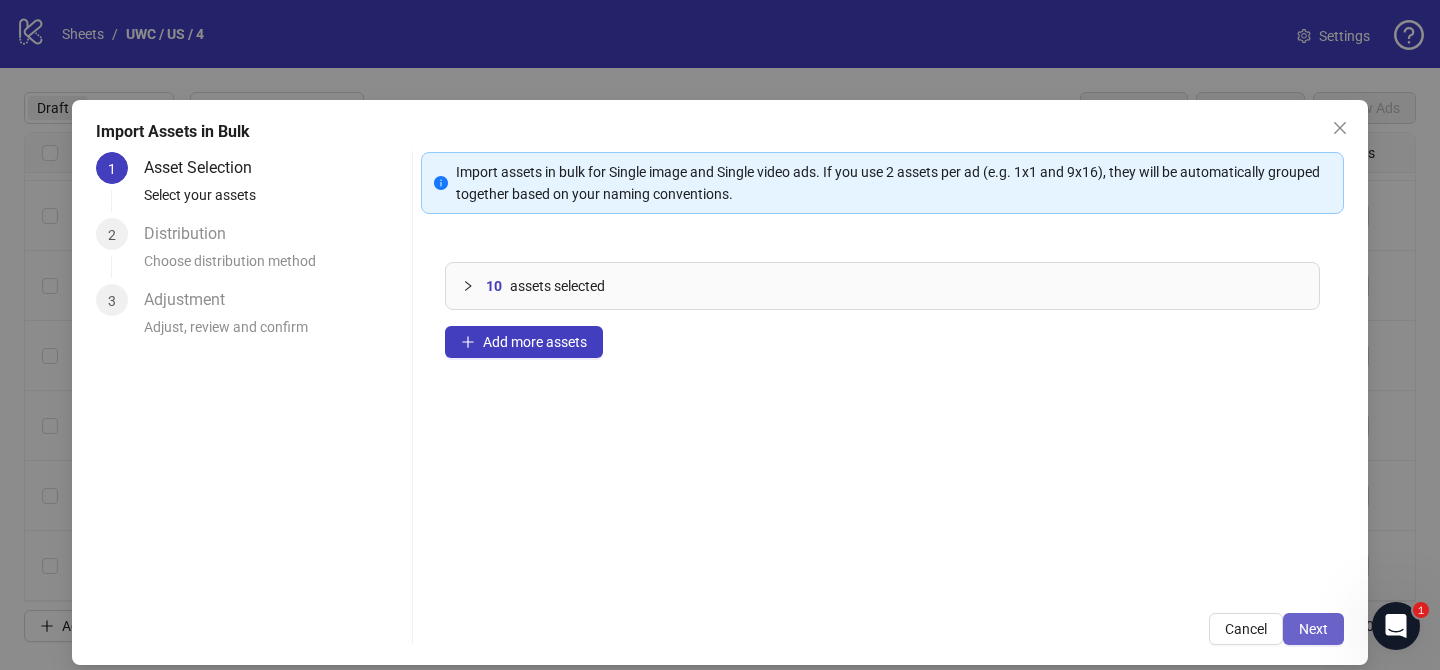 click on "Next" at bounding box center [1313, 629] 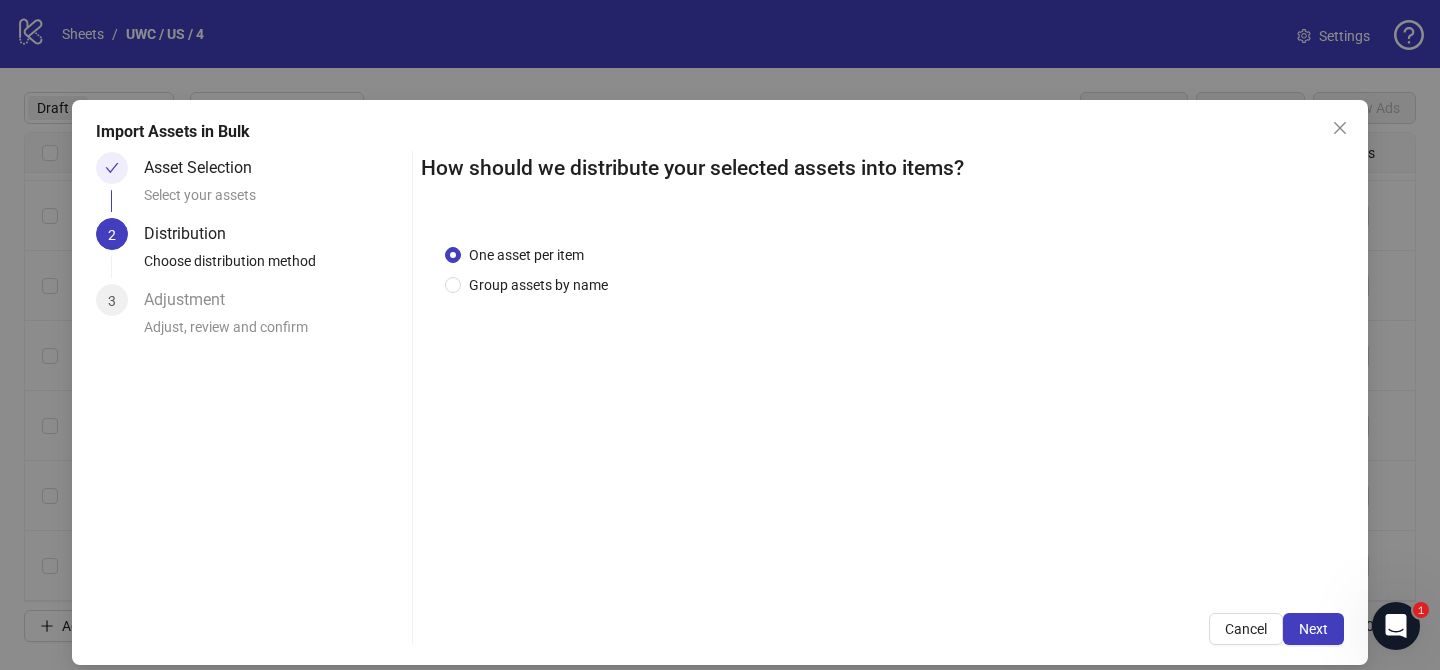 drag, startPoint x: 559, startPoint y: 288, endPoint x: 562, endPoint y: 311, distance: 23.194826 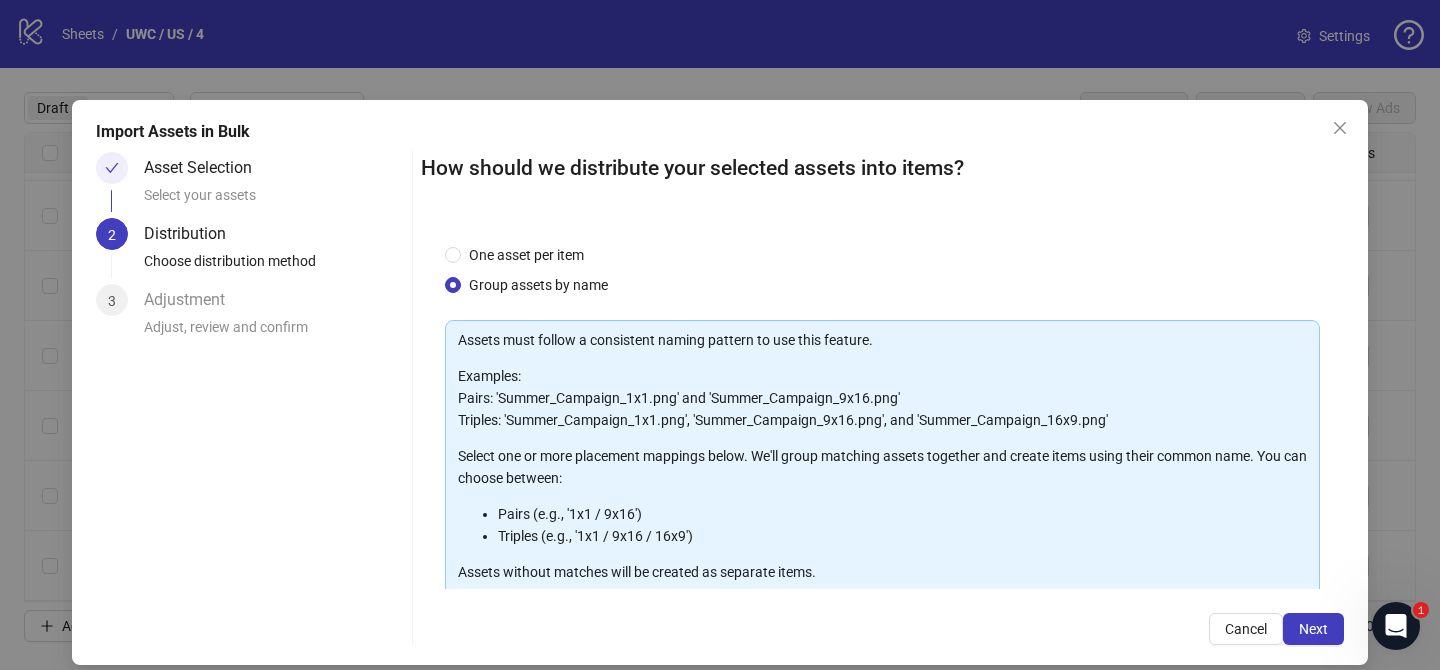 scroll, scrollTop: 216, scrollLeft: 0, axis: vertical 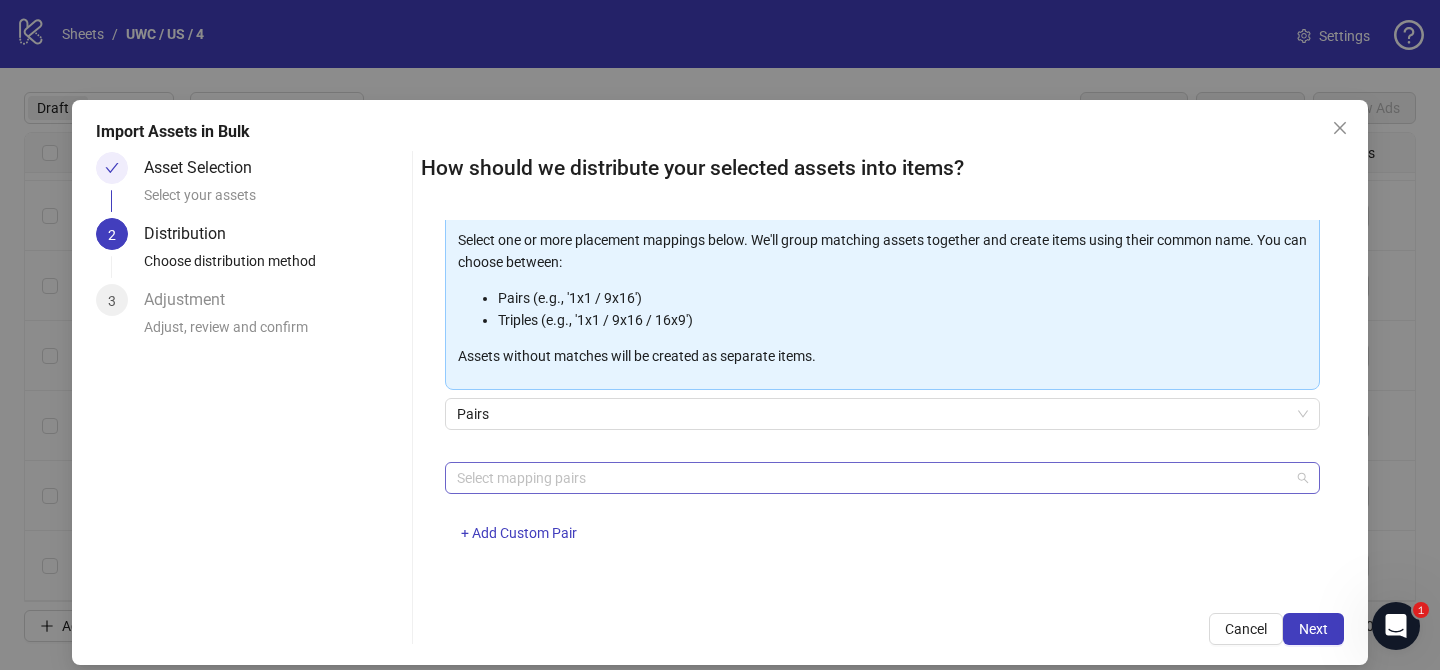 drag, startPoint x: 604, startPoint y: 492, endPoint x: 605, endPoint y: 472, distance: 20.024984 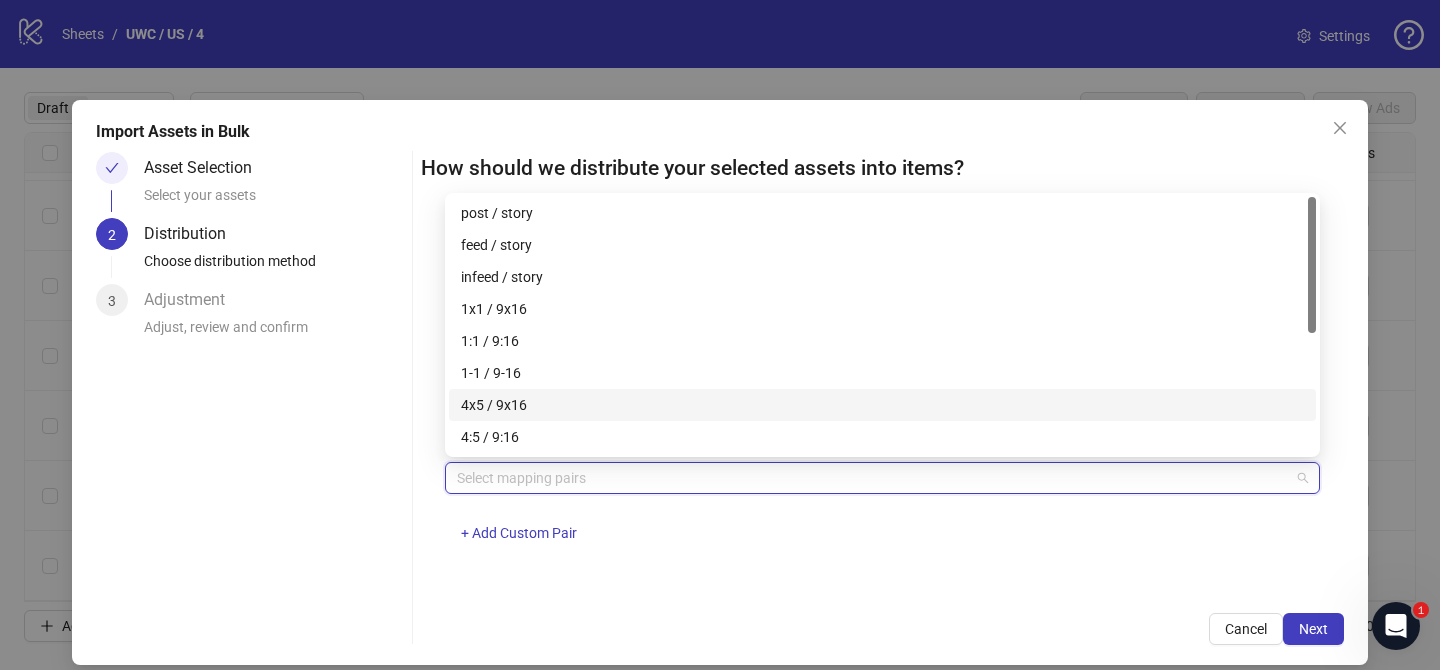 drag, startPoint x: 592, startPoint y: 399, endPoint x: 1174, endPoint y: 538, distance: 598.3686 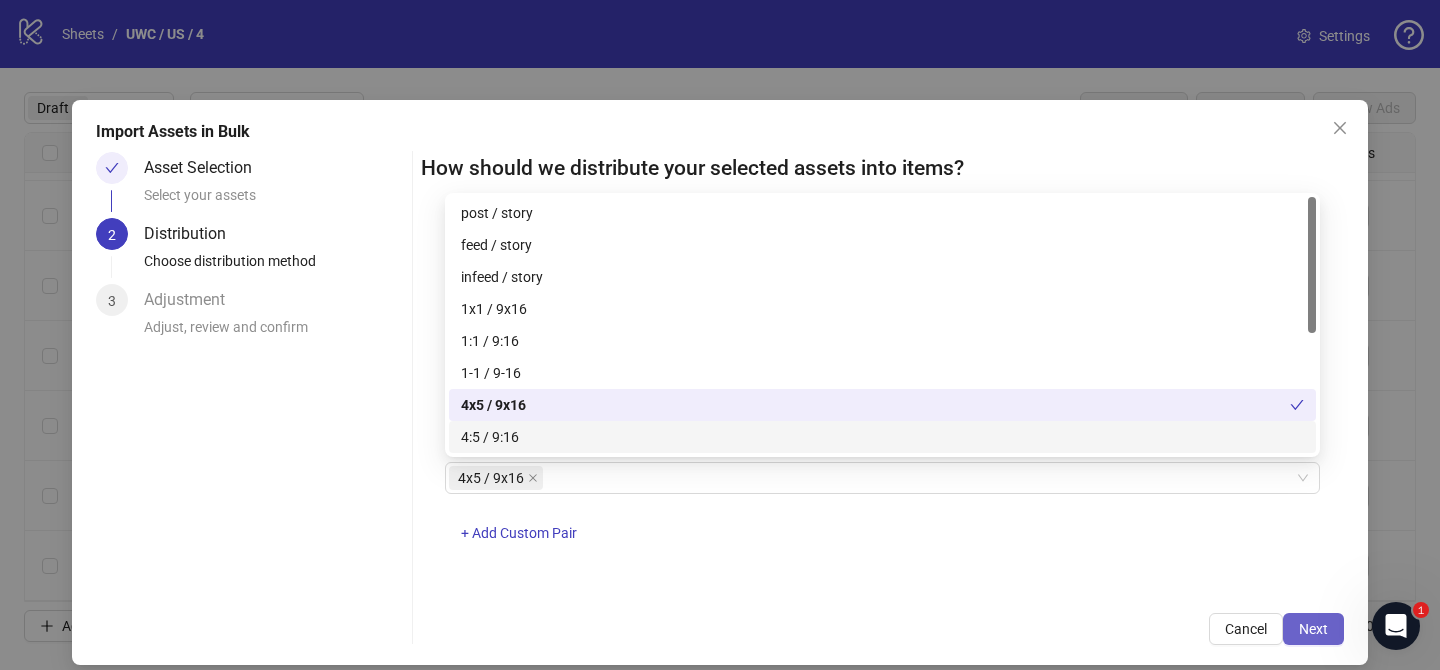 click on "Next" at bounding box center [1313, 629] 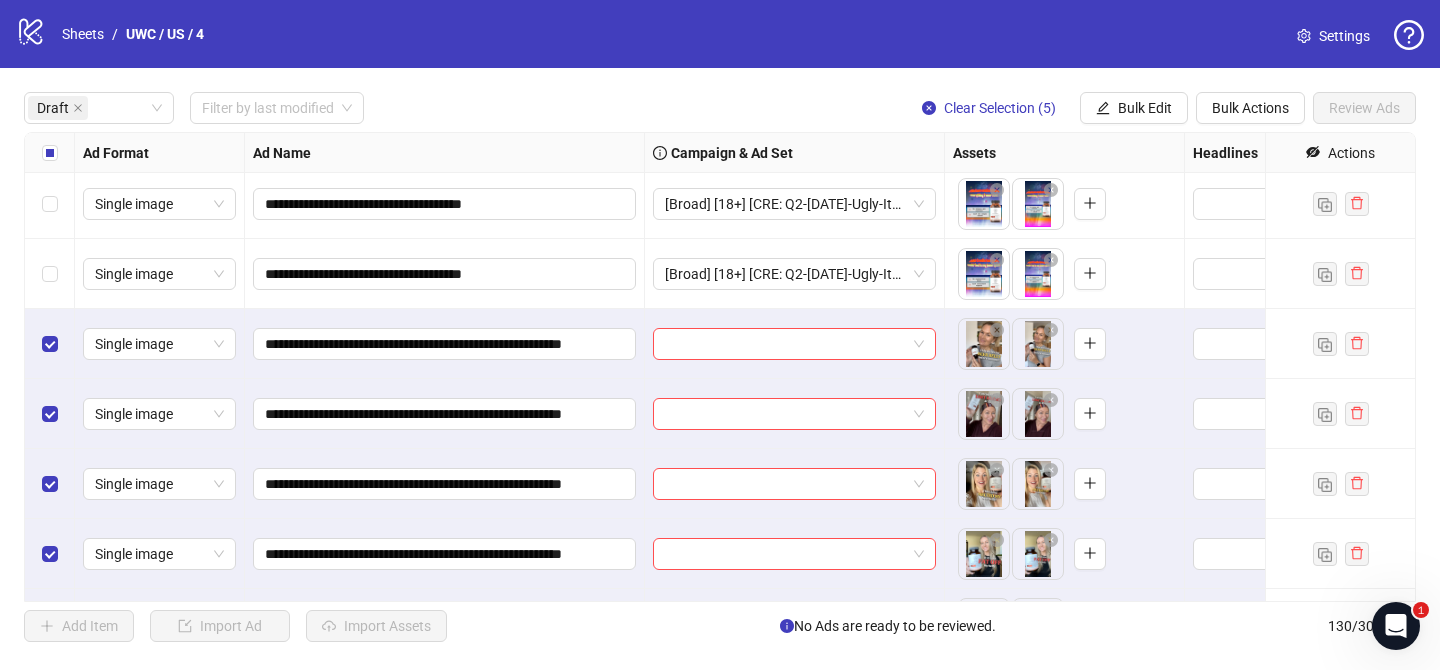 scroll, scrollTop: 2022, scrollLeft: 0, axis: vertical 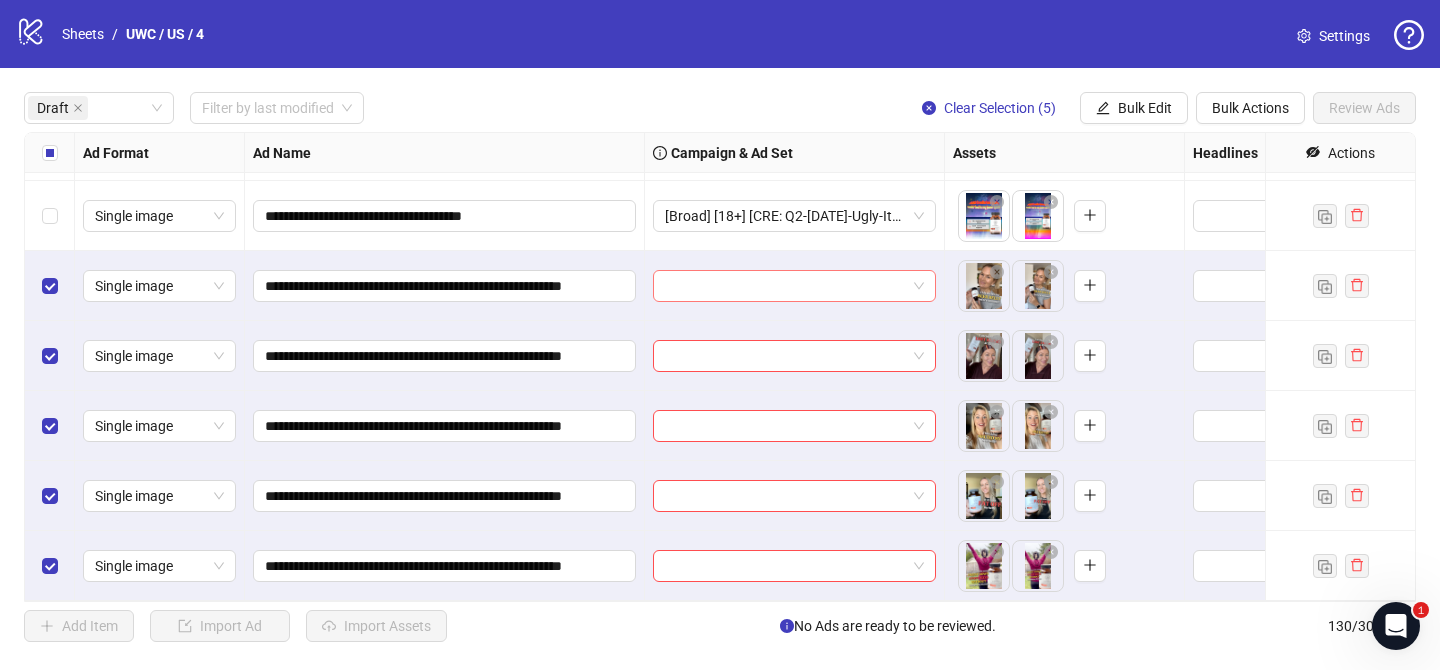 click at bounding box center [785, 286] 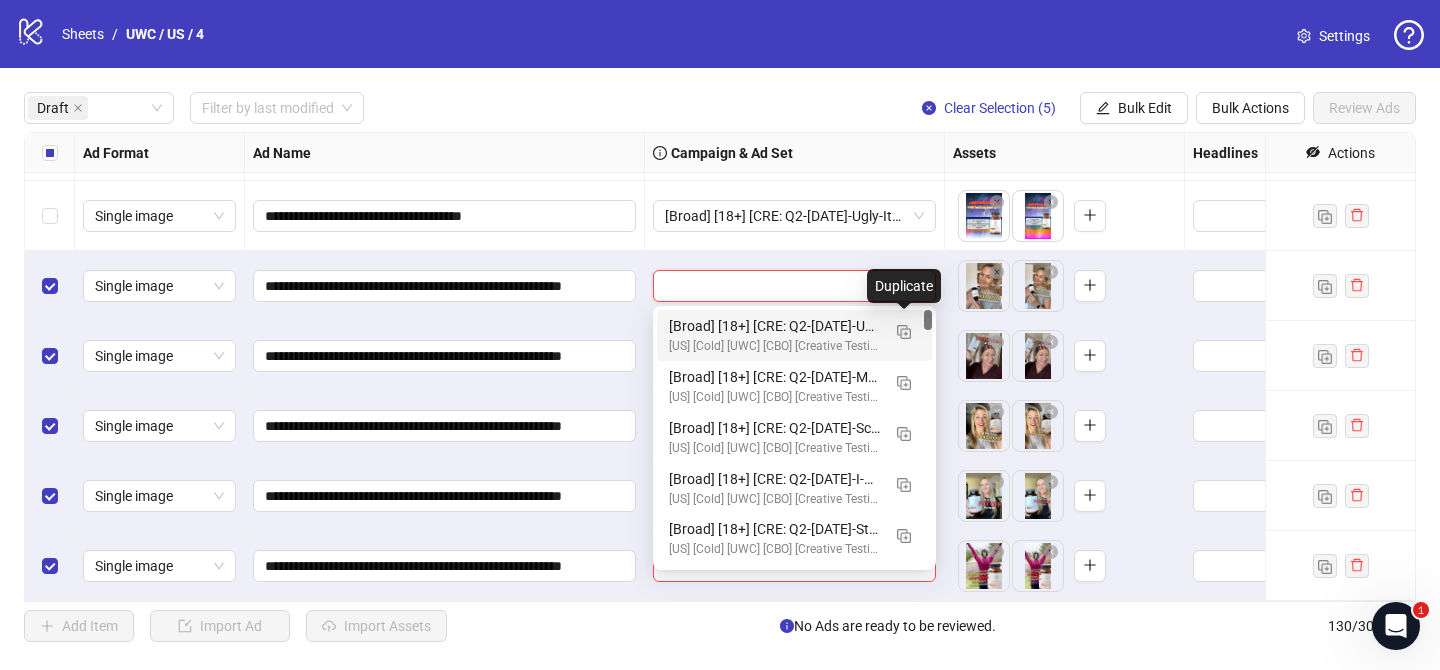 drag, startPoint x: 901, startPoint y: 336, endPoint x: 788, endPoint y: 382, distance: 122.0041 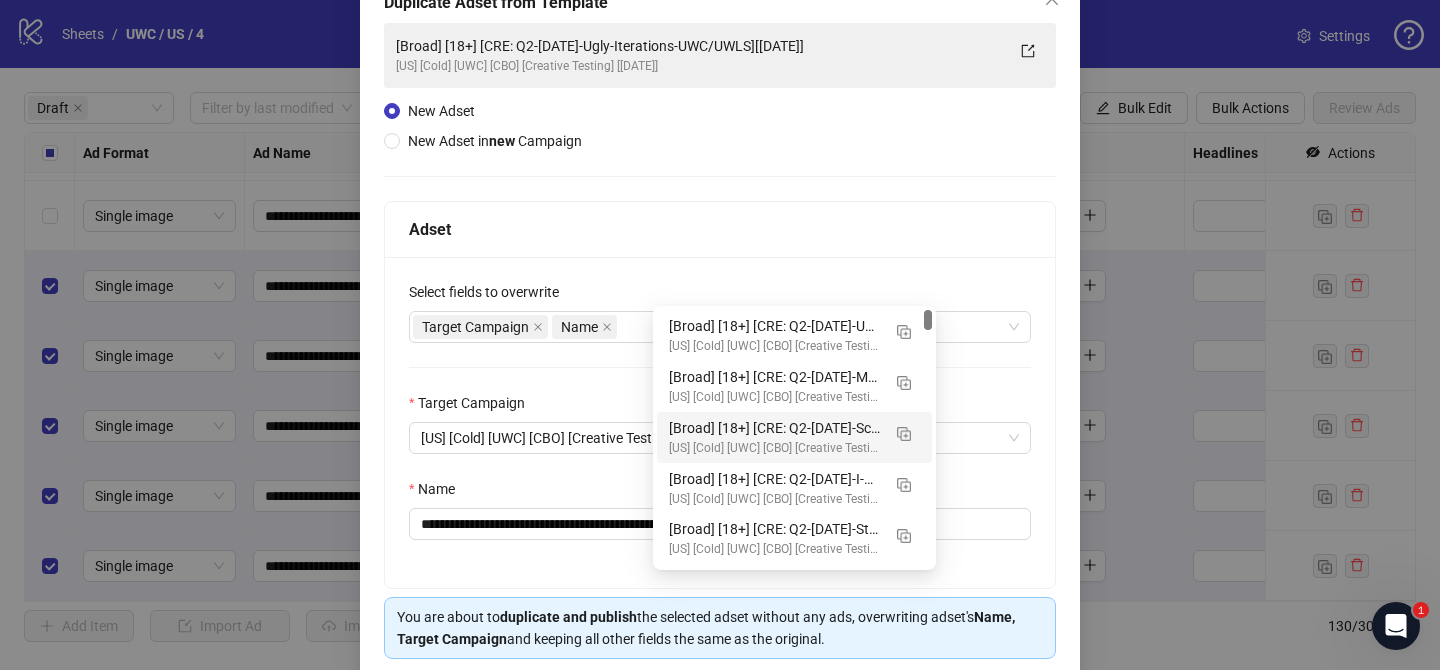 scroll, scrollTop: 190, scrollLeft: 0, axis: vertical 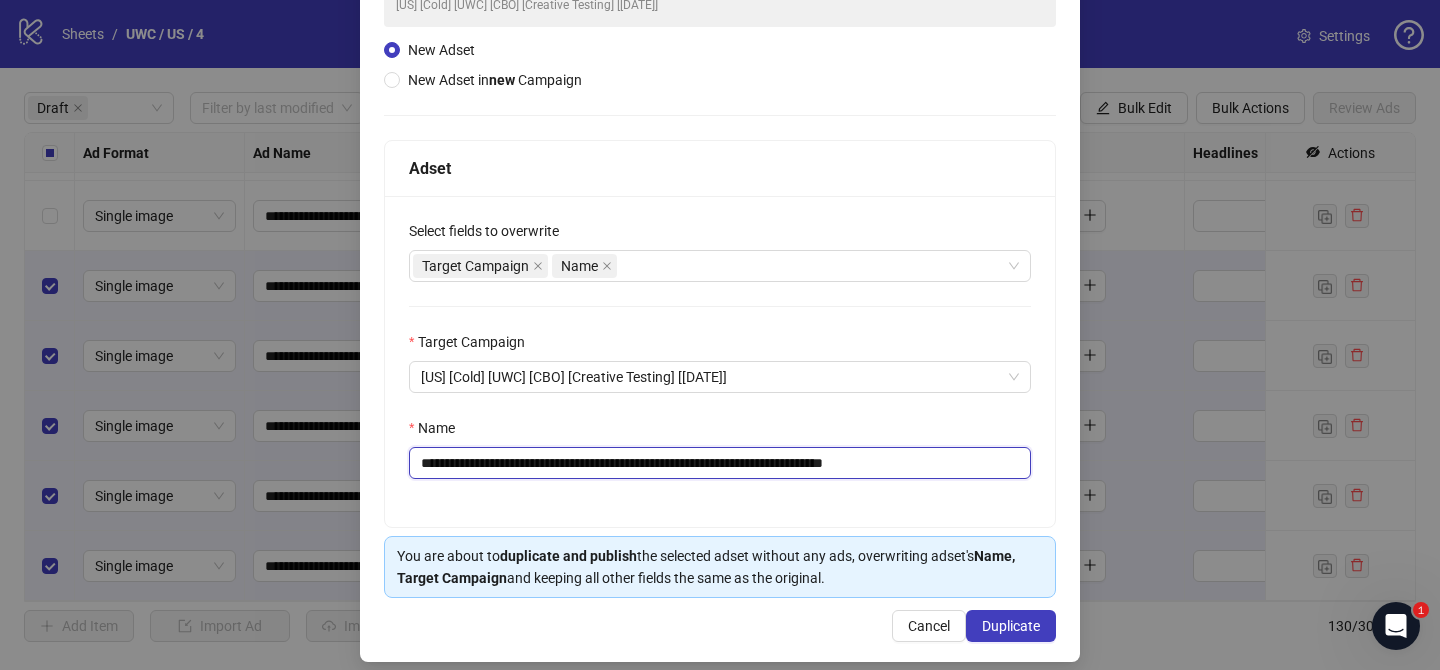 drag, startPoint x: 541, startPoint y: 462, endPoint x: 811, endPoint y: 462, distance: 270 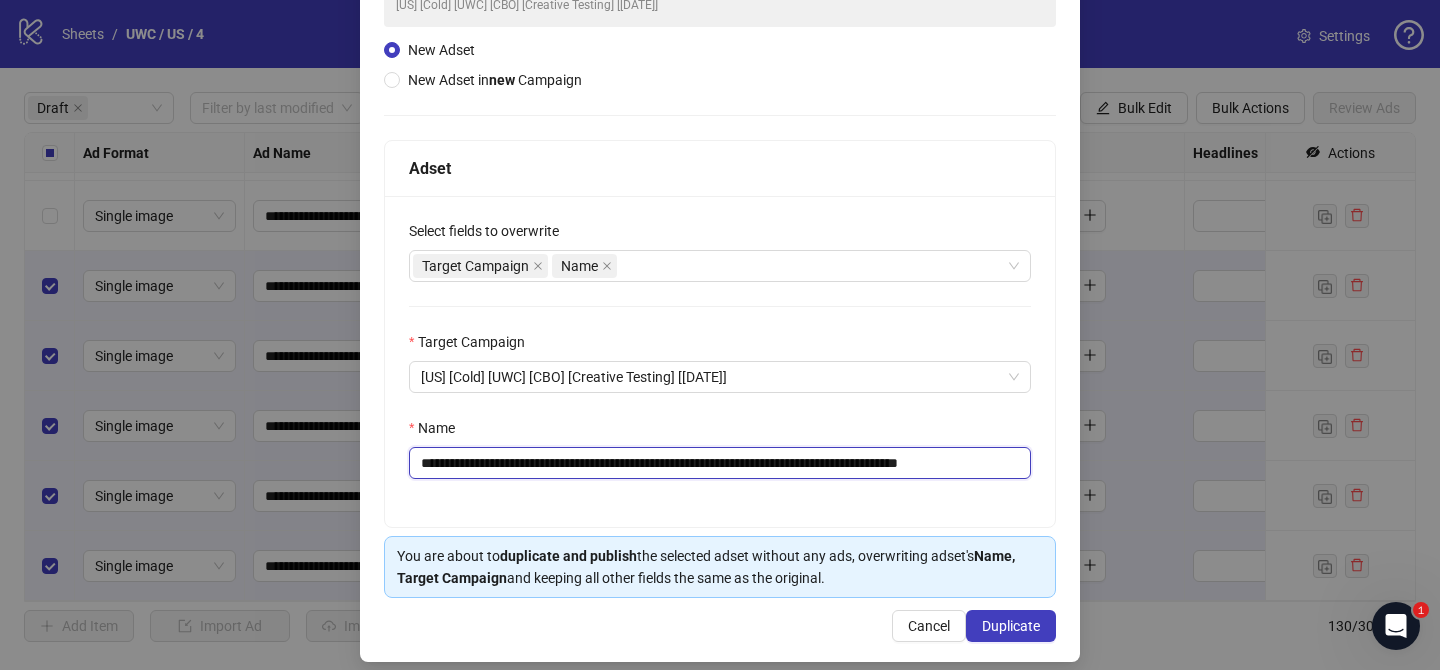 scroll, scrollTop: 0, scrollLeft: 39, axis: horizontal 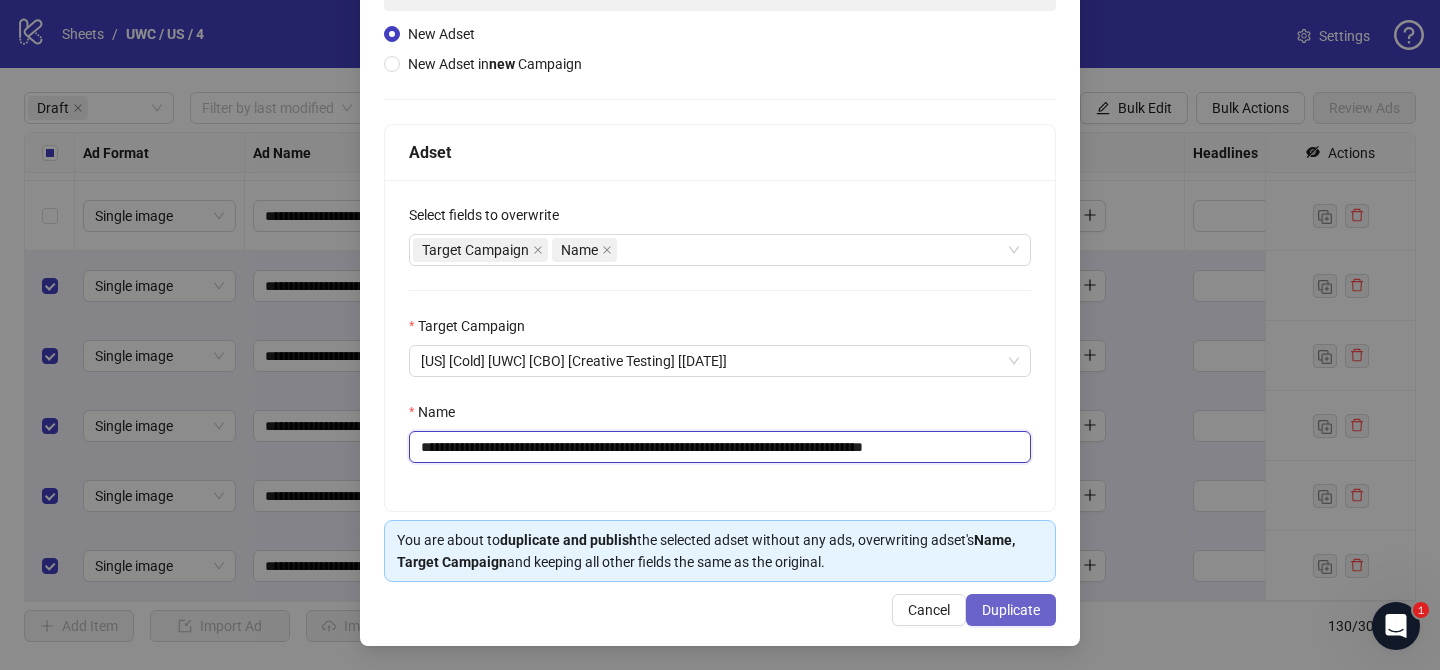 type on "**********" 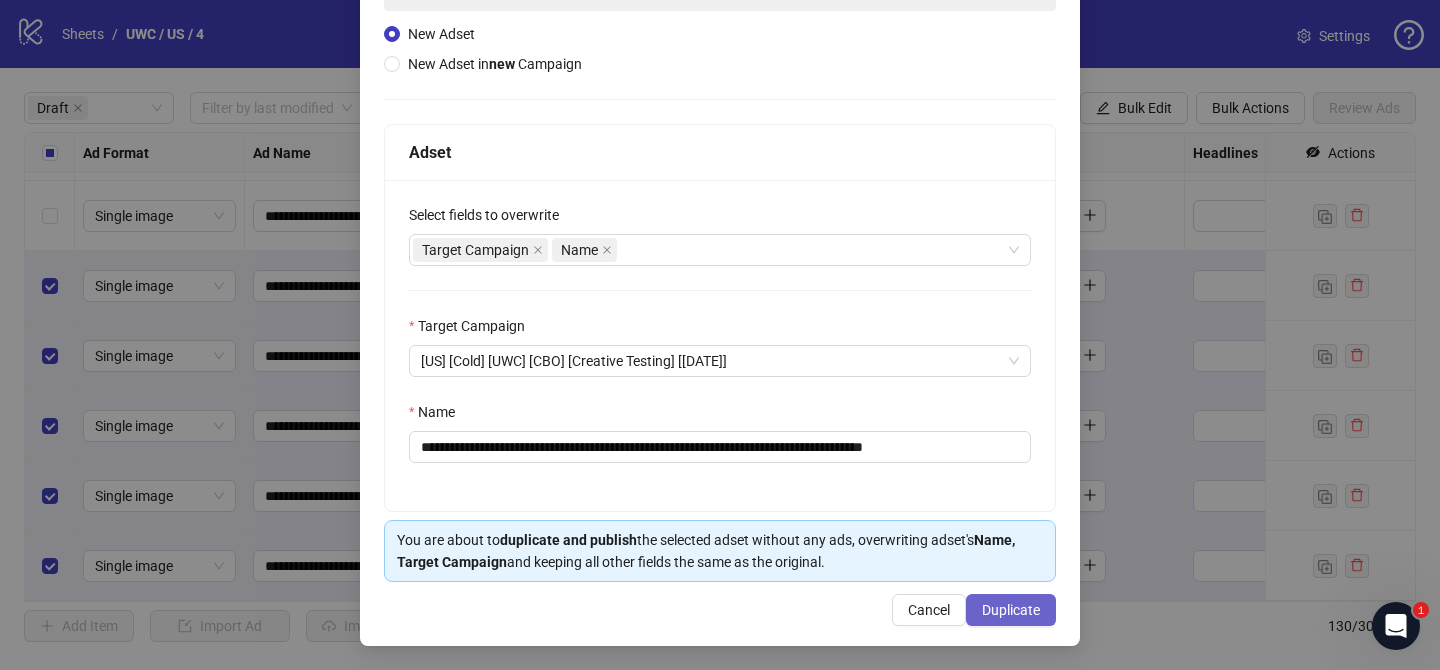 click on "Duplicate" at bounding box center [1011, 610] 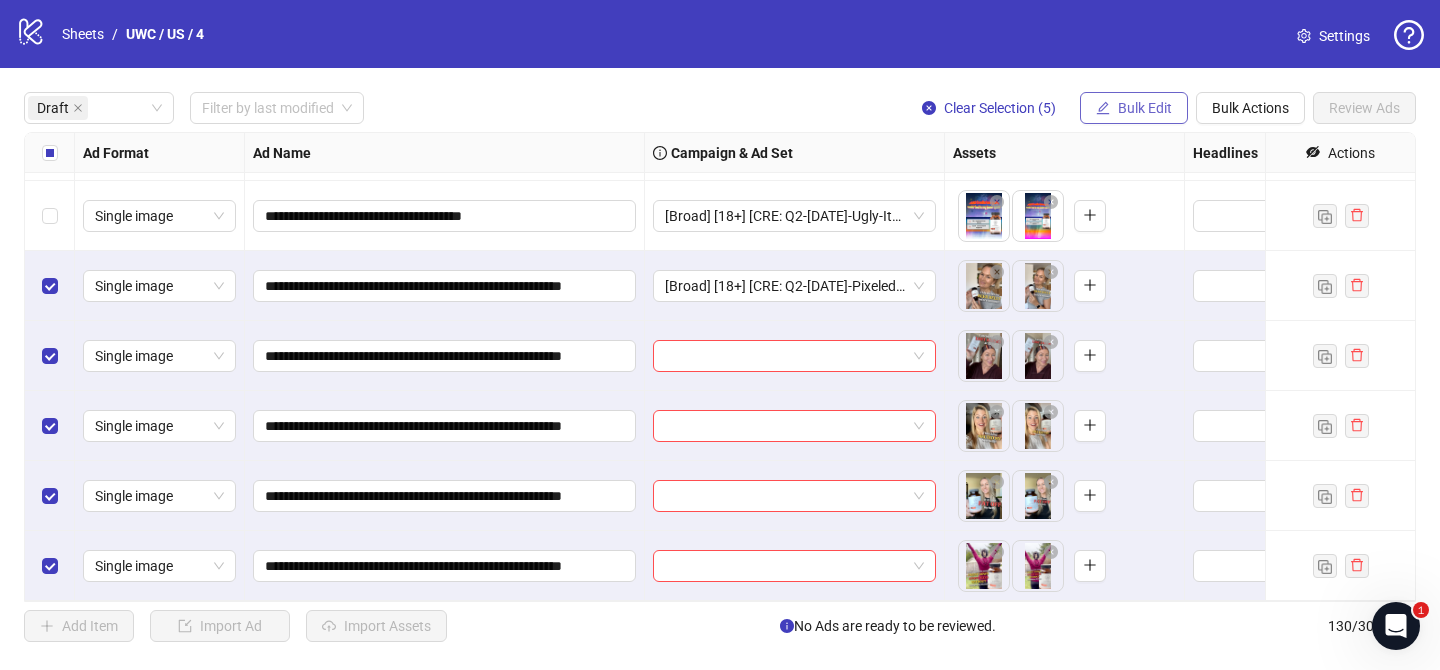 click on "Bulk Edit" at bounding box center [1145, 108] 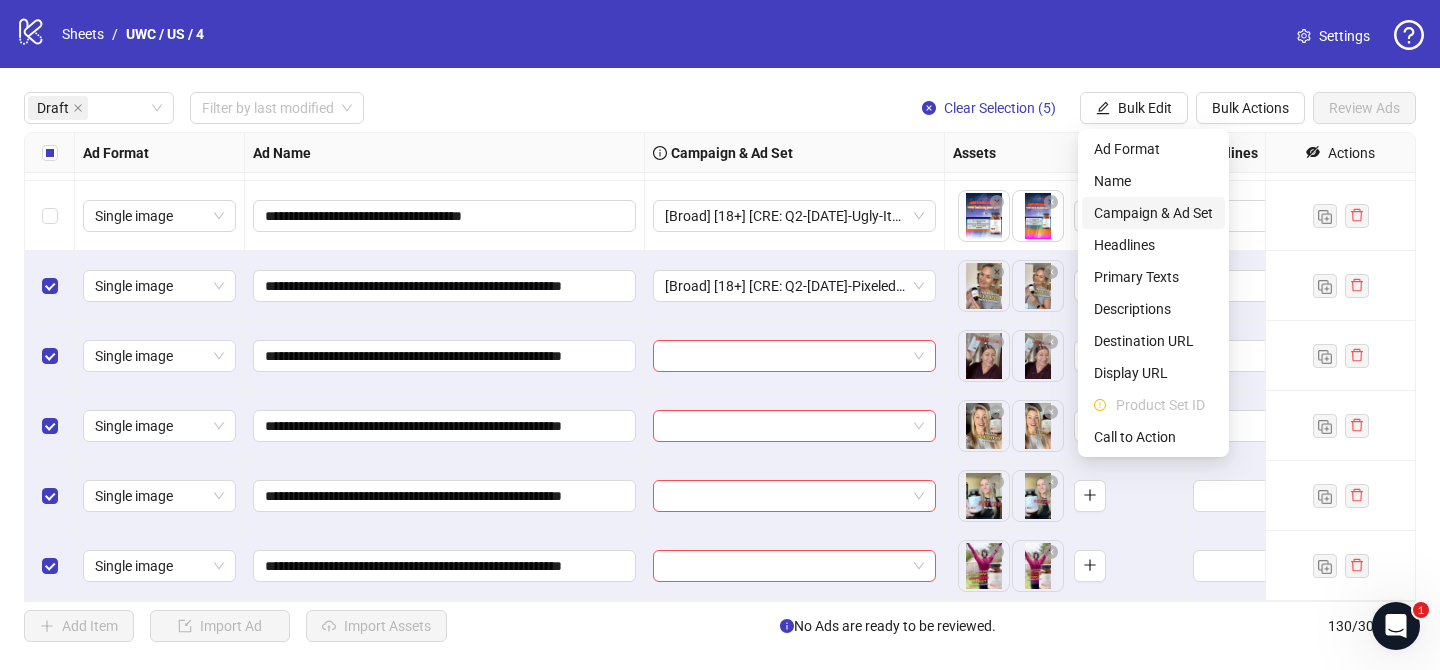 click on "Campaign & Ad Set" at bounding box center [1153, 213] 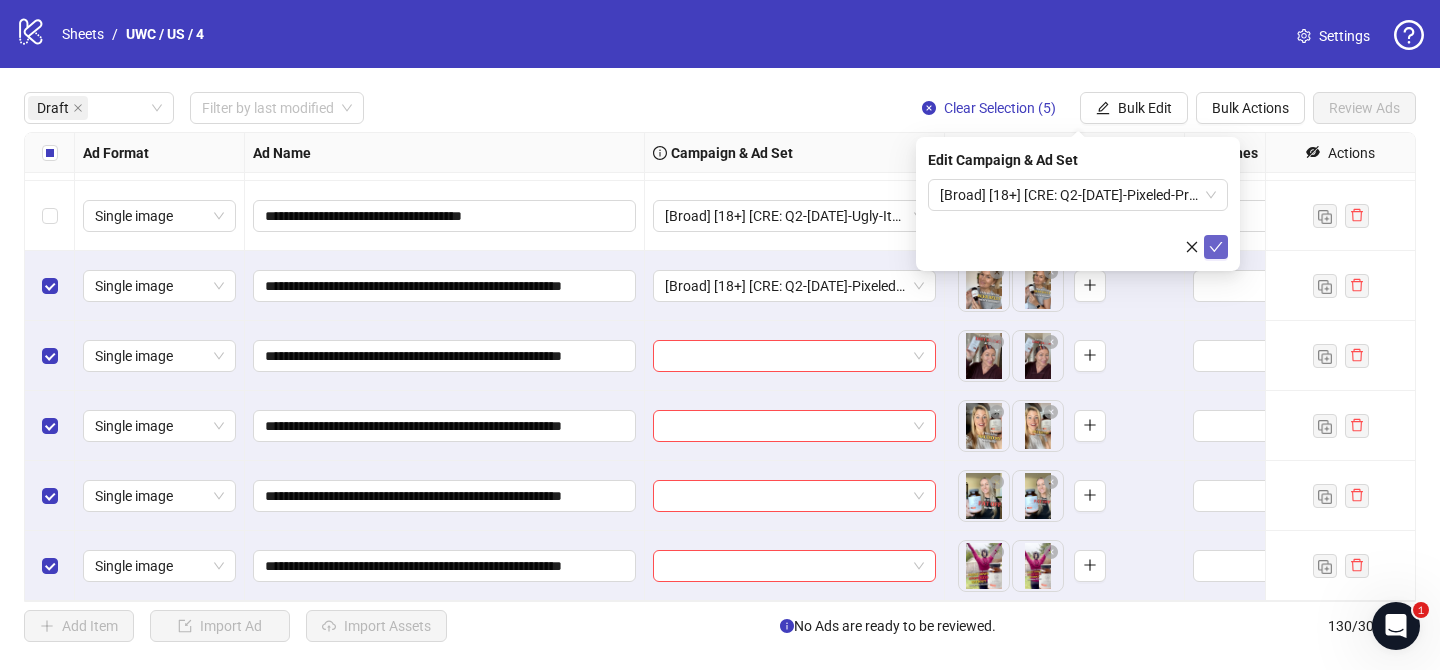 click 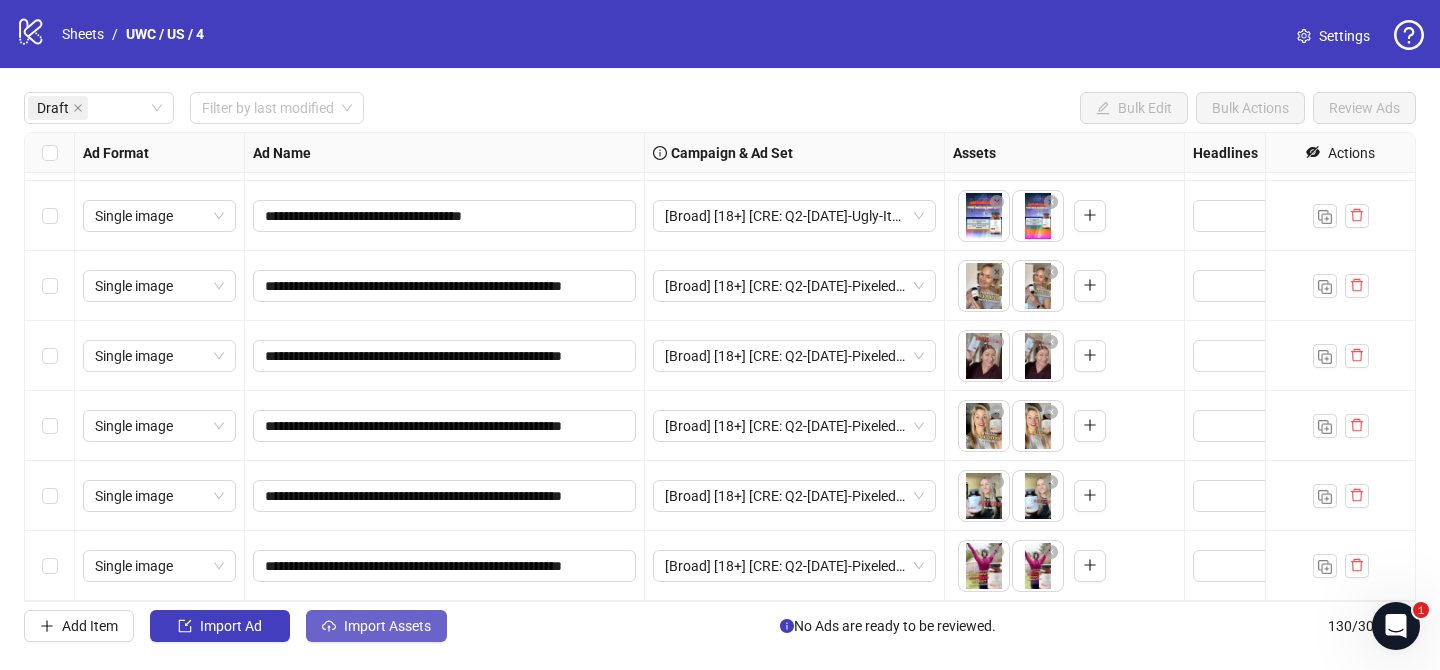 click on "Import Assets" at bounding box center [387, 626] 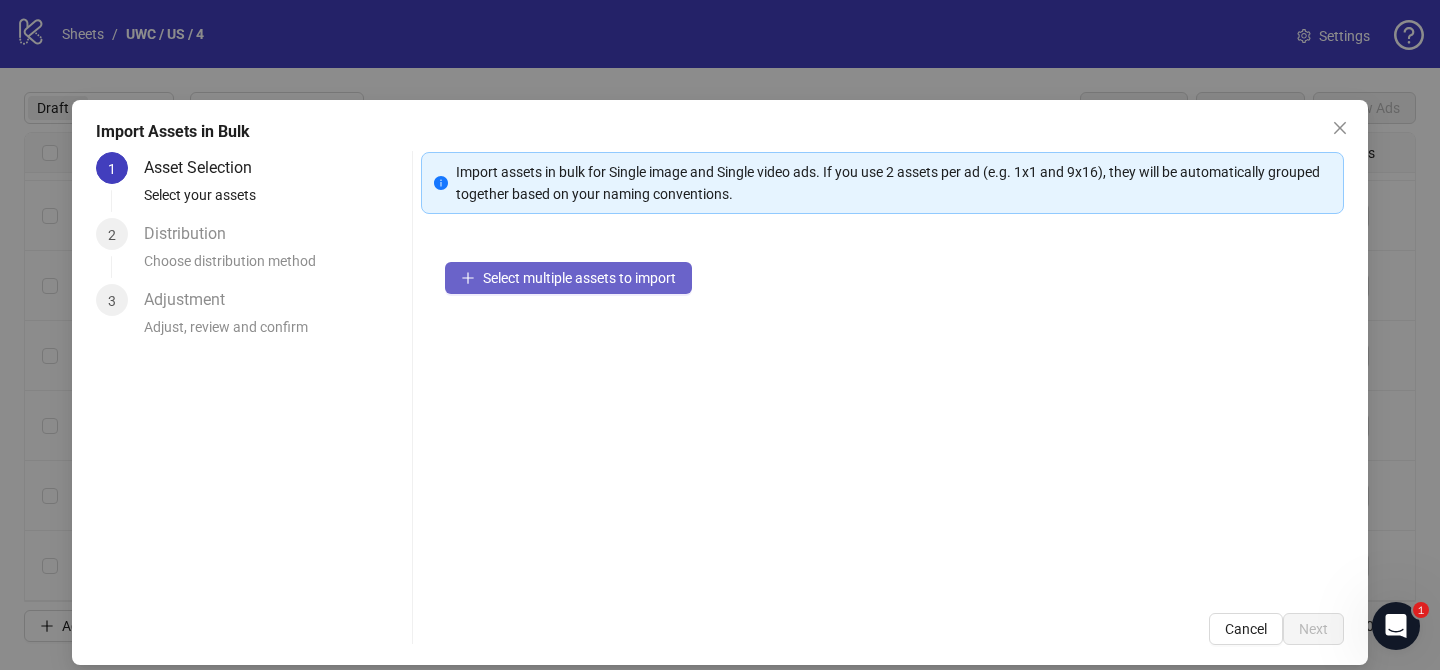click on "Select multiple assets to import" at bounding box center (579, 278) 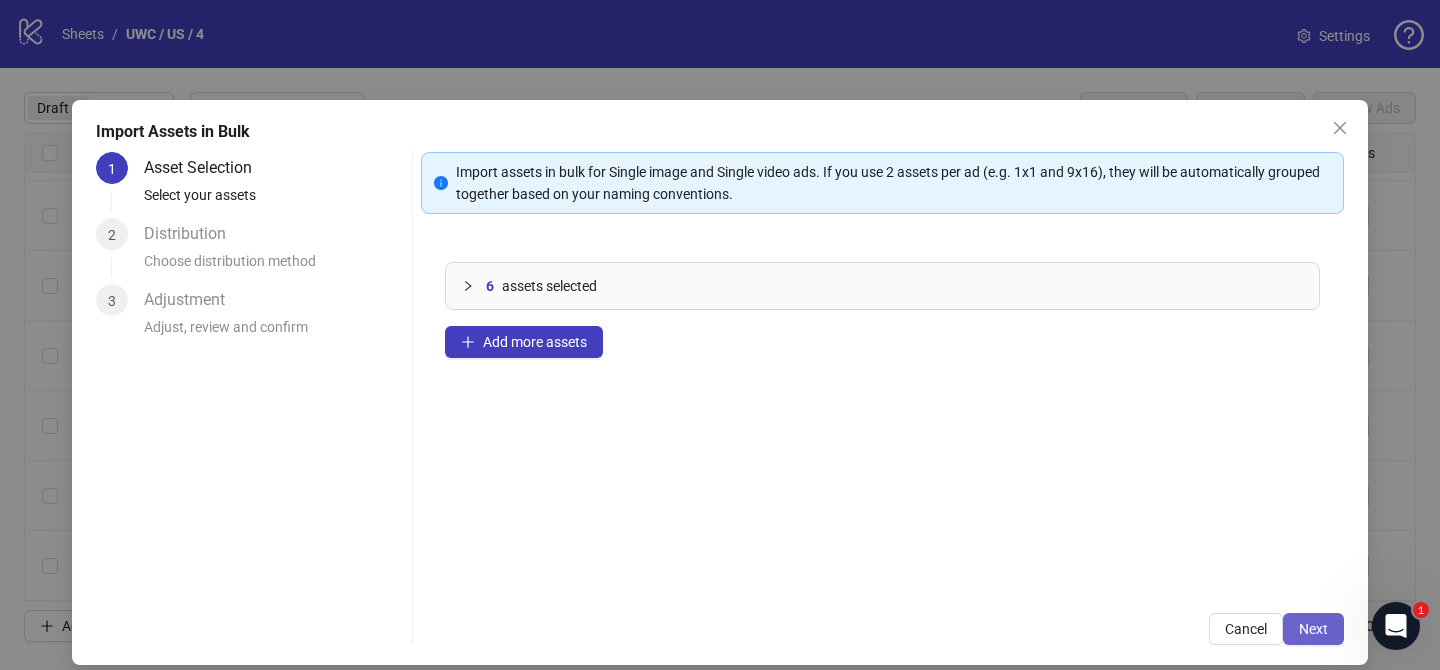 click on "Next" at bounding box center (1313, 629) 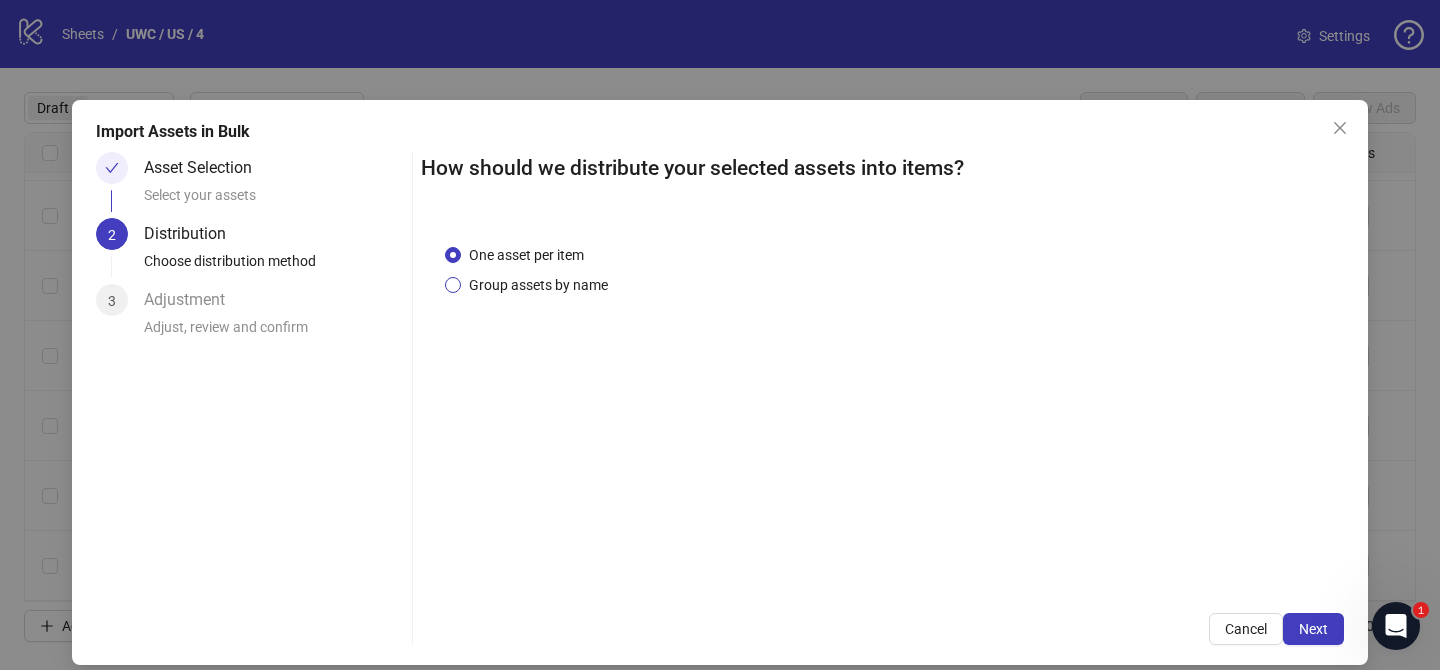 click on "Group assets by name" at bounding box center (538, 285) 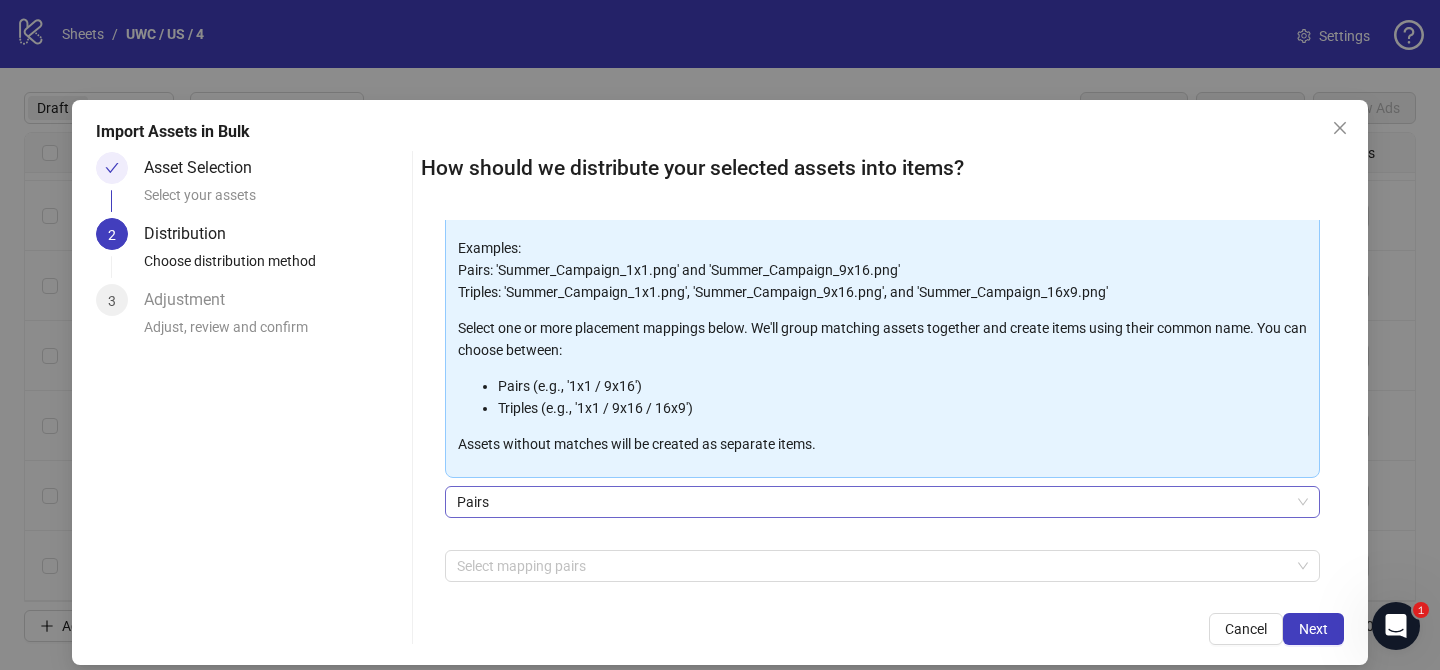 scroll, scrollTop: 185, scrollLeft: 0, axis: vertical 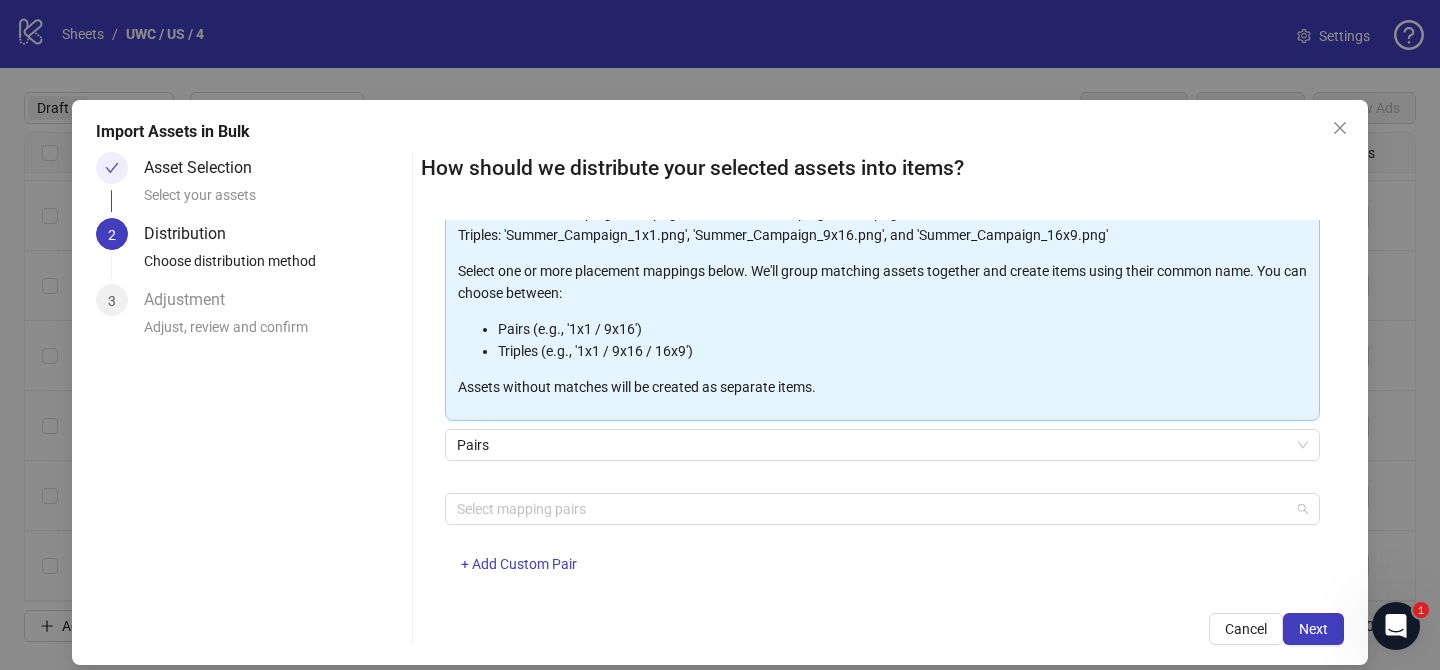 drag, startPoint x: 622, startPoint y: 510, endPoint x: 574, endPoint y: 475, distance: 59.405388 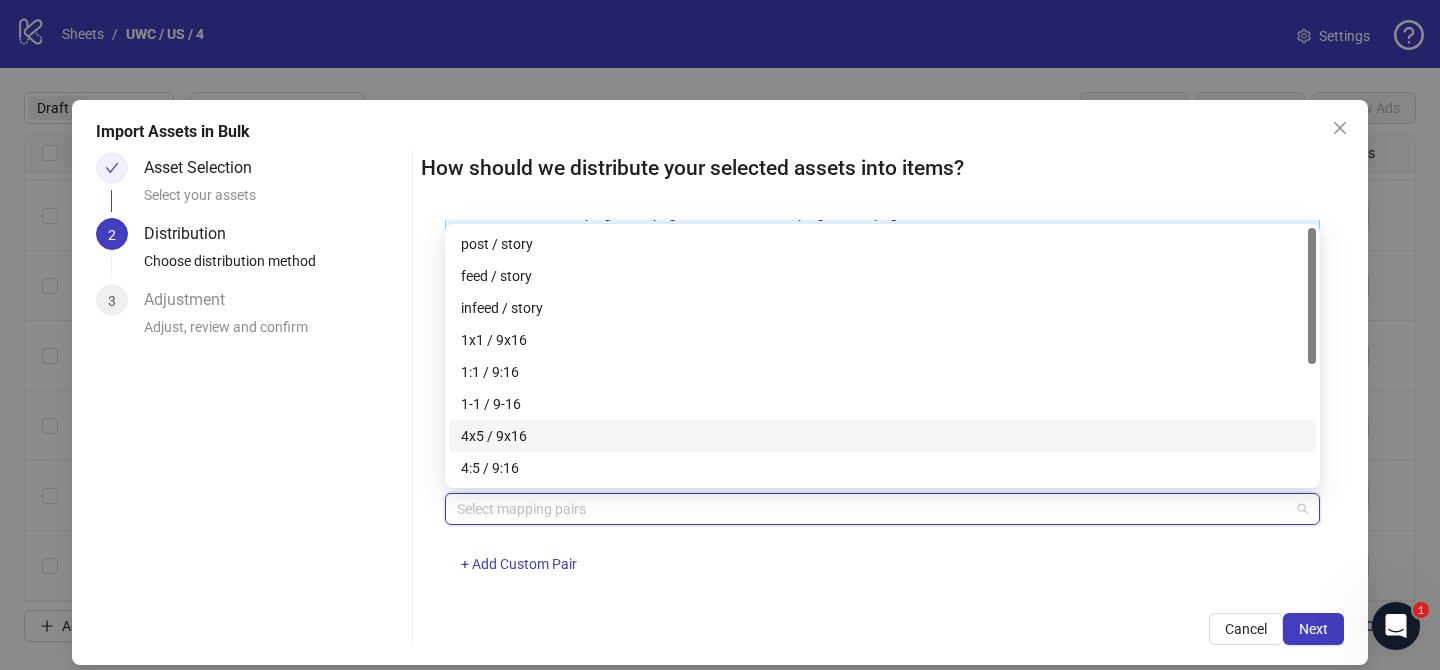 click on "4x5 / 9x16" at bounding box center (882, 436) 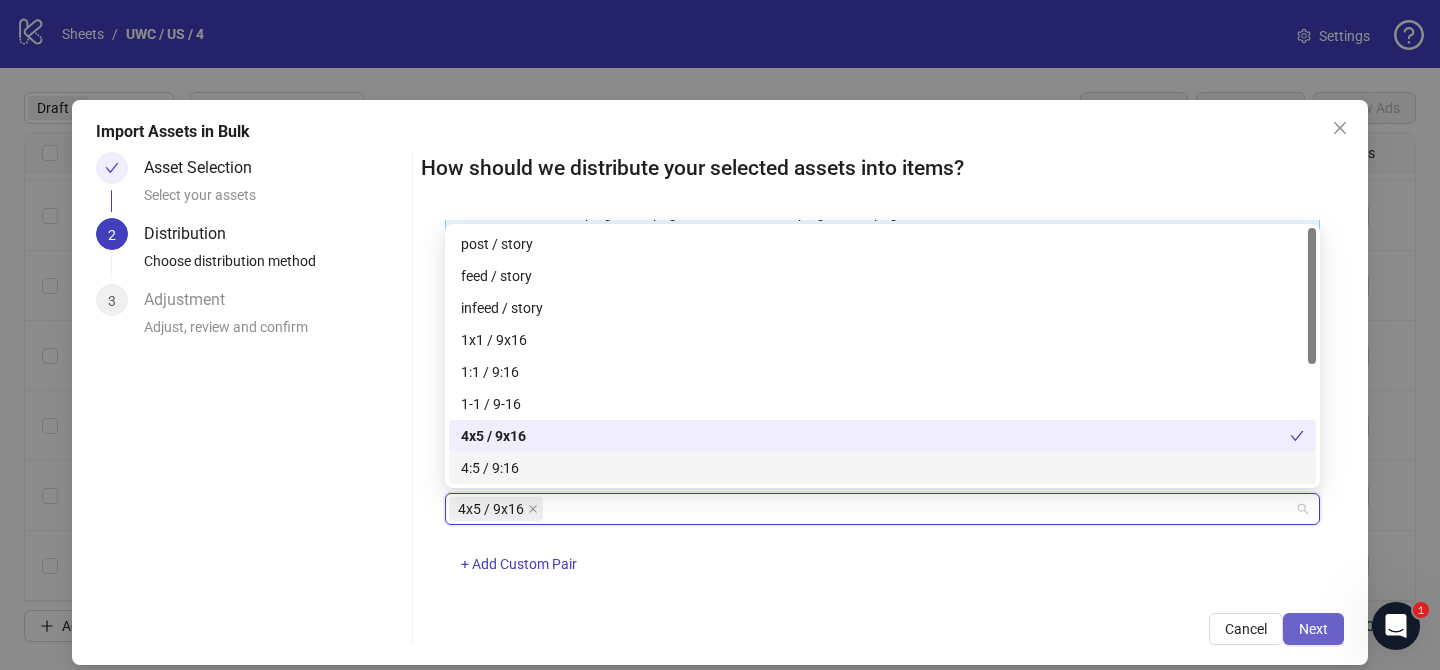 click on "Next" at bounding box center [1313, 629] 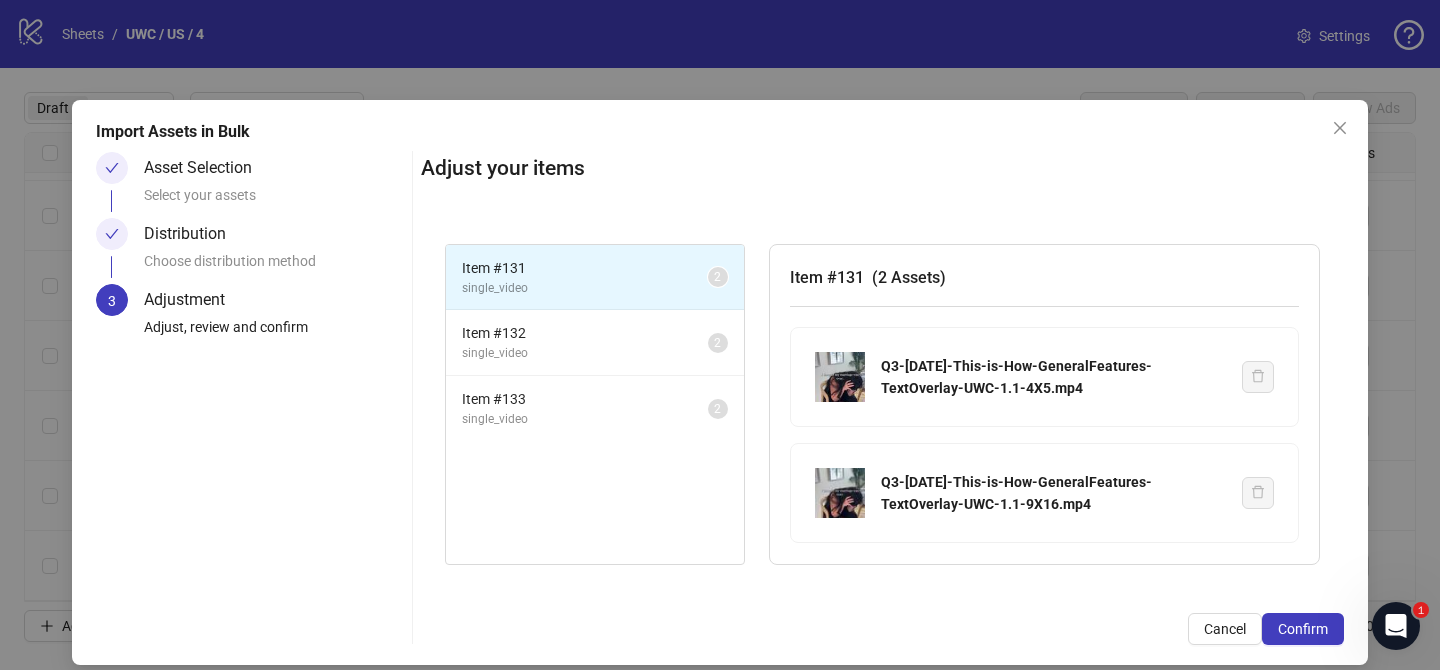 drag, startPoint x: 1315, startPoint y: 632, endPoint x: 1009, endPoint y: 371, distance: 402.19025 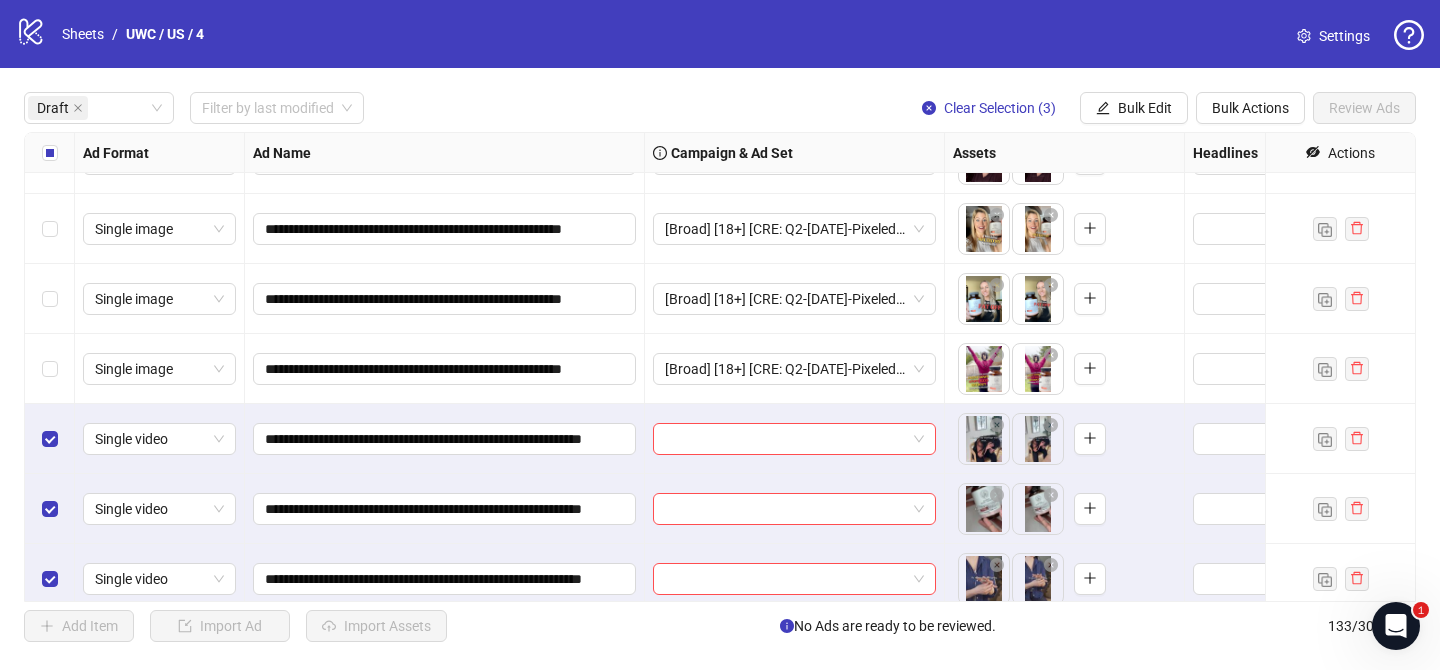 scroll, scrollTop: 2232, scrollLeft: 0, axis: vertical 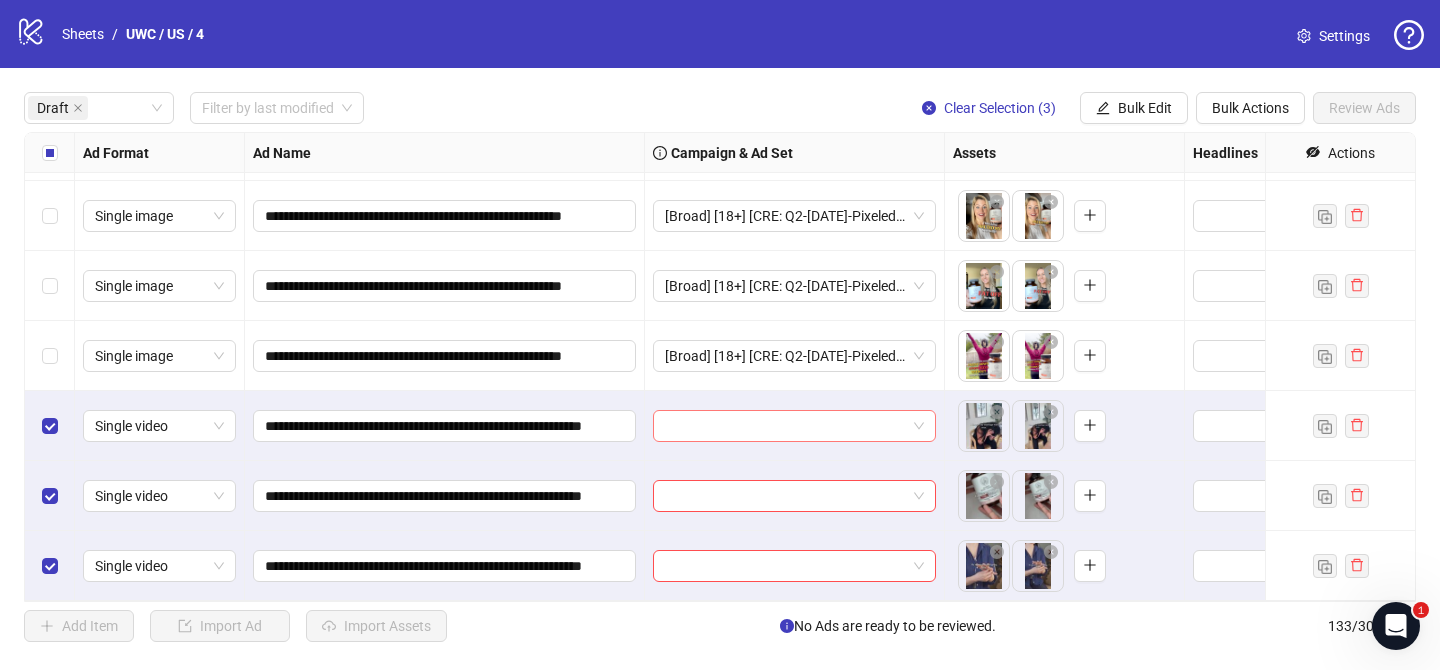 click at bounding box center (785, 426) 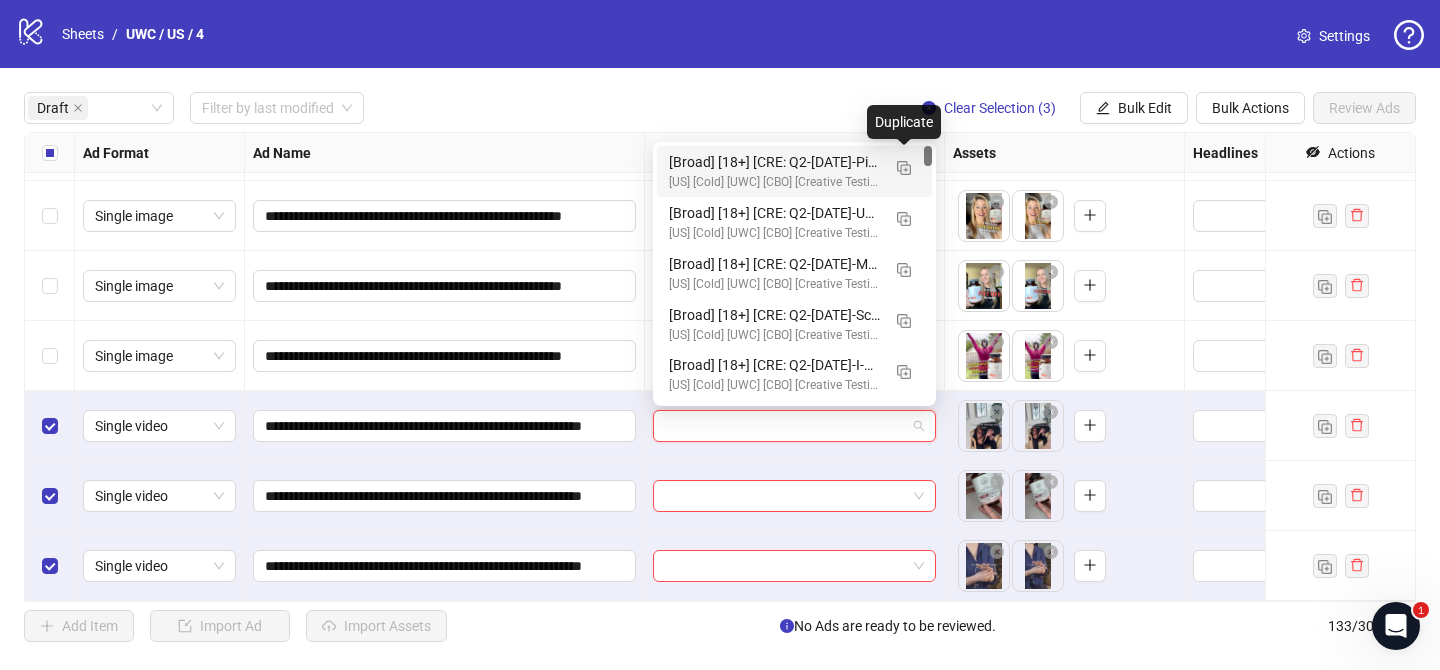 drag, startPoint x: 906, startPoint y: 169, endPoint x: 865, endPoint y: 201, distance: 52.009613 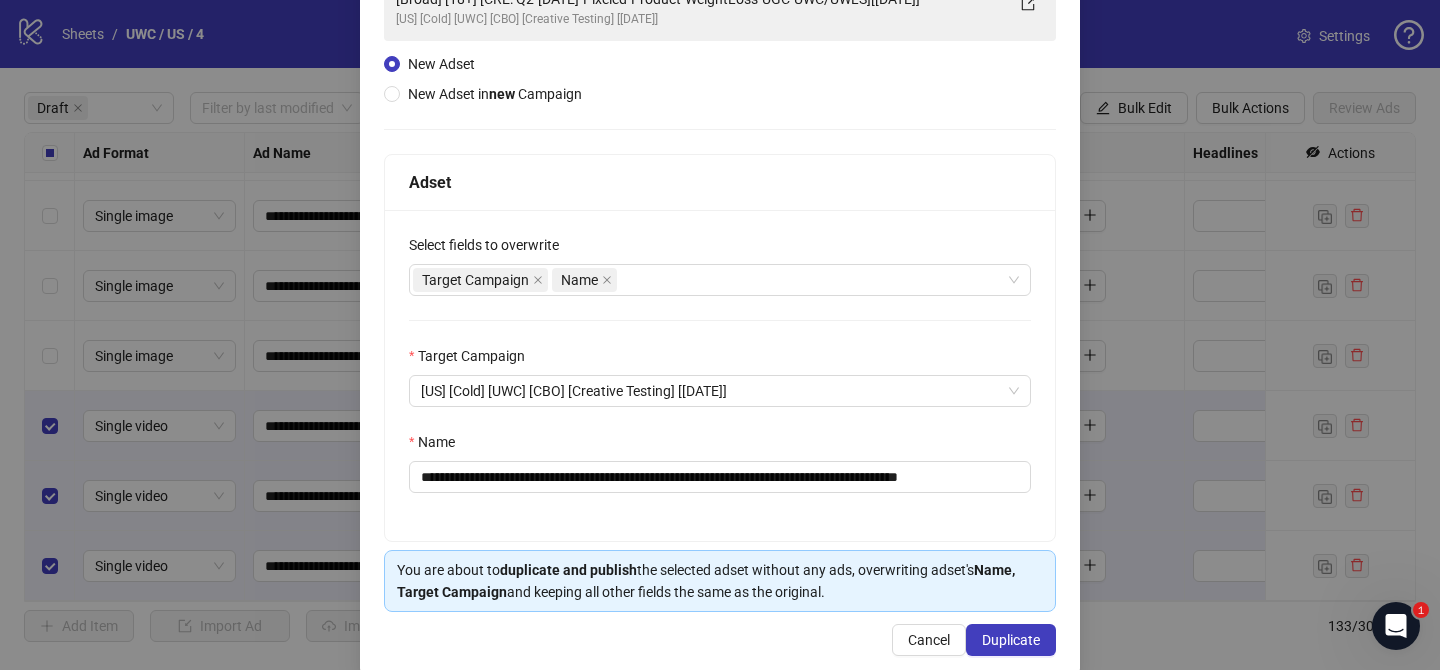 scroll, scrollTop: 207, scrollLeft: 0, axis: vertical 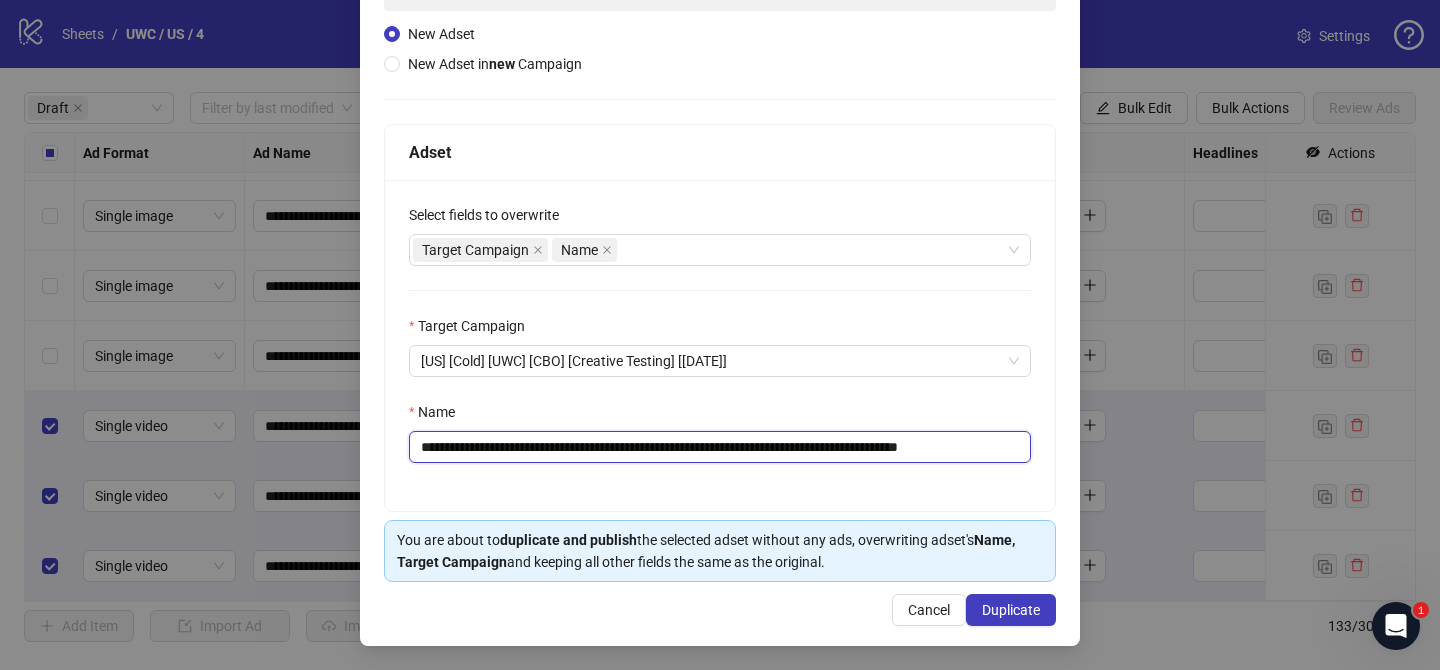 drag, startPoint x: 540, startPoint y: 448, endPoint x: 927, endPoint y: 445, distance: 387.01163 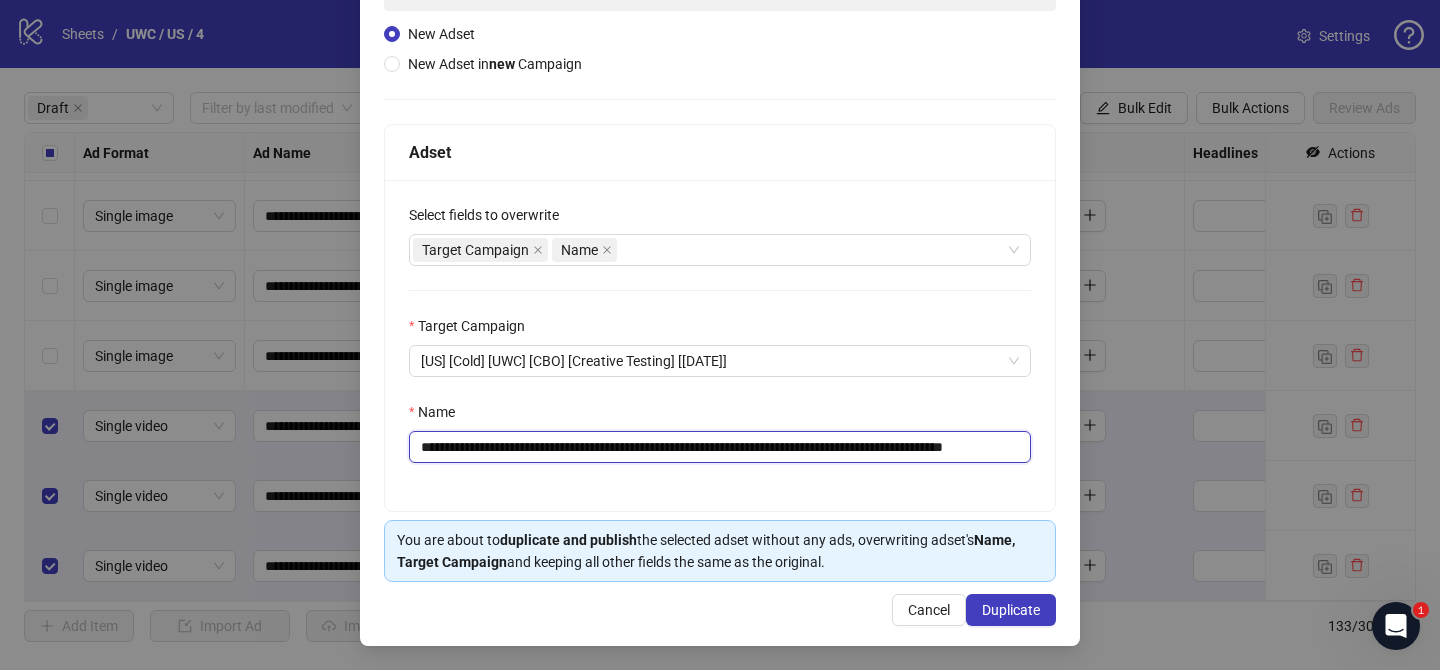 scroll, scrollTop: 0, scrollLeft: 85, axis: horizontal 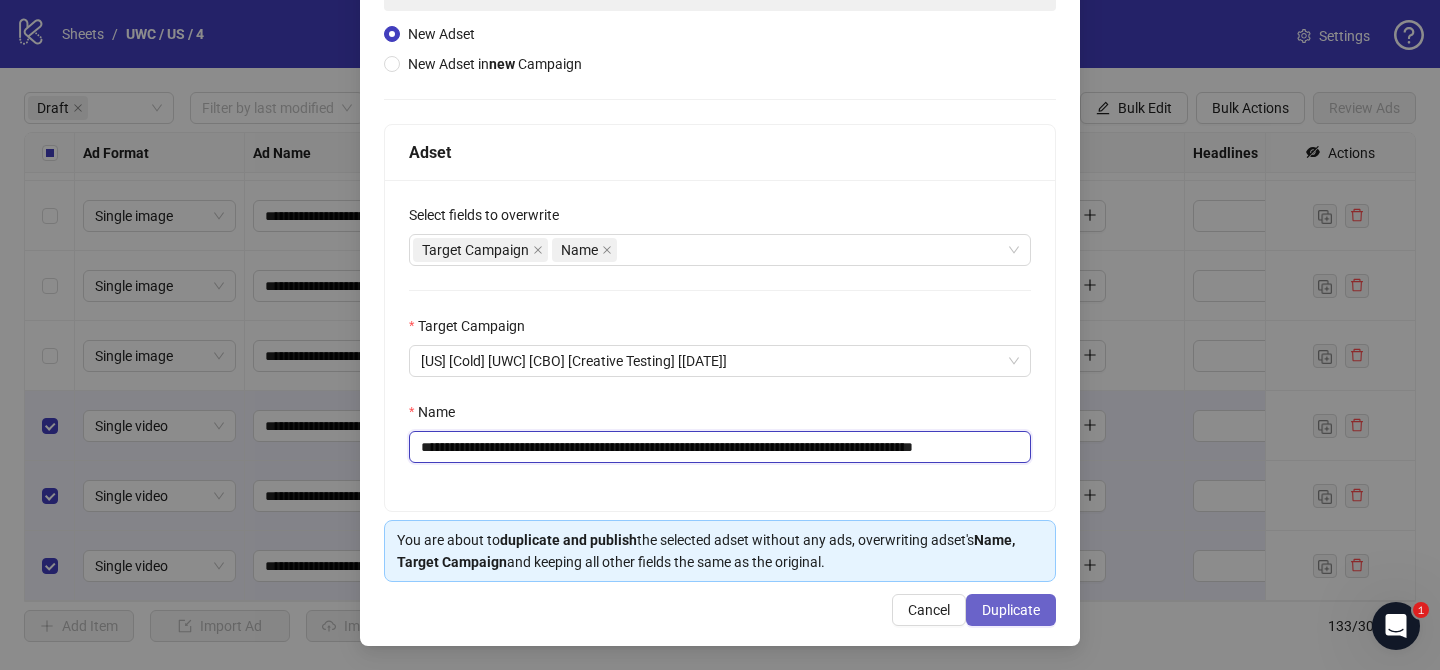 type on "**********" 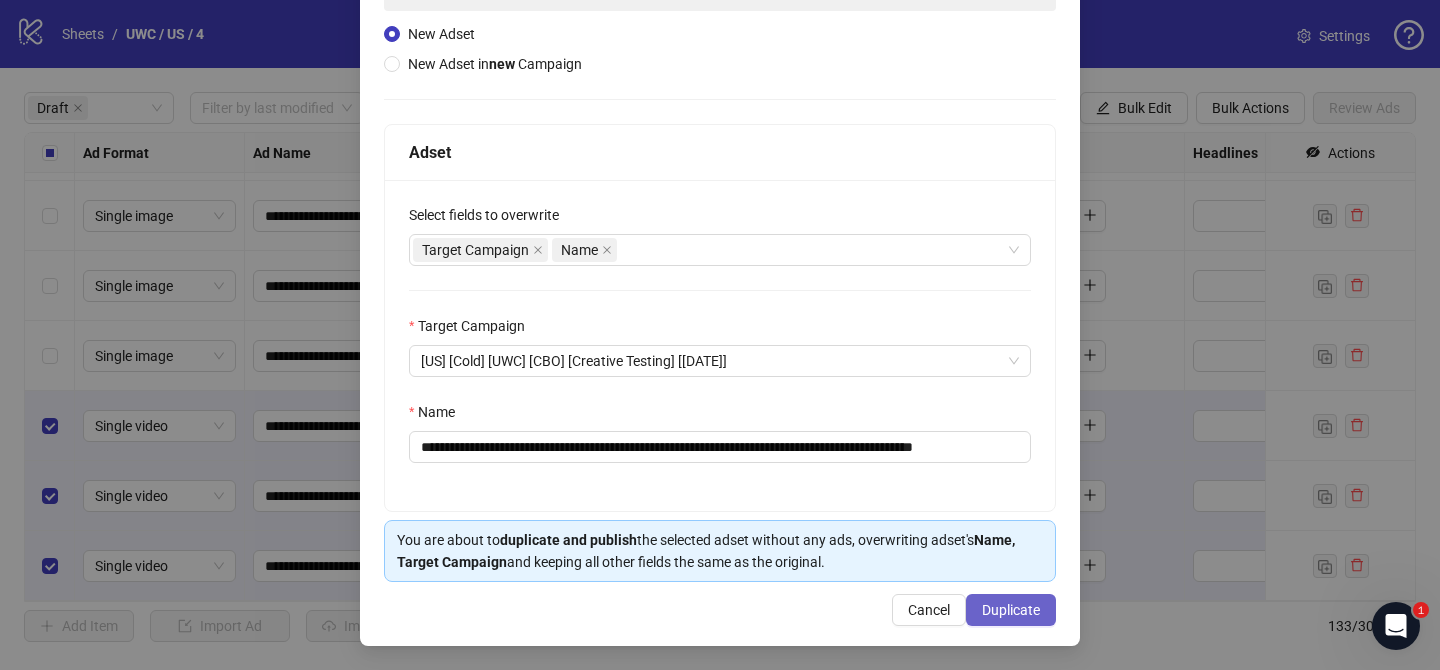 click on "Duplicate" at bounding box center (1011, 610) 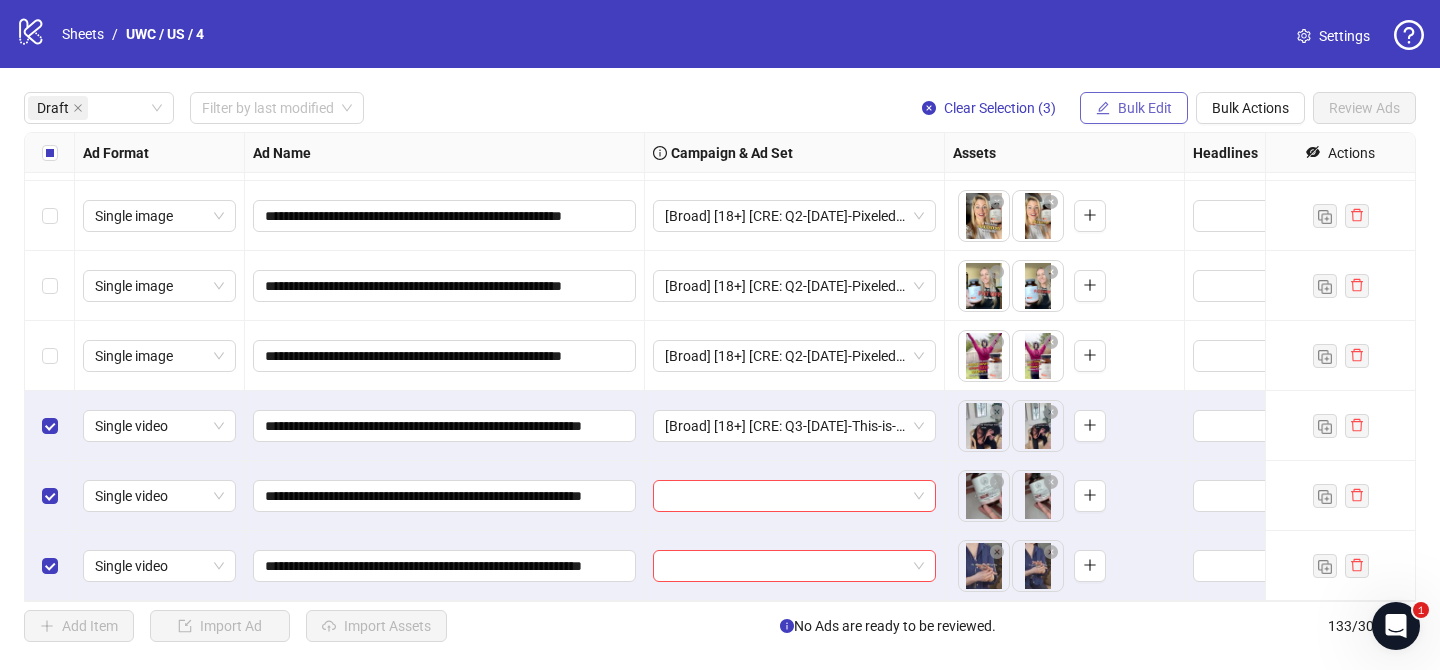 click on "Bulk Edit" at bounding box center (1145, 108) 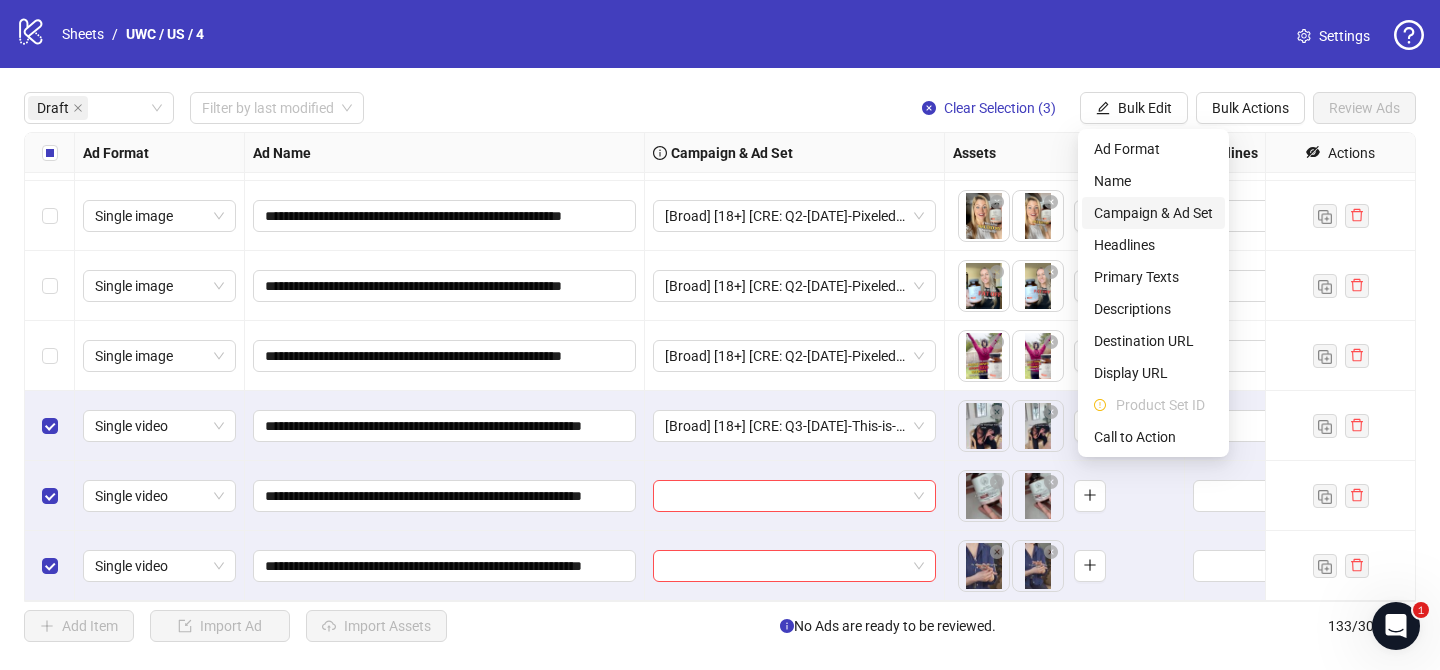 click on "Campaign & Ad Set" at bounding box center (1153, 213) 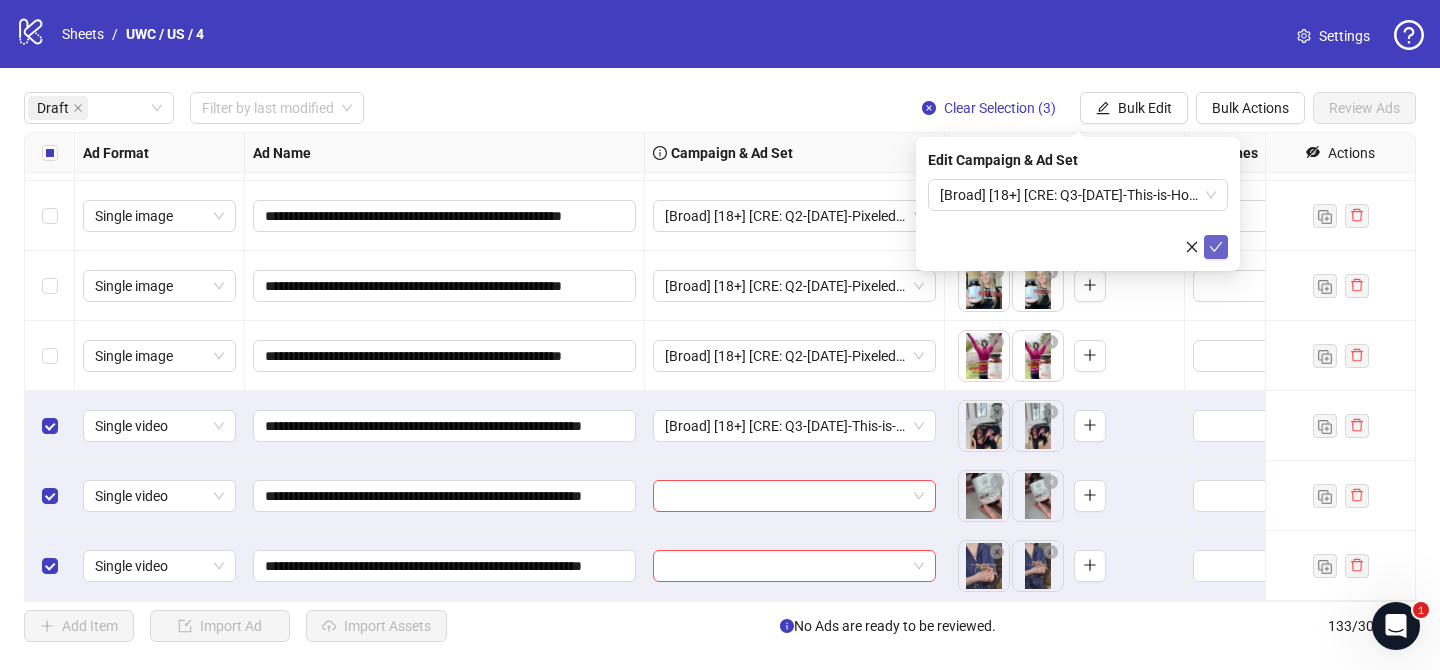 click 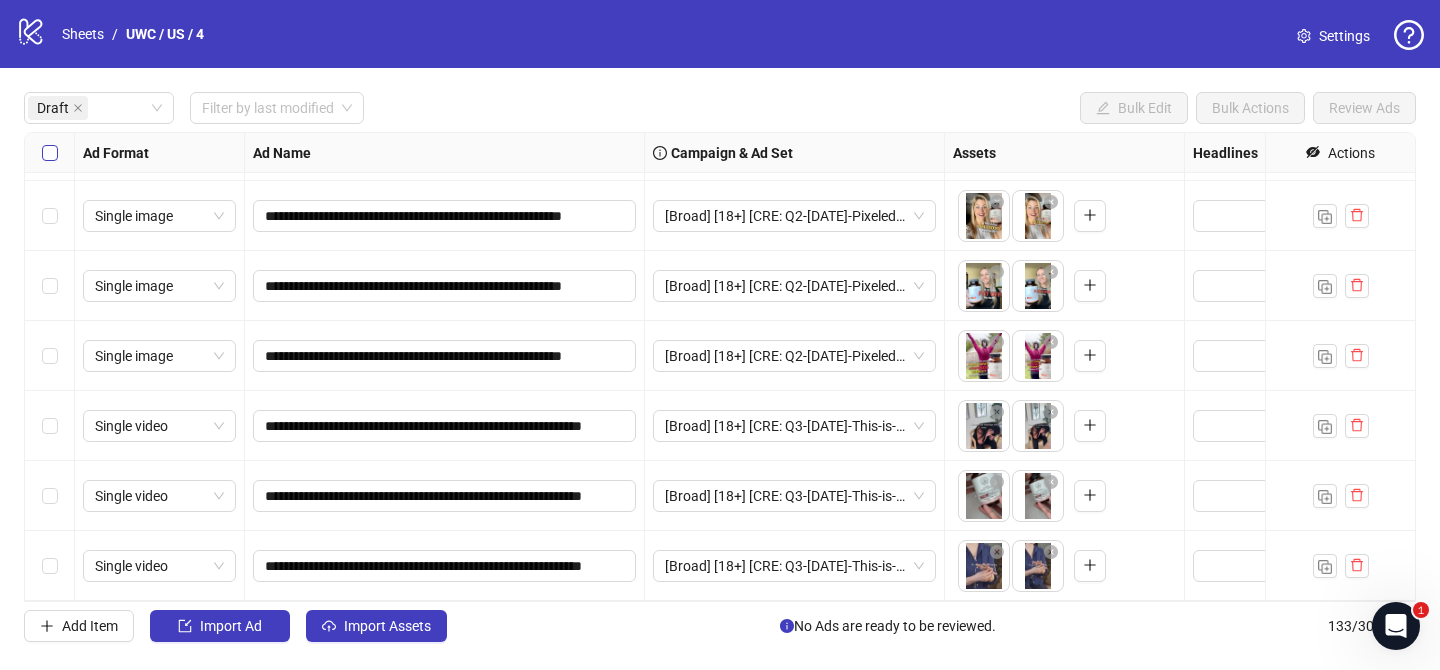 click at bounding box center (50, 153) 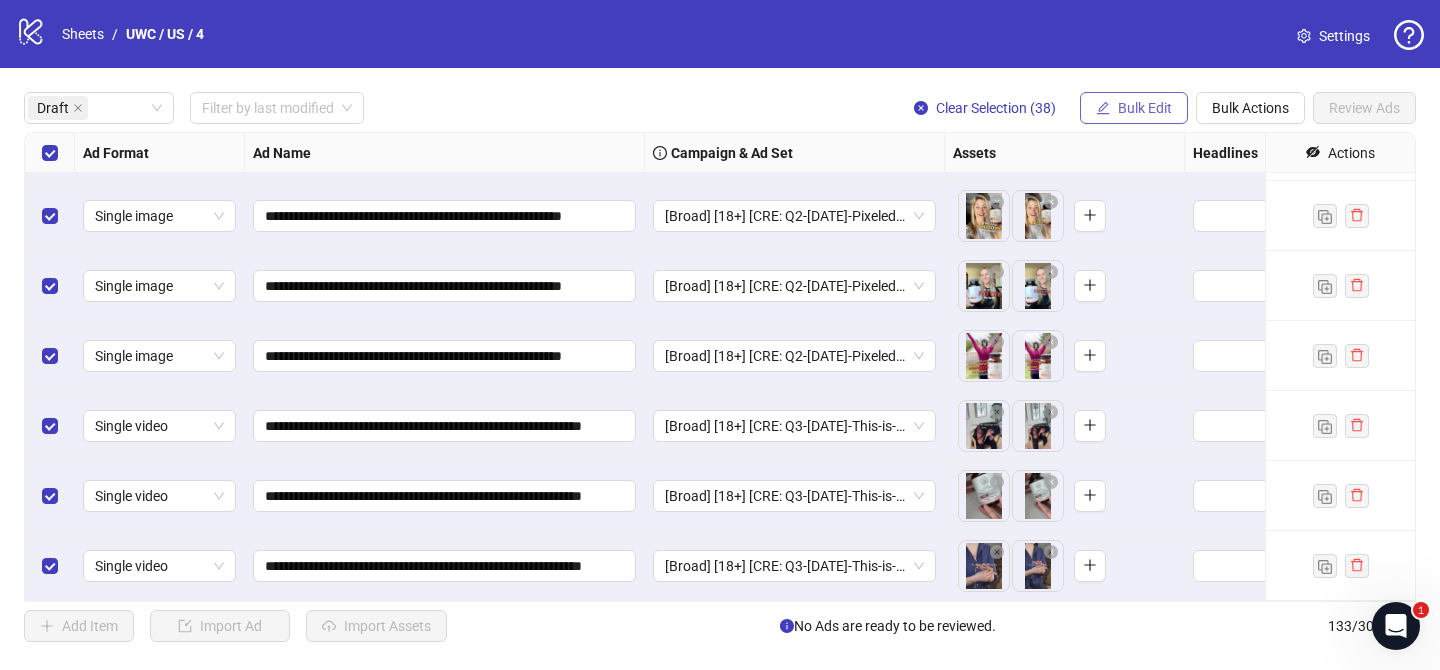 click on "Bulk Edit" at bounding box center (1145, 108) 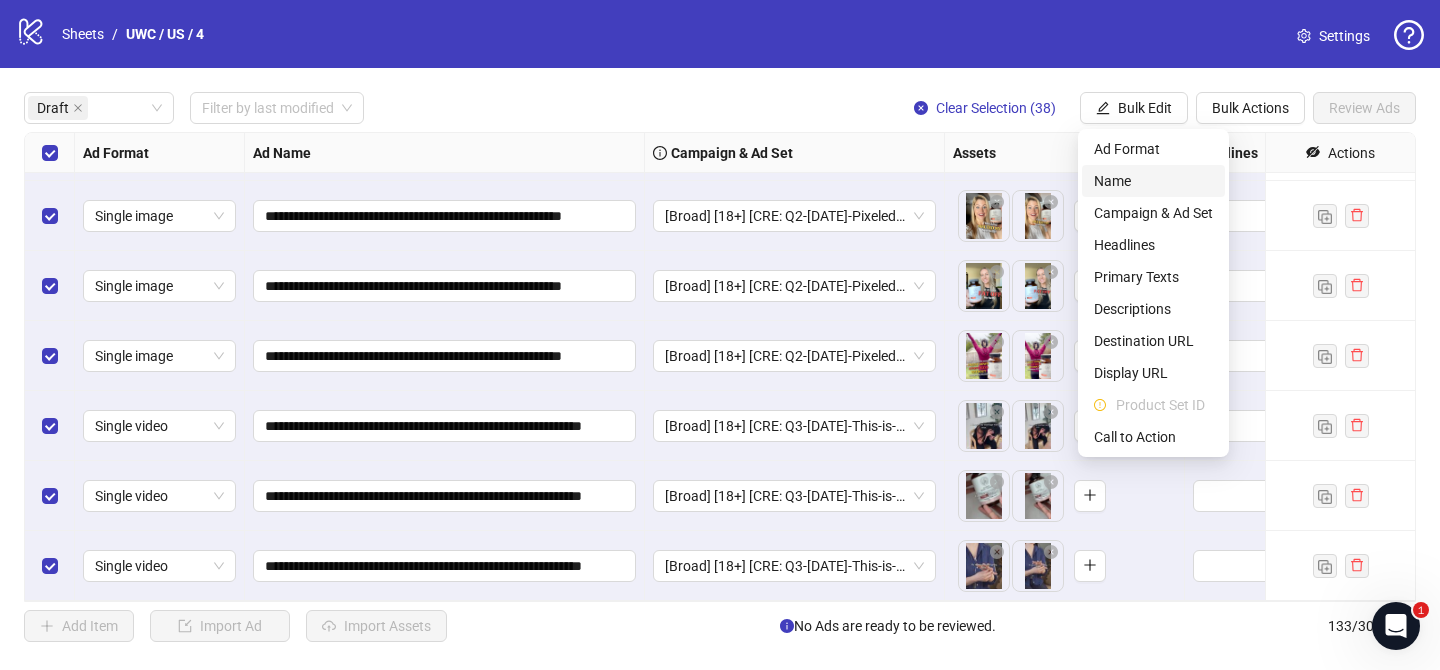 click on "Name" at bounding box center [1153, 181] 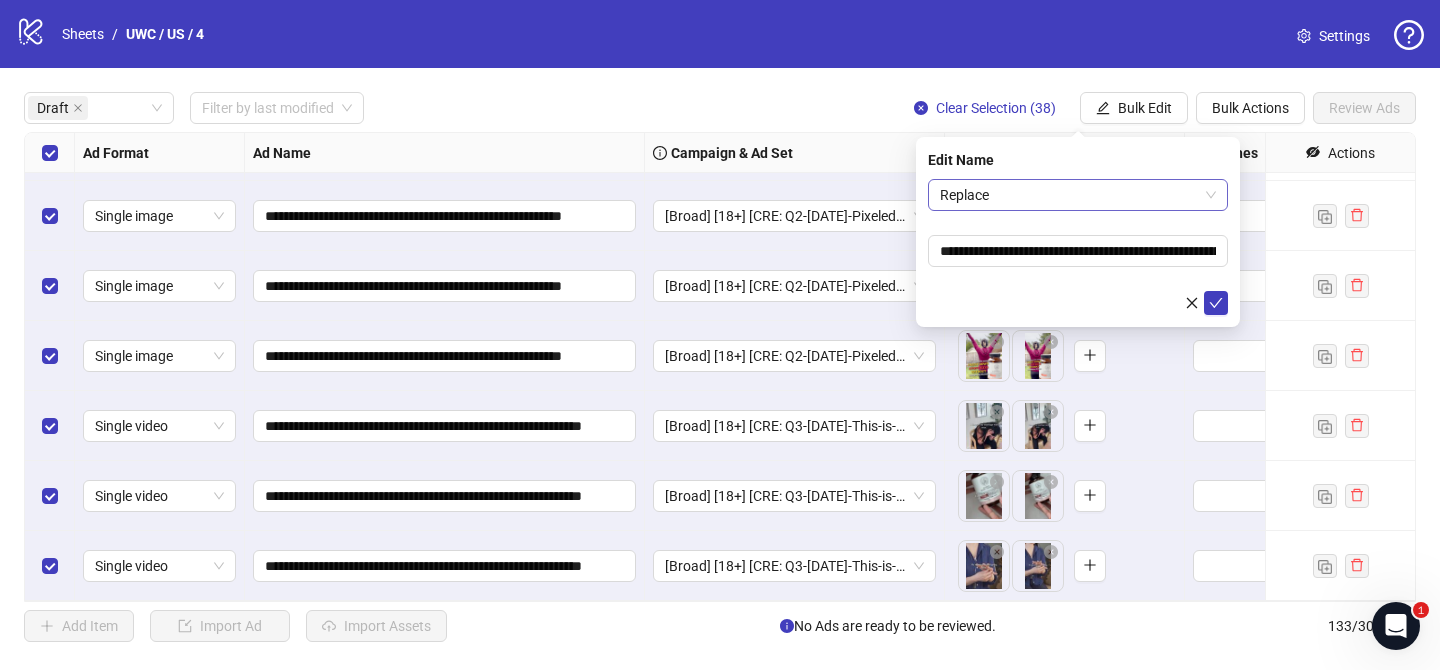 click on "Replace" at bounding box center [1078, 195] 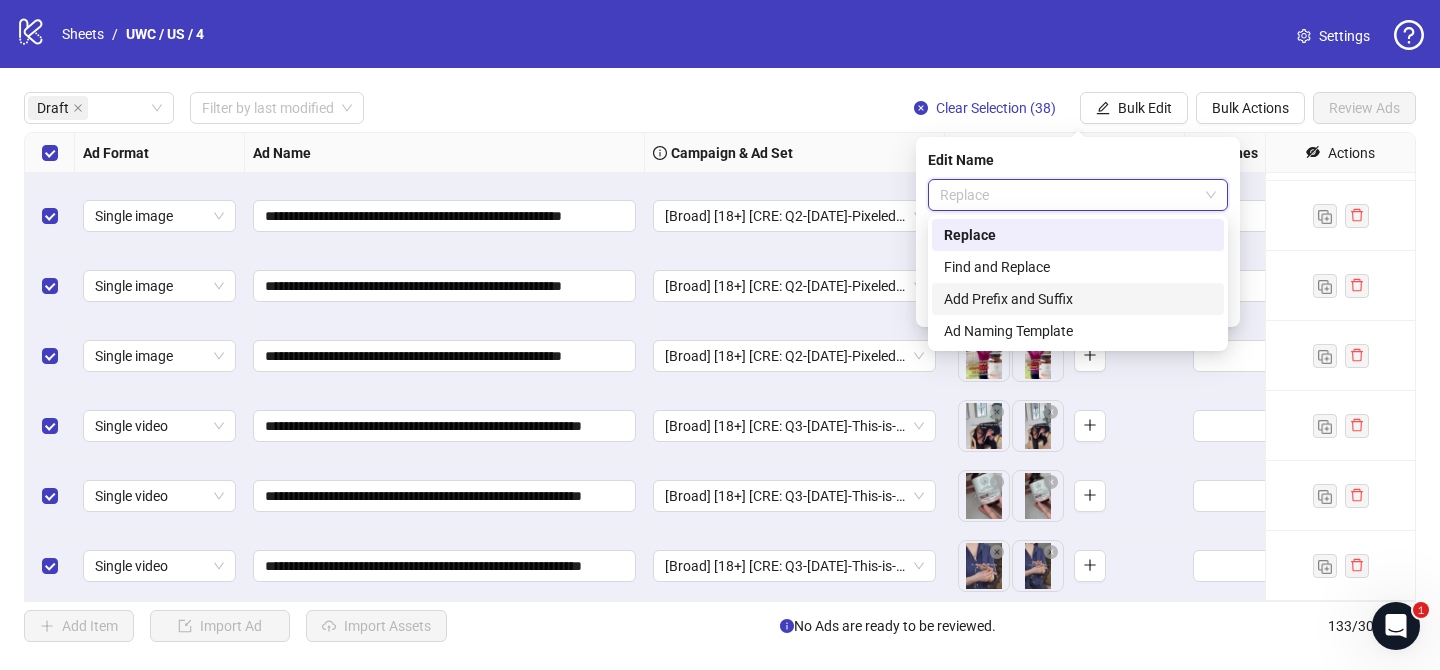 click on "Add Prefix and Suffix" at bounding box center (1078, 299) 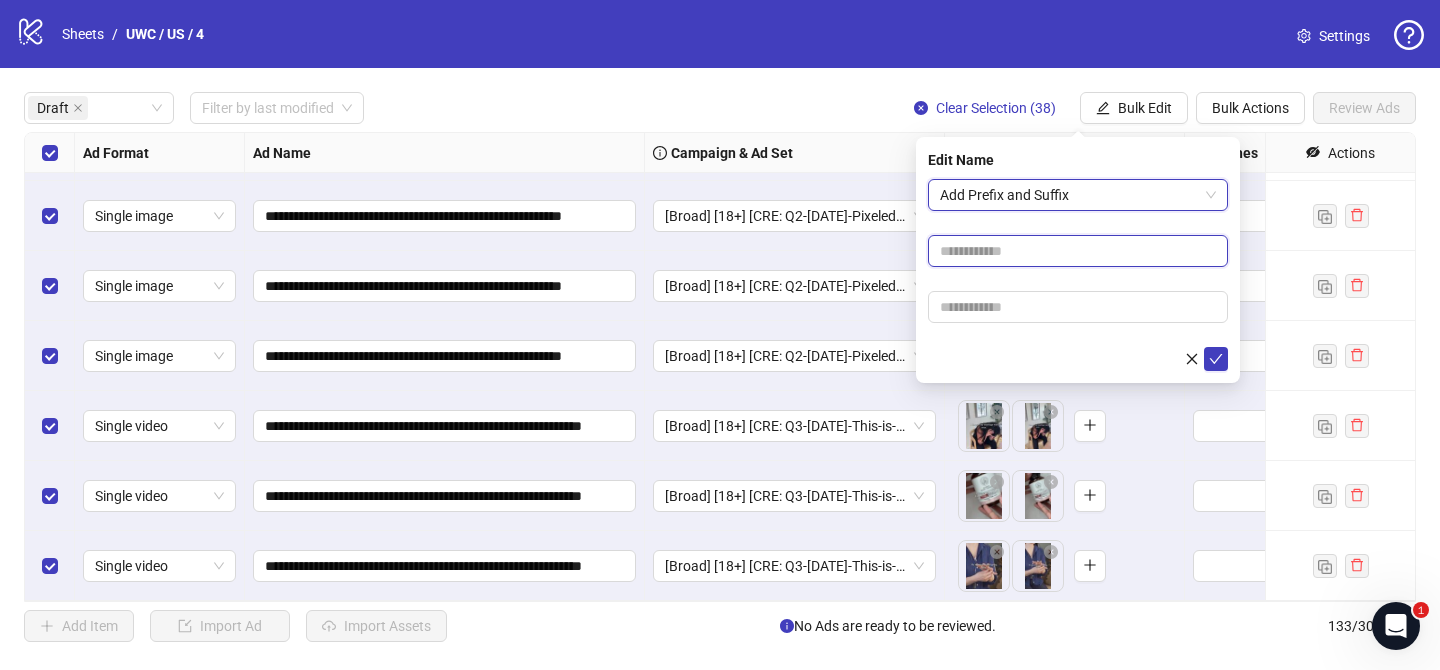 click at bounding box center (1078, 251) 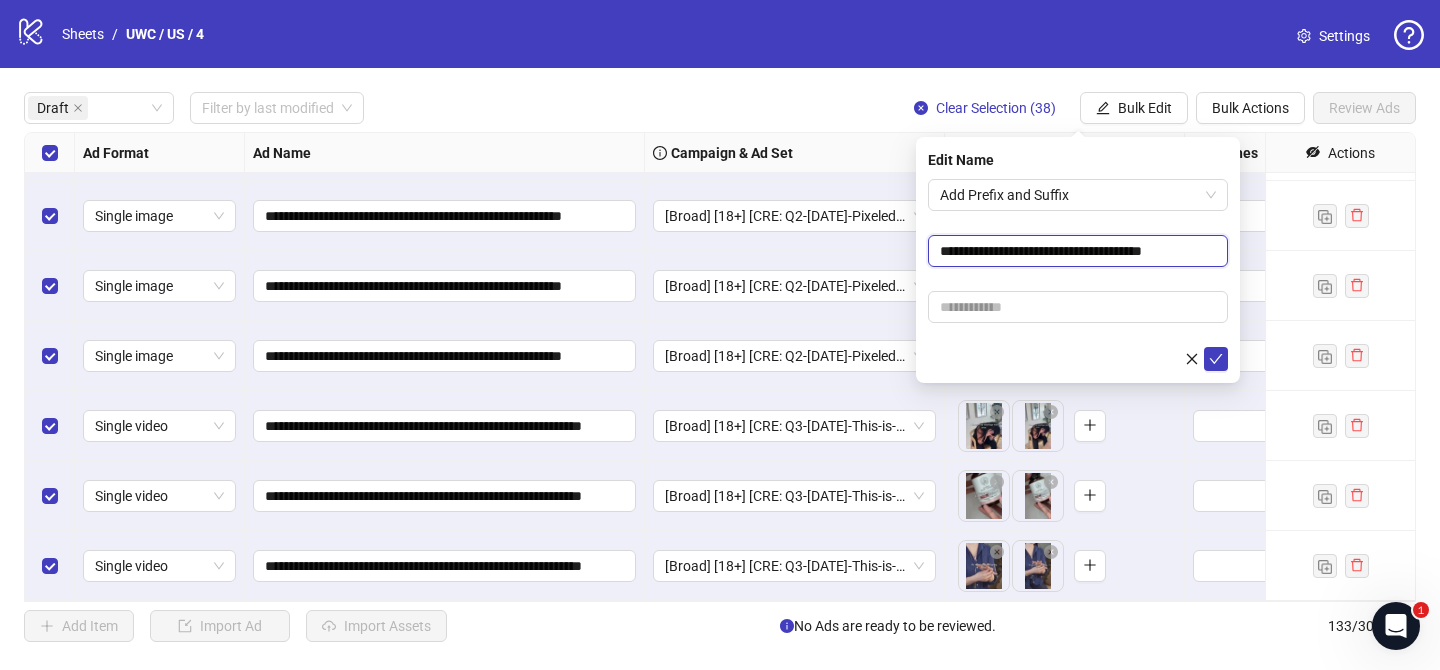 type on "**********" 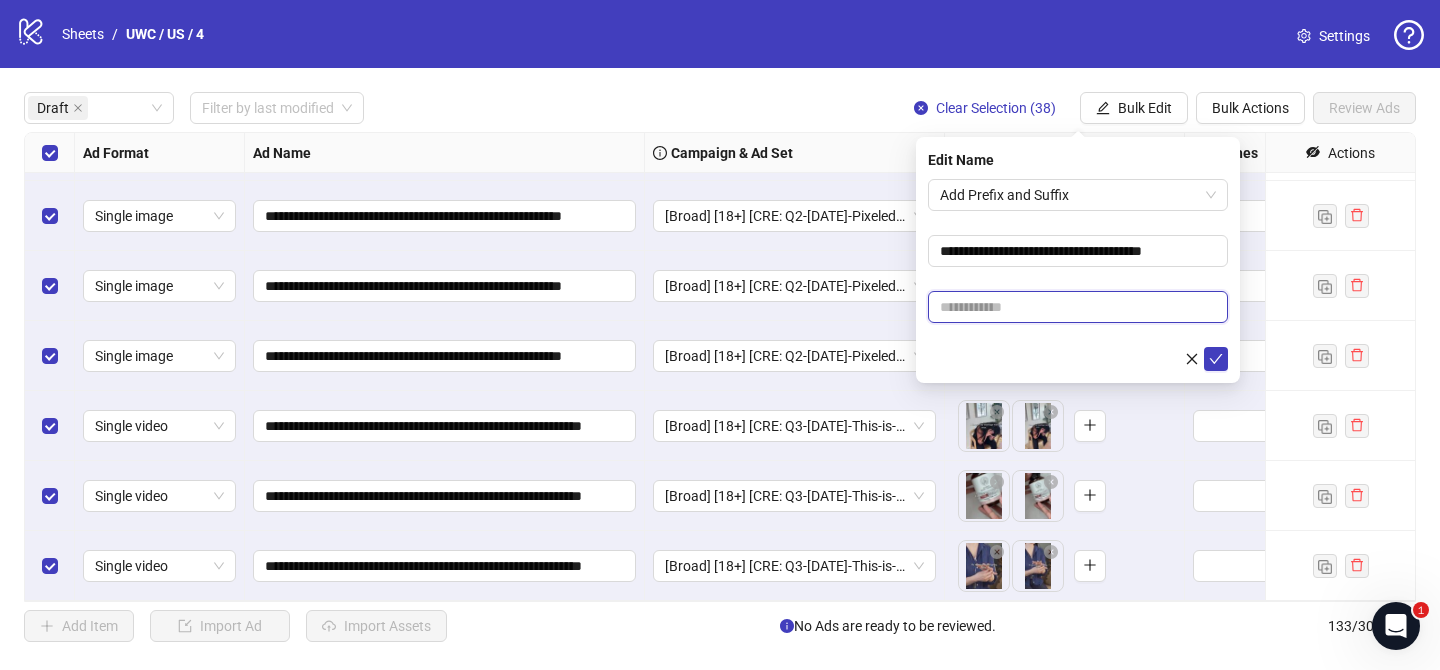 drag, startPoint x: 1034, startPoint y: 305, endPoint x: 1057, endPoint y: 316, distance: 25.495098 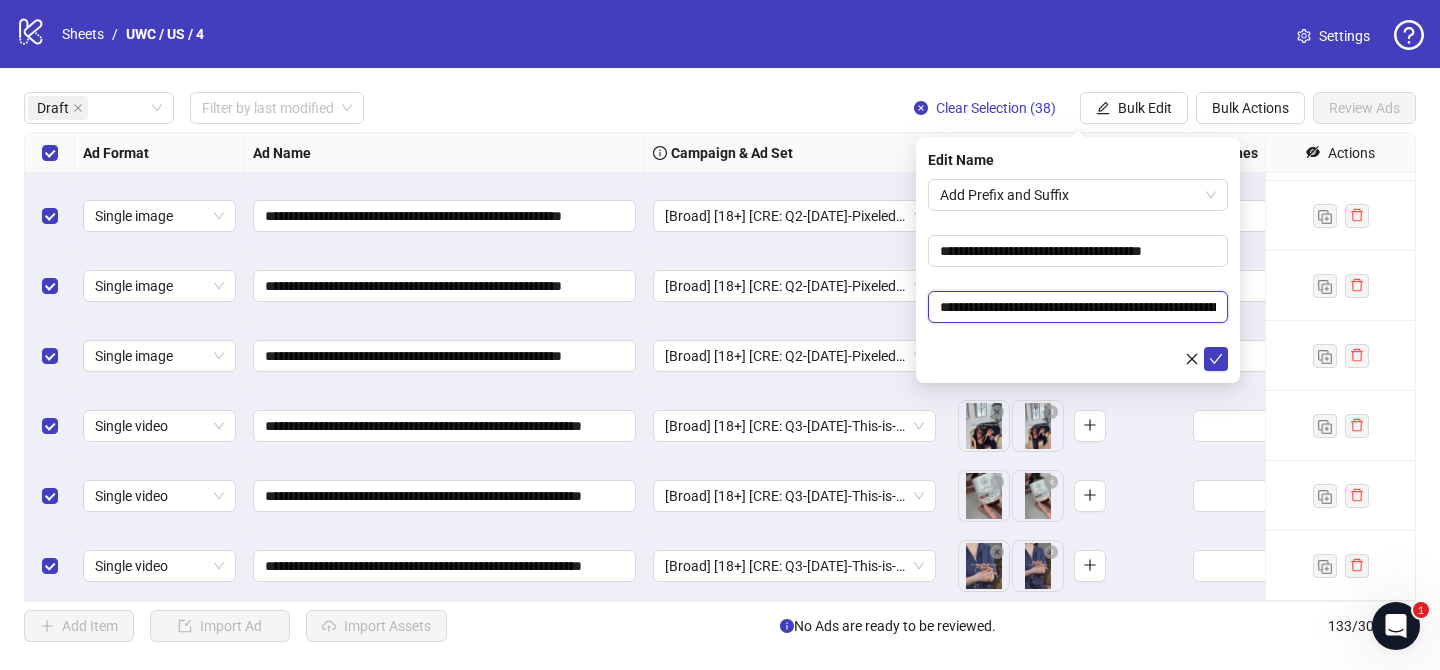 scroll, scrollTop: 0, scrollLeft: 283, axis: horizontal 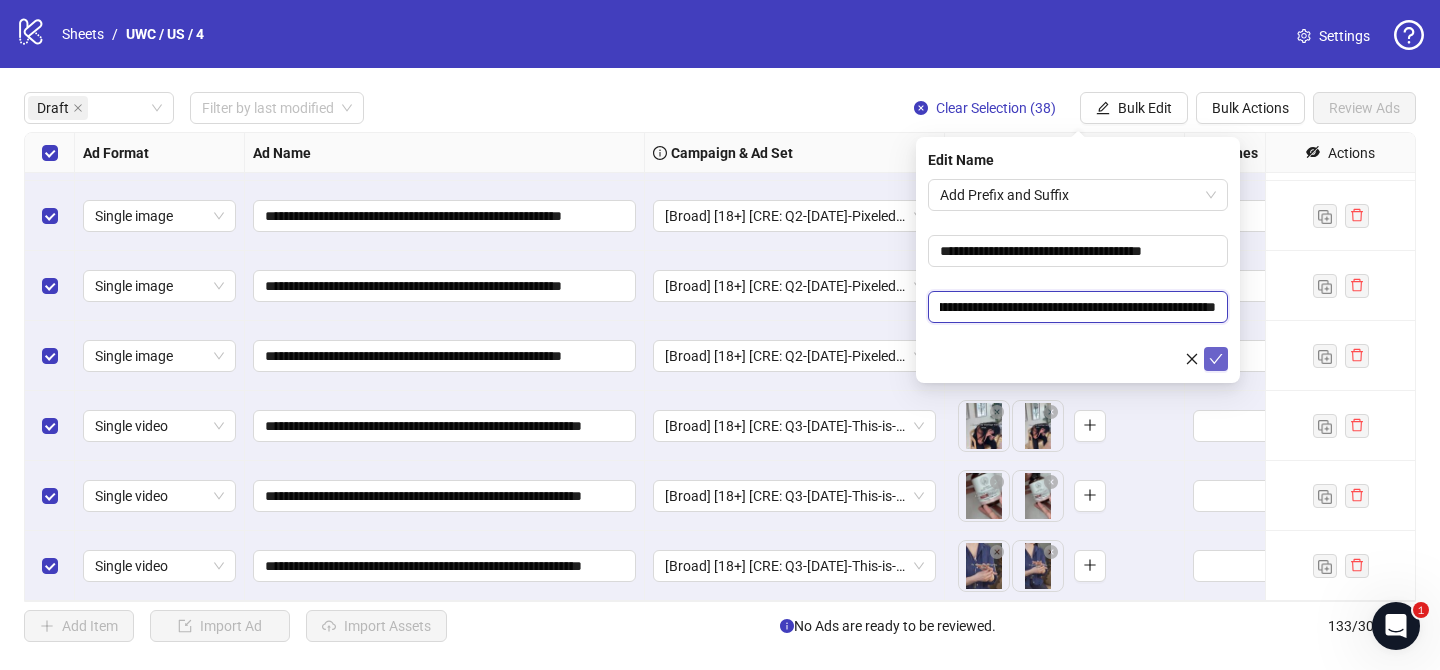 type on "**********" 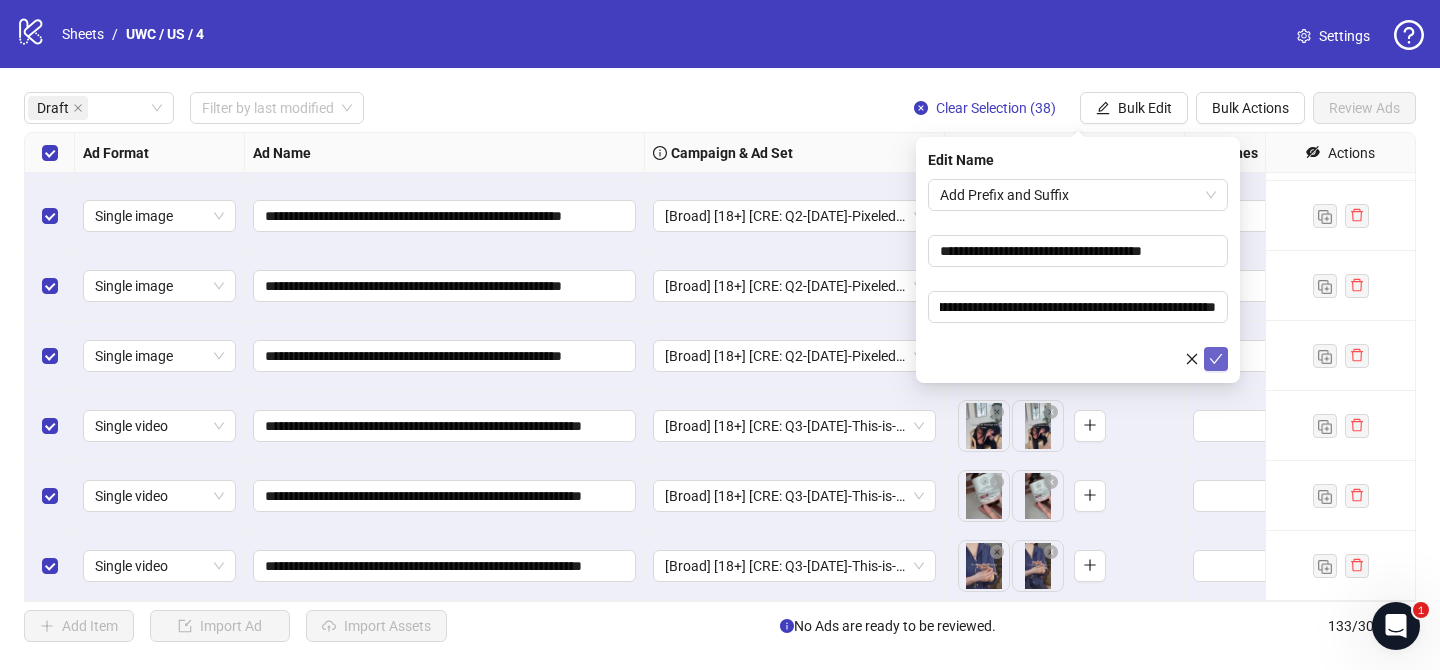 click at bounding box center [1216, 359] 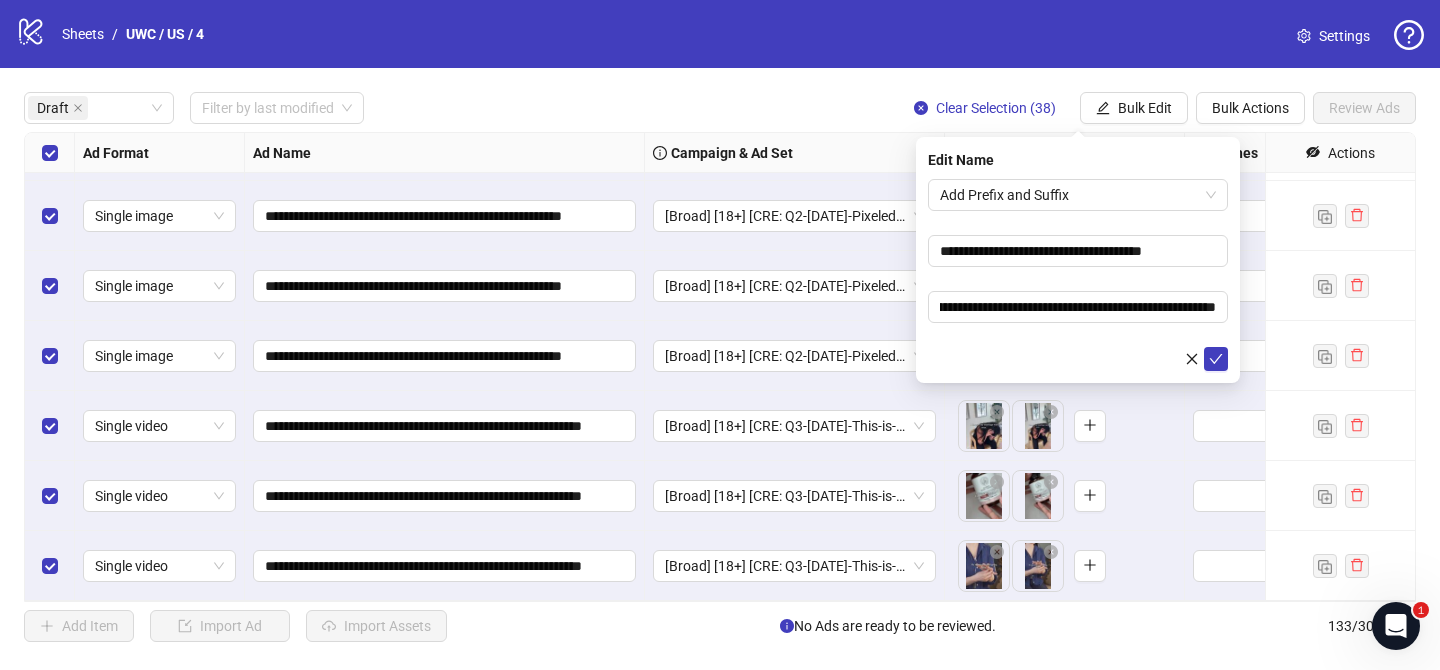 scroll, scrollTop: 0, scrollLeft: 0, axis: both 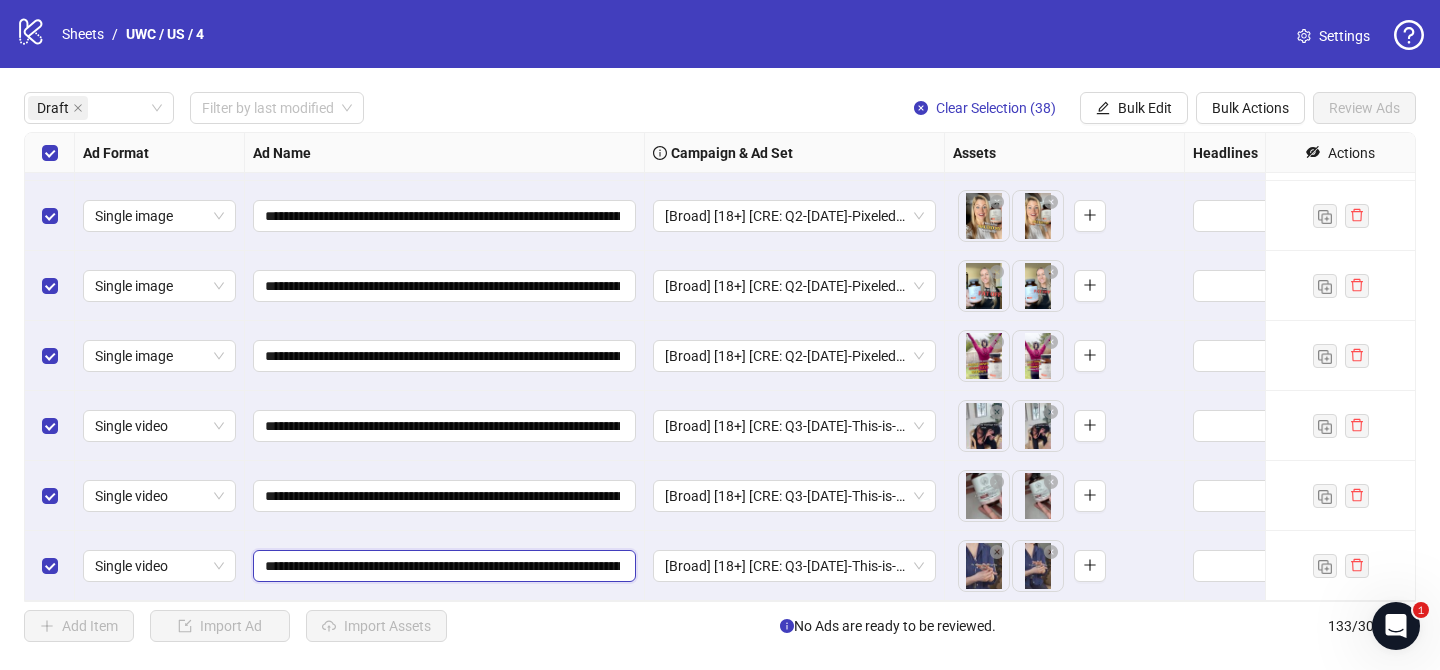 click on "**********" at bounding box center (442, 566) 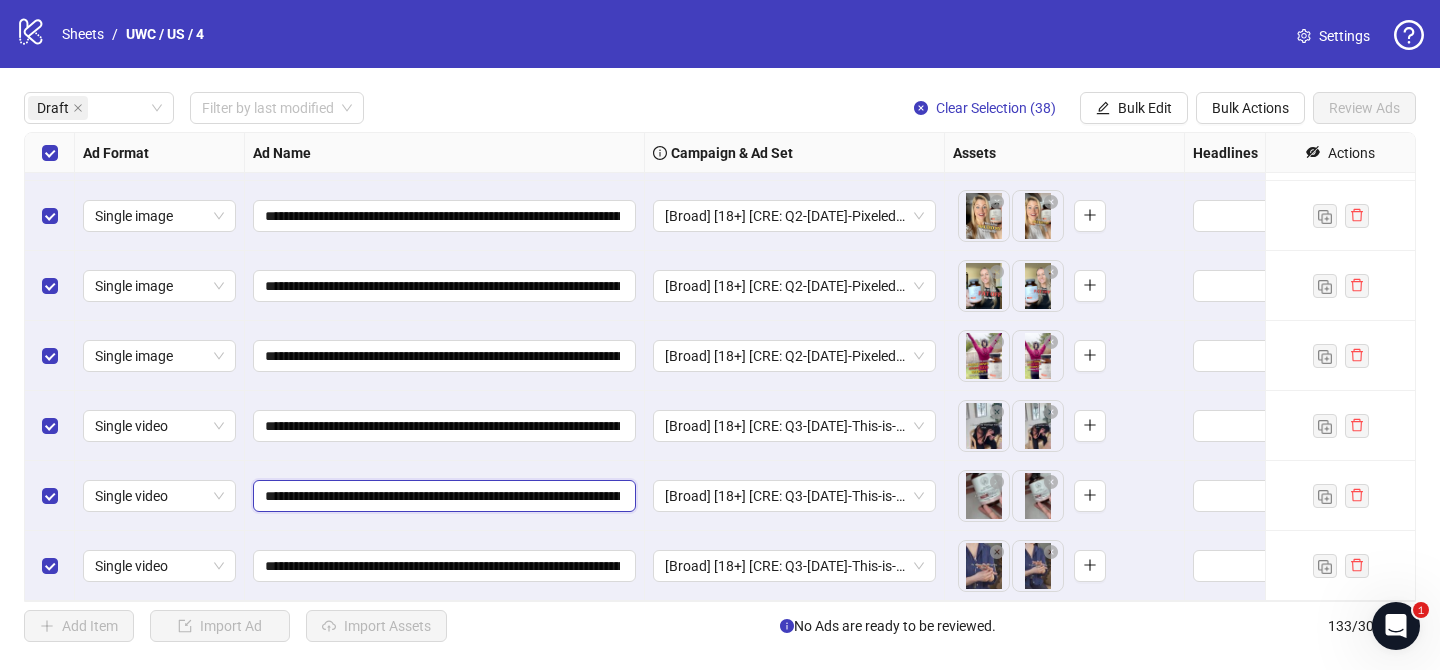 click on "**********" at bounding box center (442, 496) 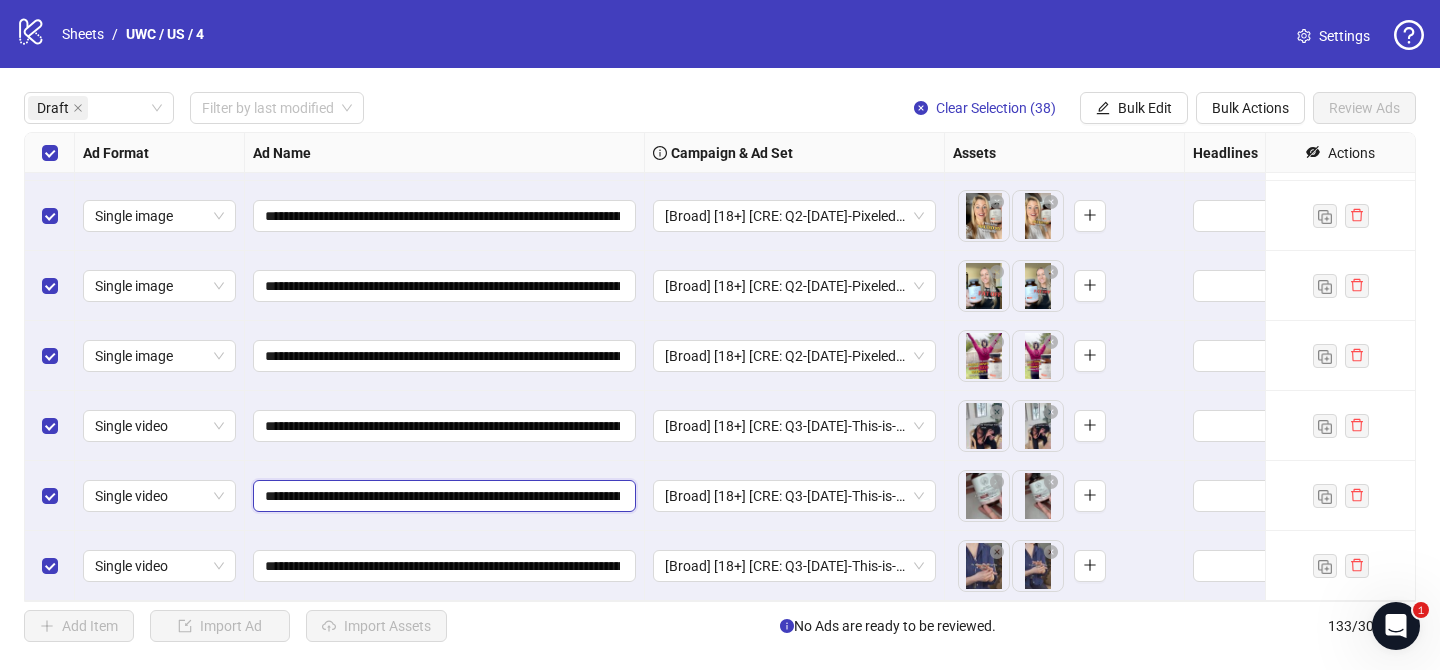 click on "**********" at bounding box center [442, 496] 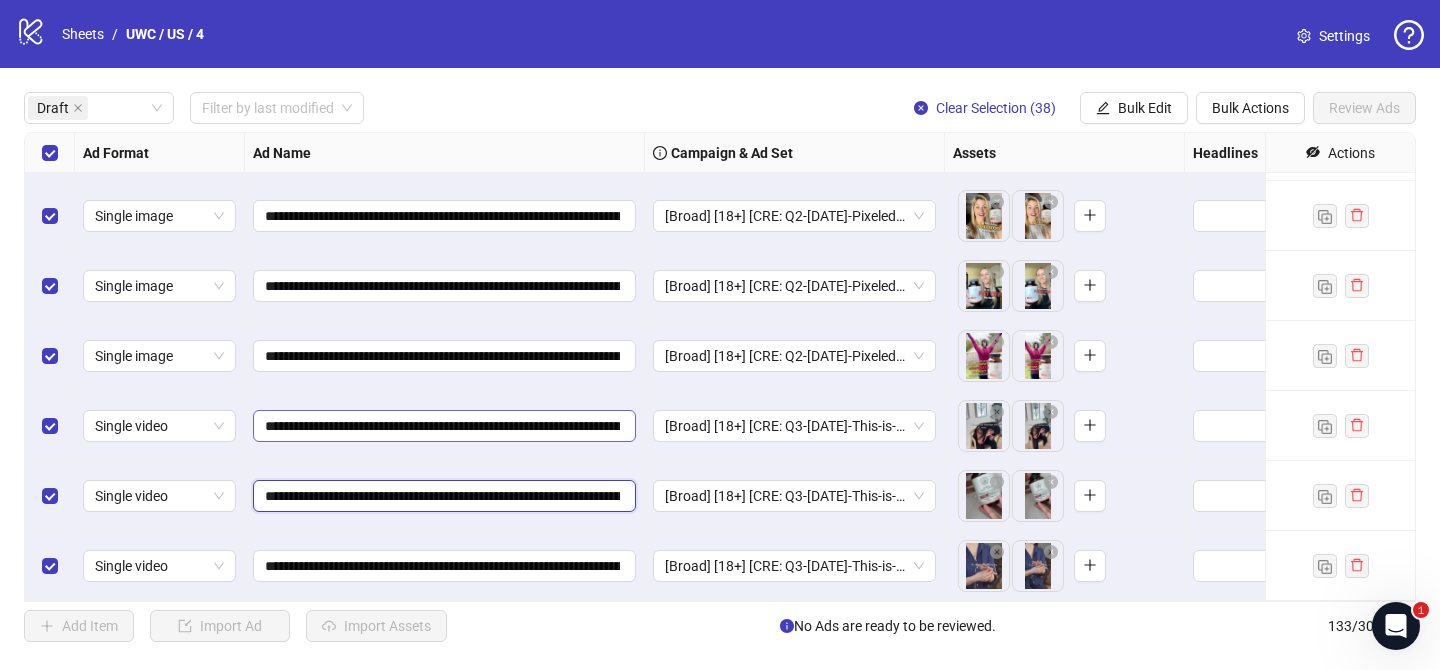 paste 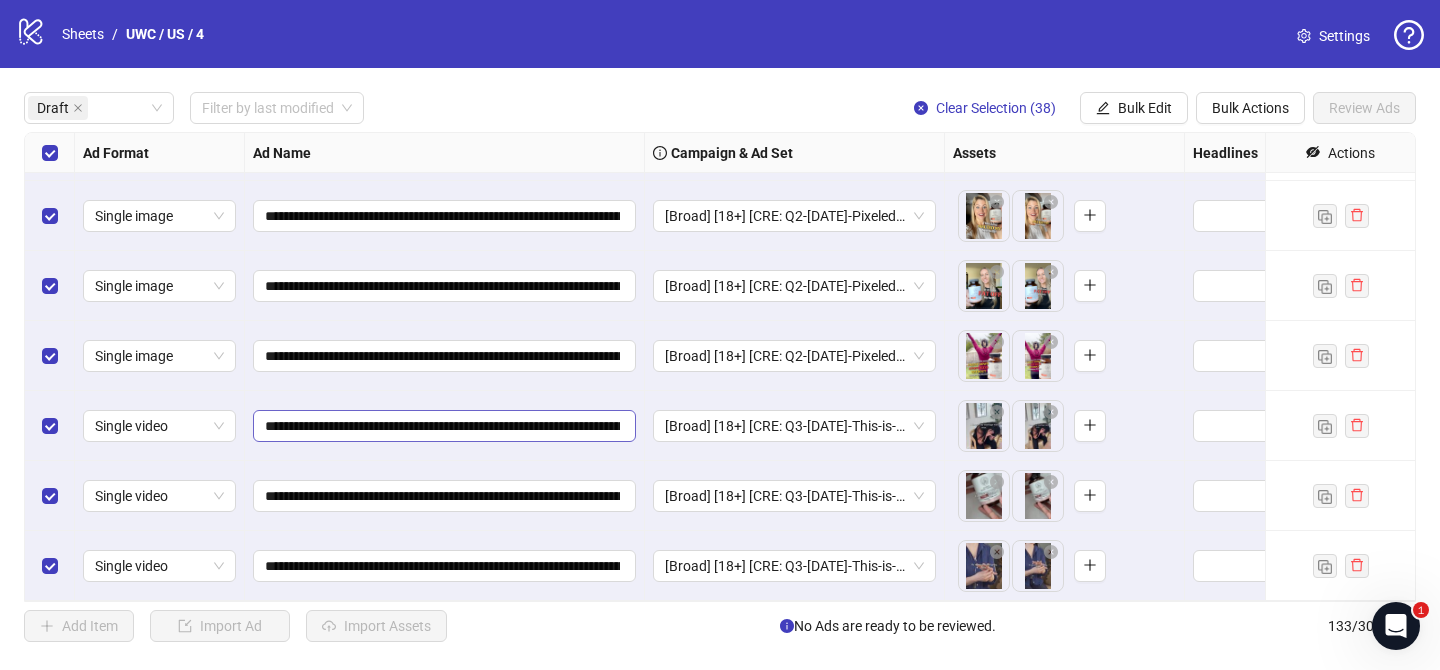 click on "**********" at bounding box center [444, 426] 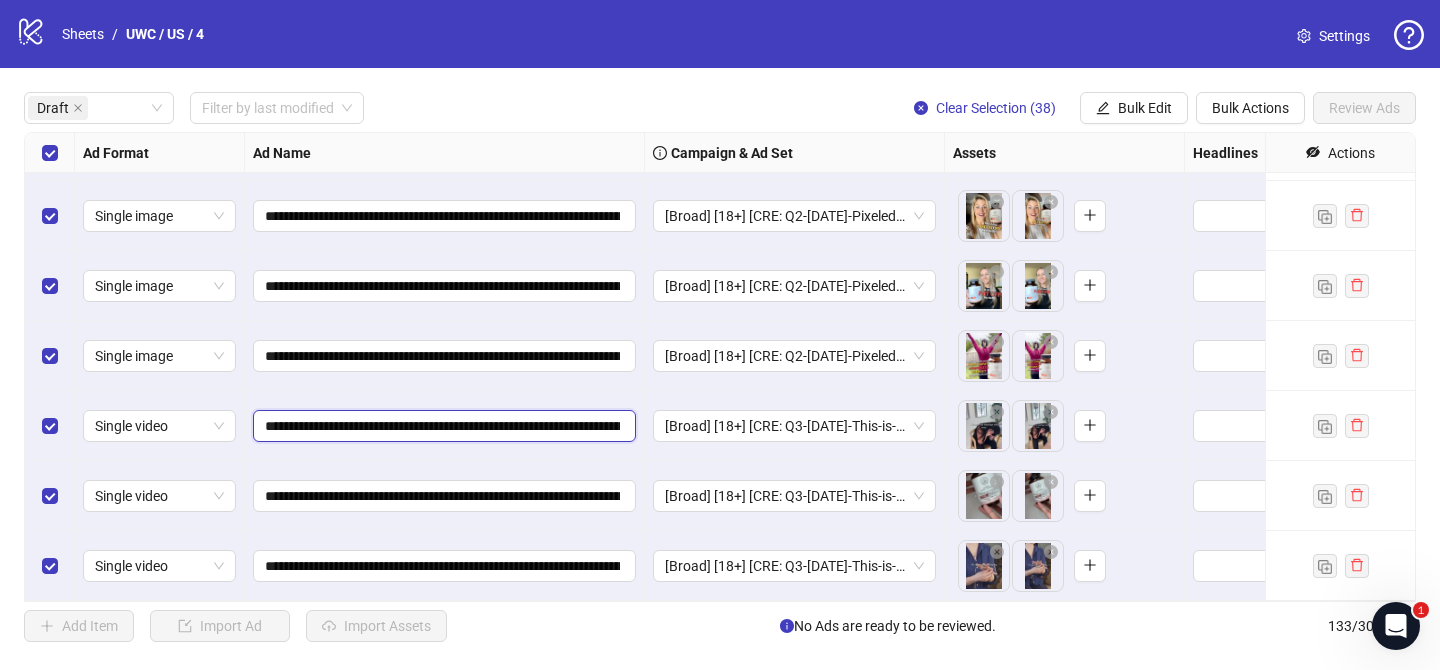 scroll, scrollTop: 0, scrollLeft: 891, axis: horizontal 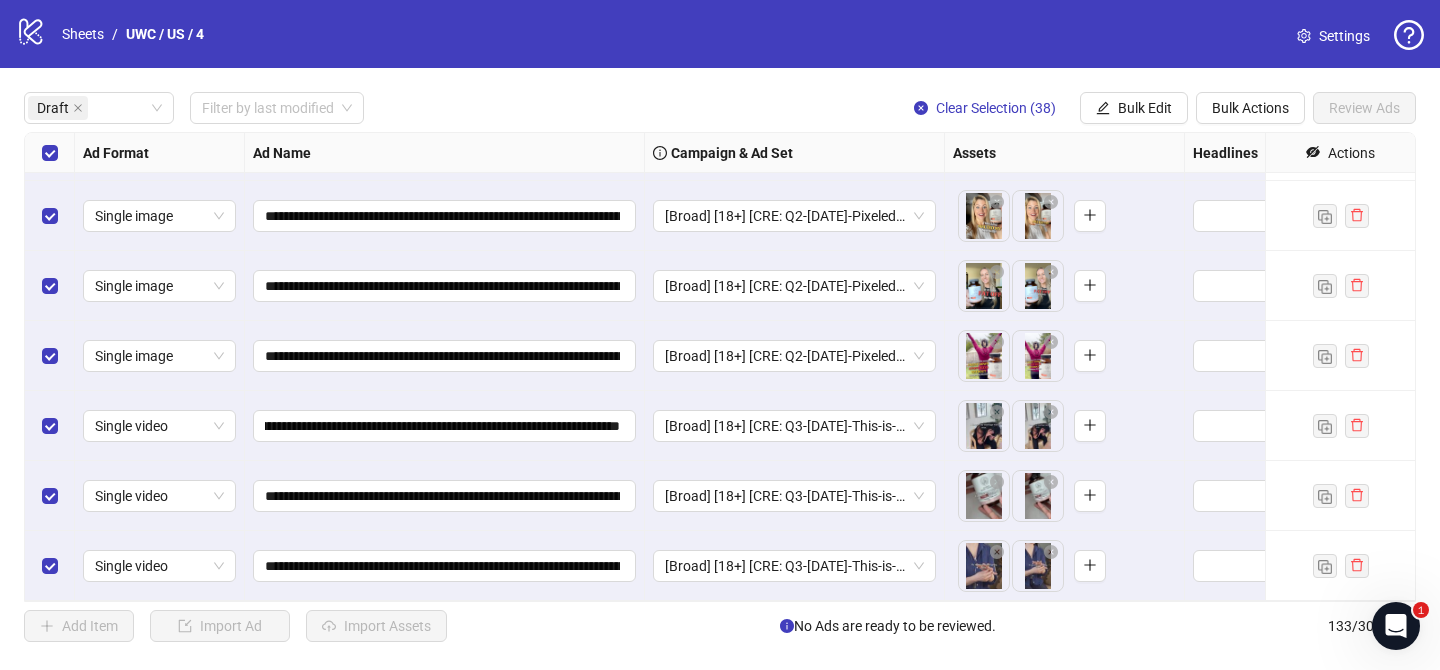 drag, startPoint x: 484, startPoint y: 390, endPoint x: 431, endPoint y: 402, distance: 54.34151 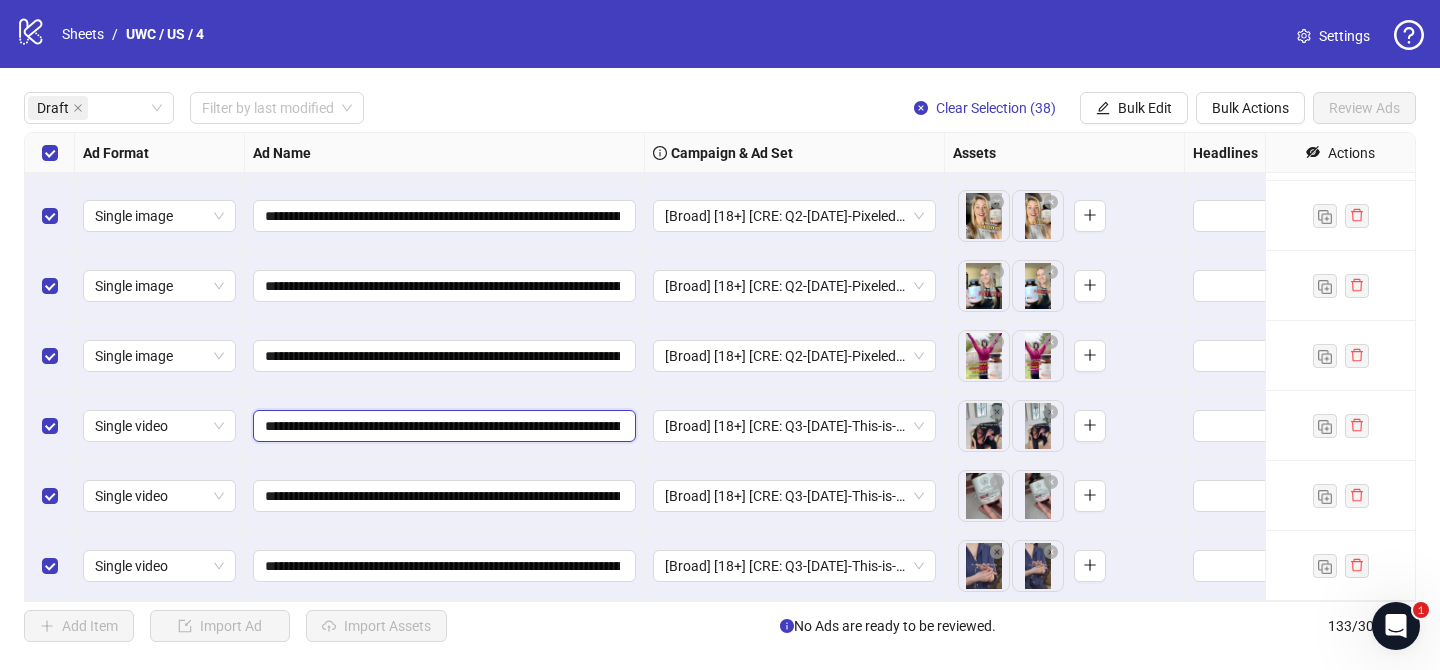 click on "**********" at bounding box center (442, 426) 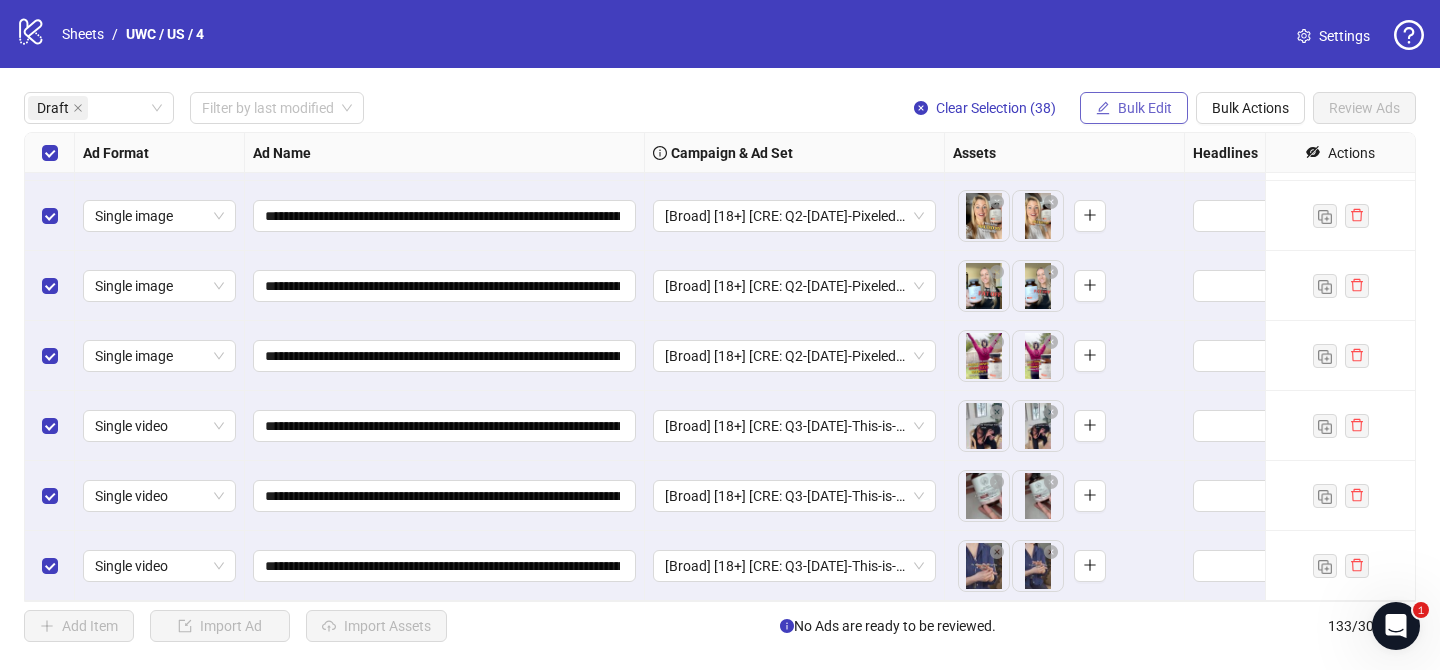 click on "Bulk Edit" at bounding box center [1145, 108] 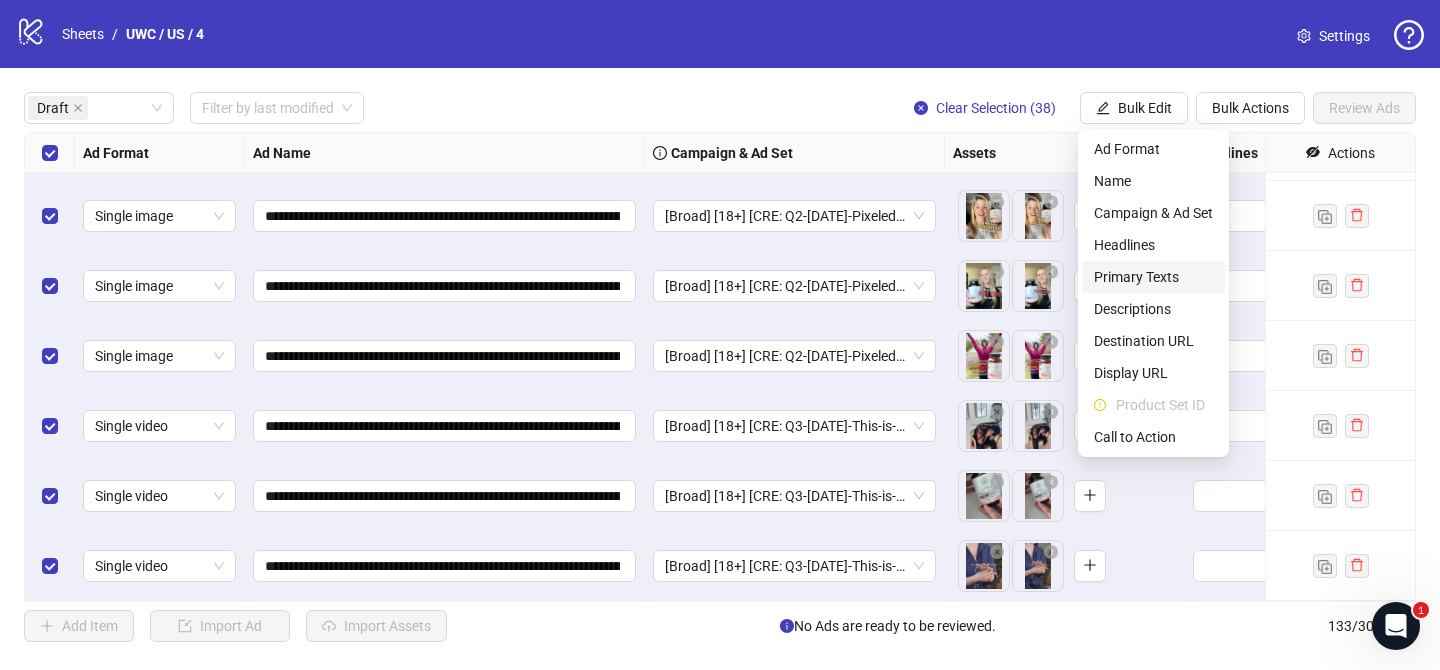 click on "Primary Texts" at bounding box center (1153, 277) 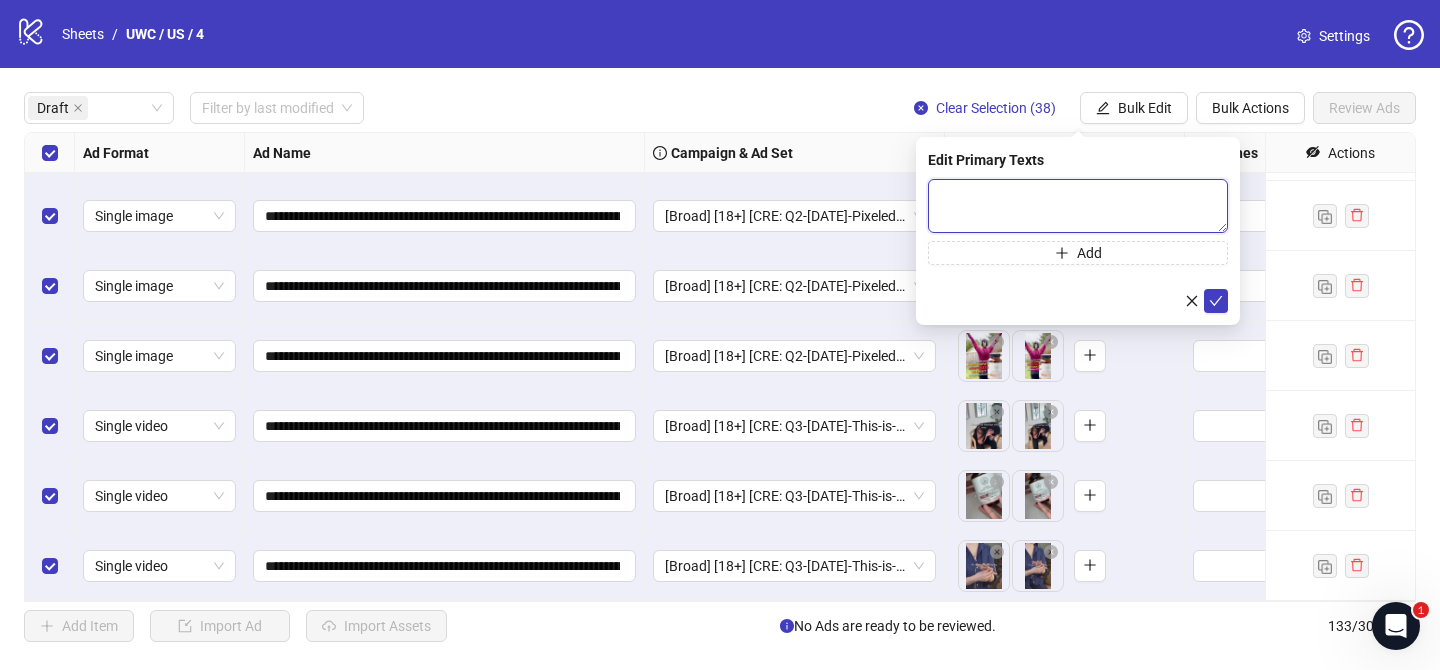 click at bounding box center (1078, 206) 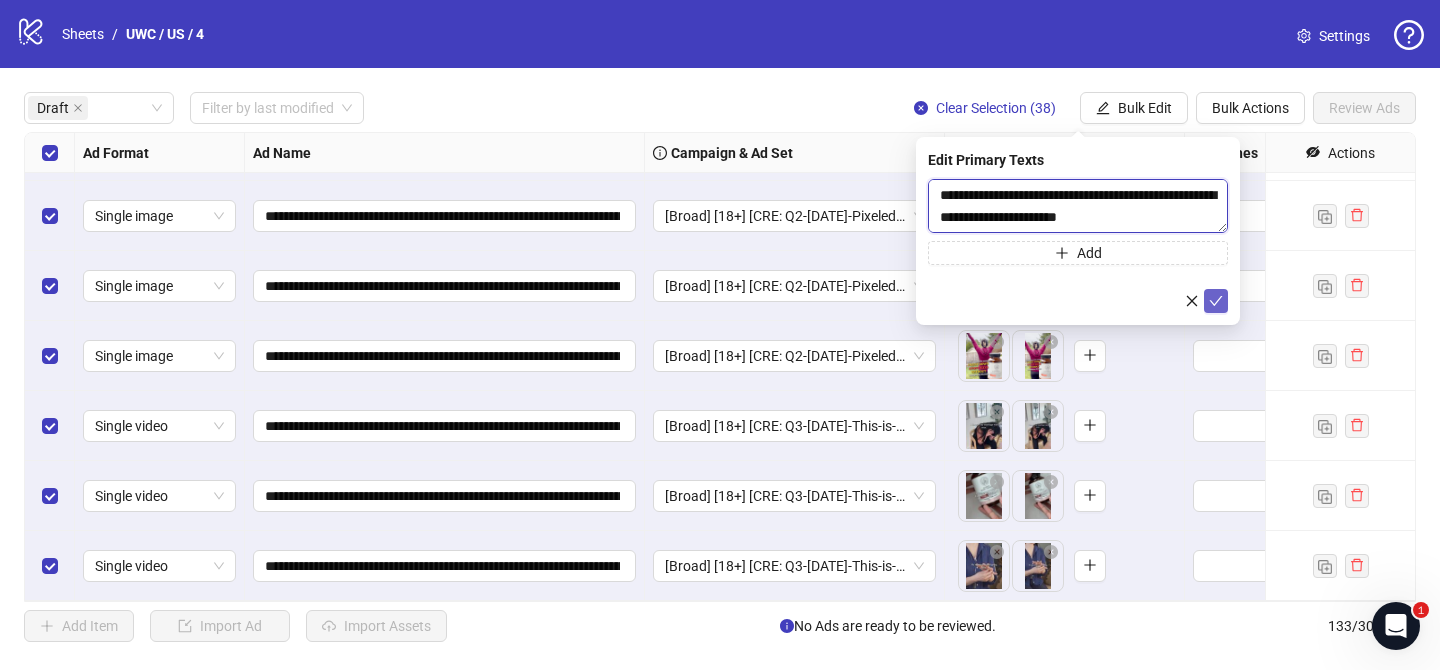 scroll, scrollTop: 411, scrollLeft: 0, axis: vertical 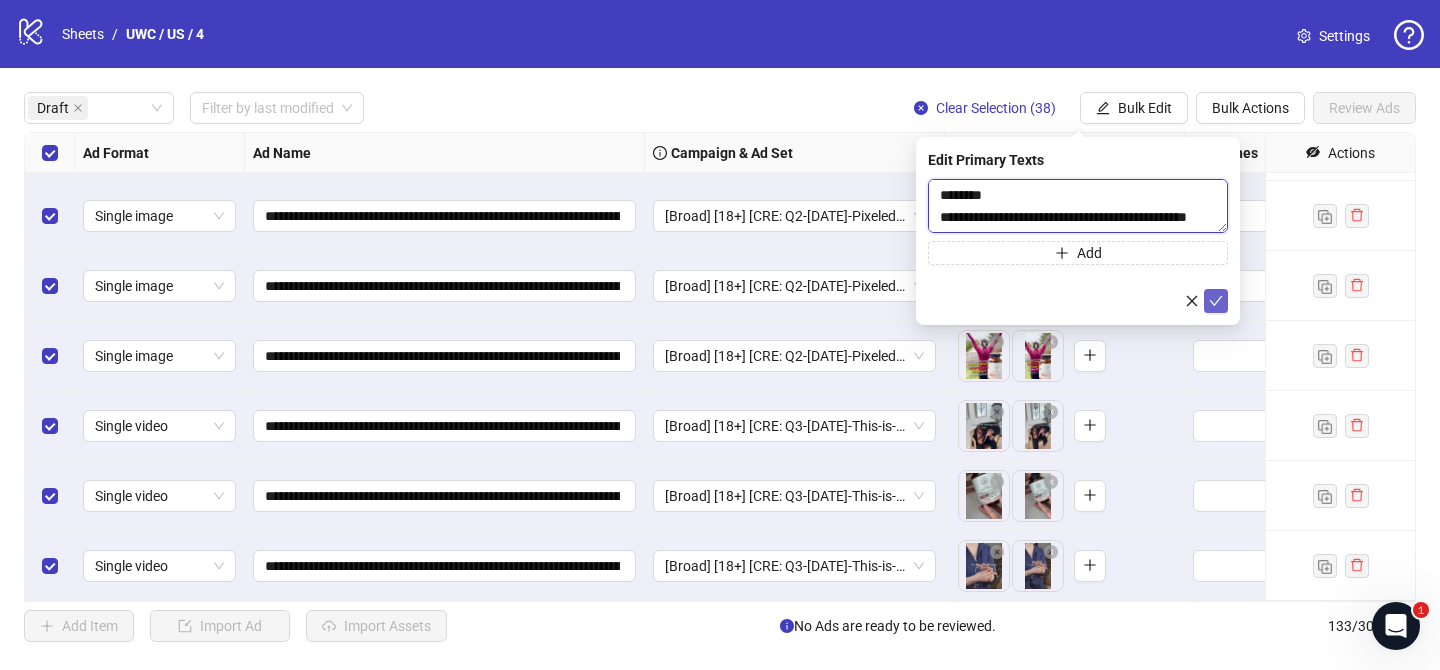 type on "**********" 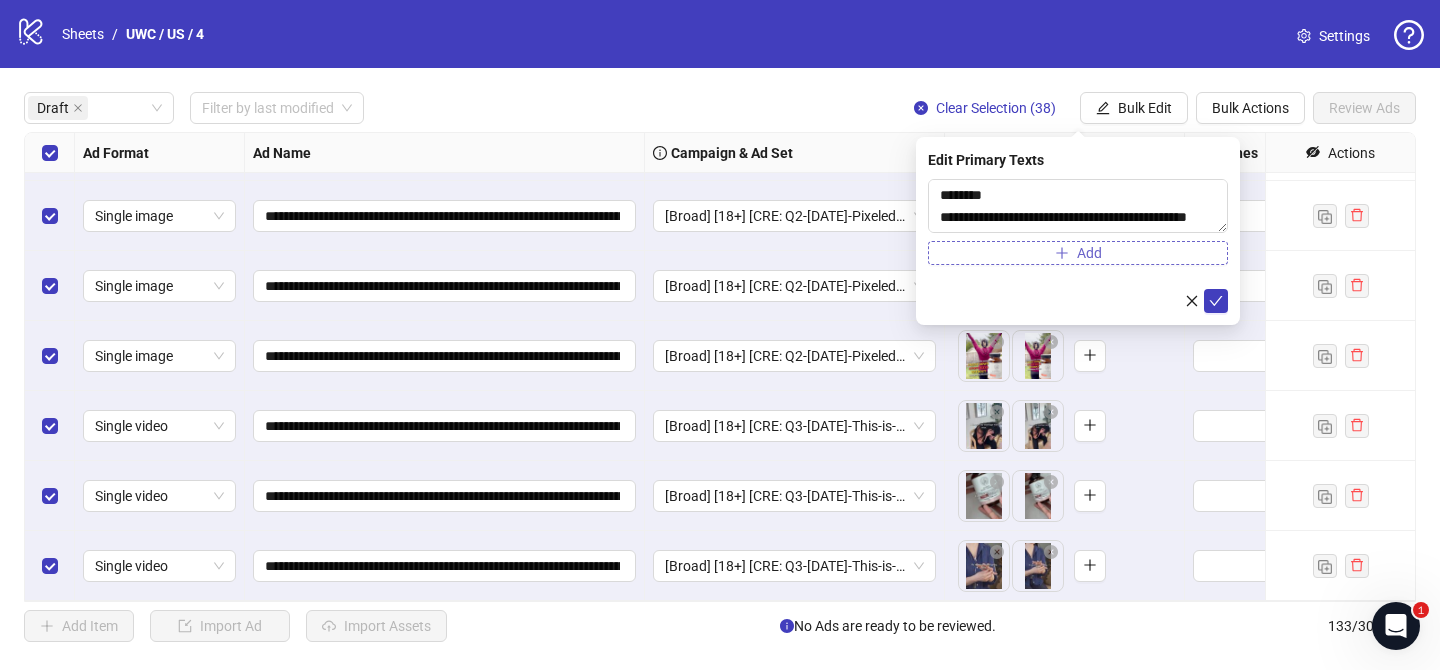 drag, startPoint x: 1217, startPoint y: 301, endPoint x: 1154, endPoint y: 261, distance: 74.62573 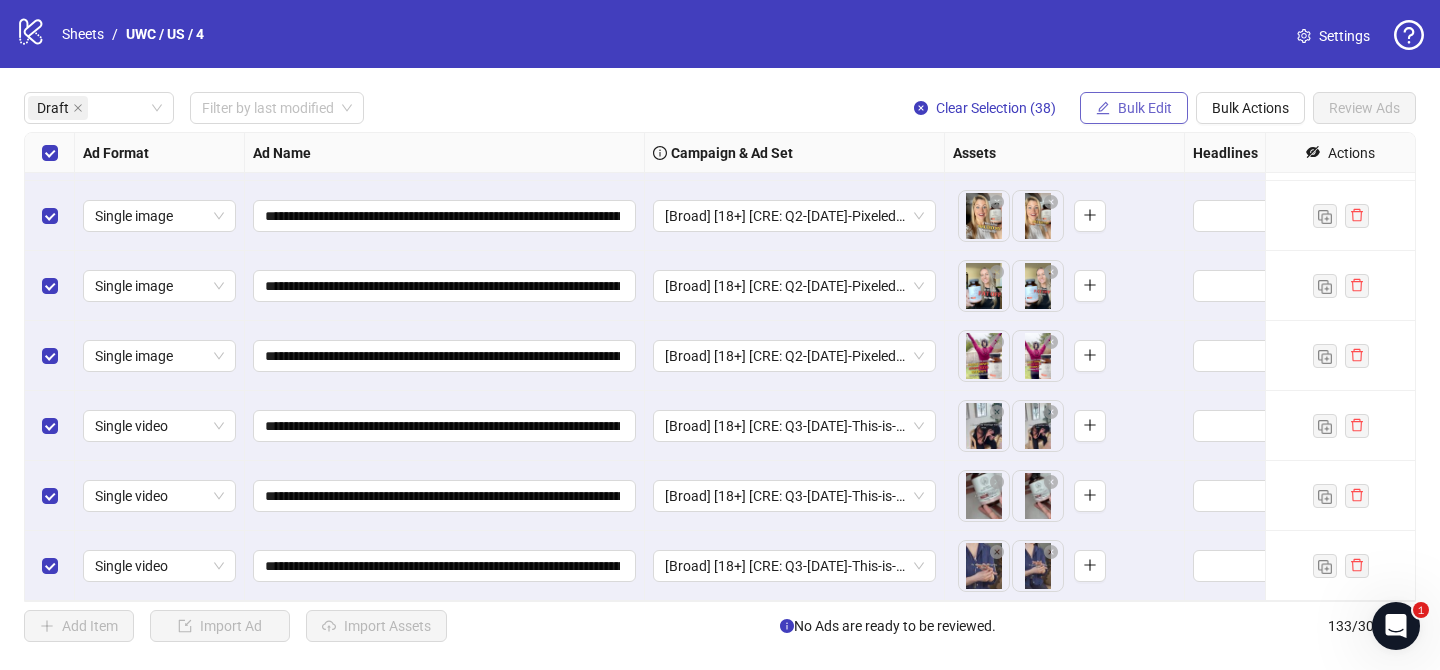 click on "Bulk Edit" at bounding box center (1145, 108) 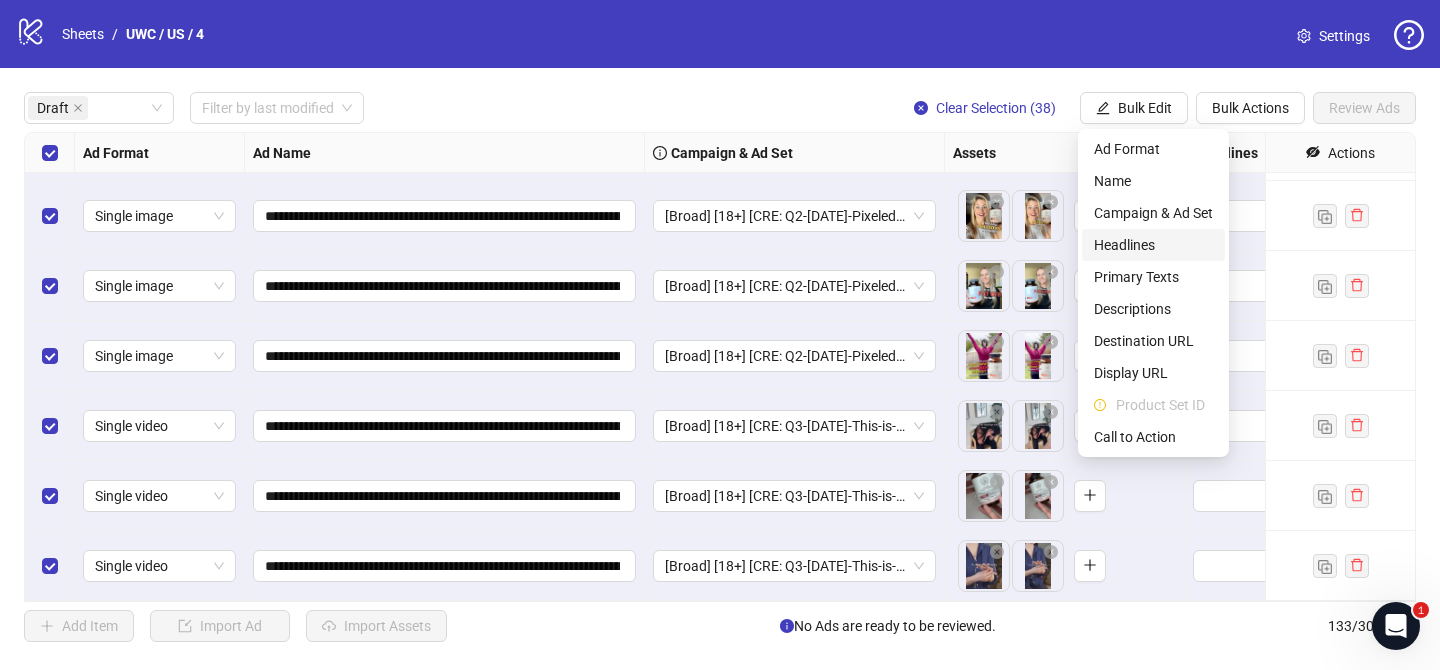 click on "Headlines" at bounding box center (1153, 245) 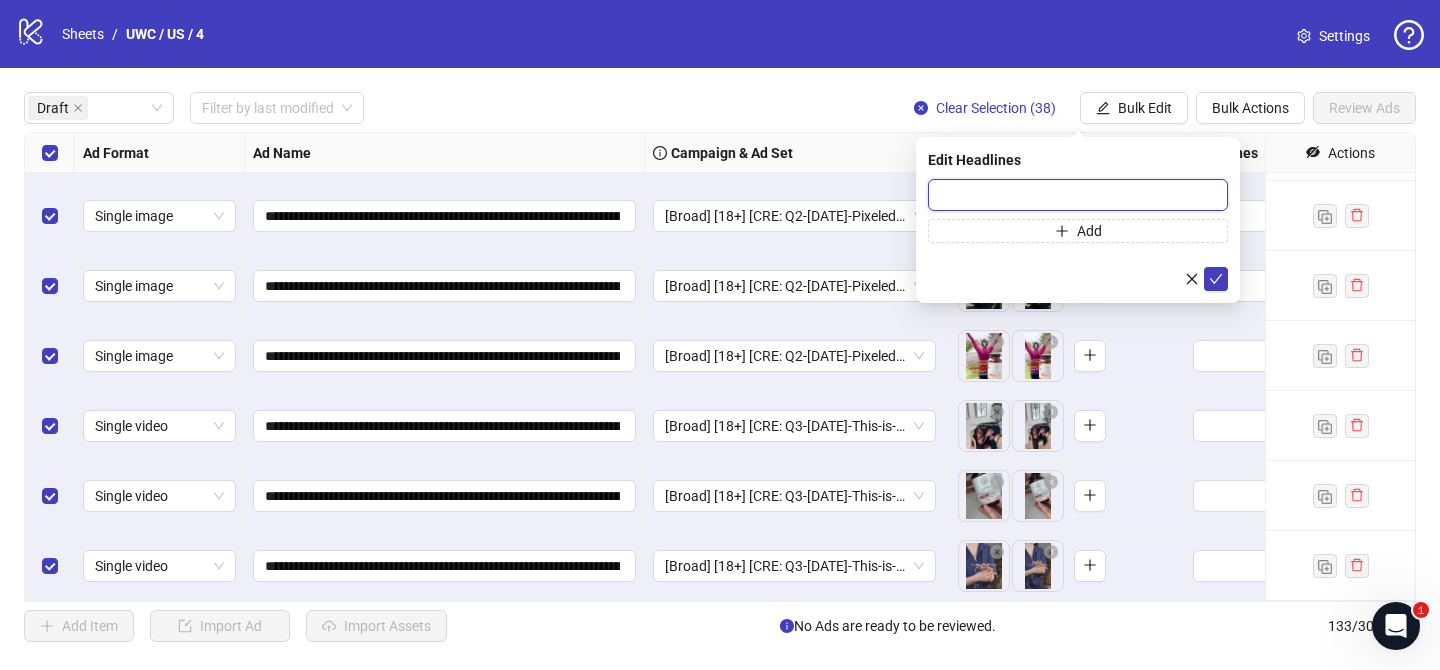 click at bounding box center [1078, 195] 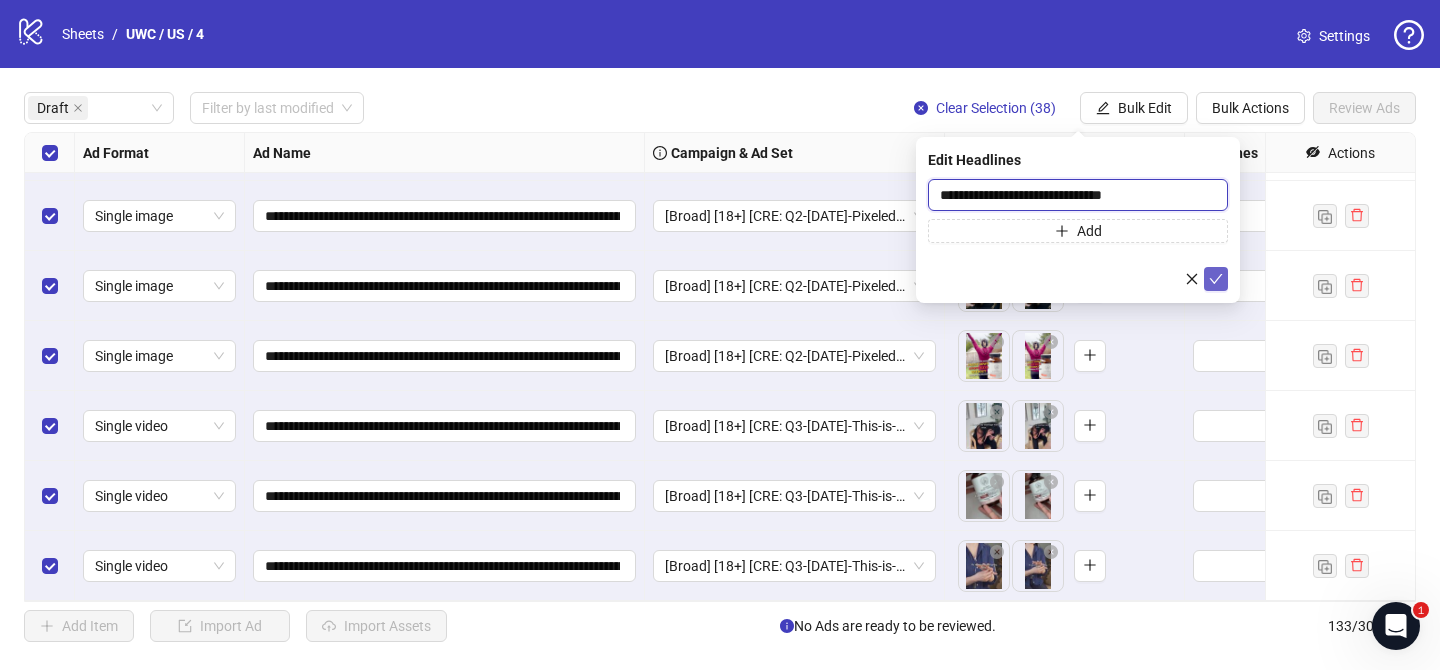 type on "**********" 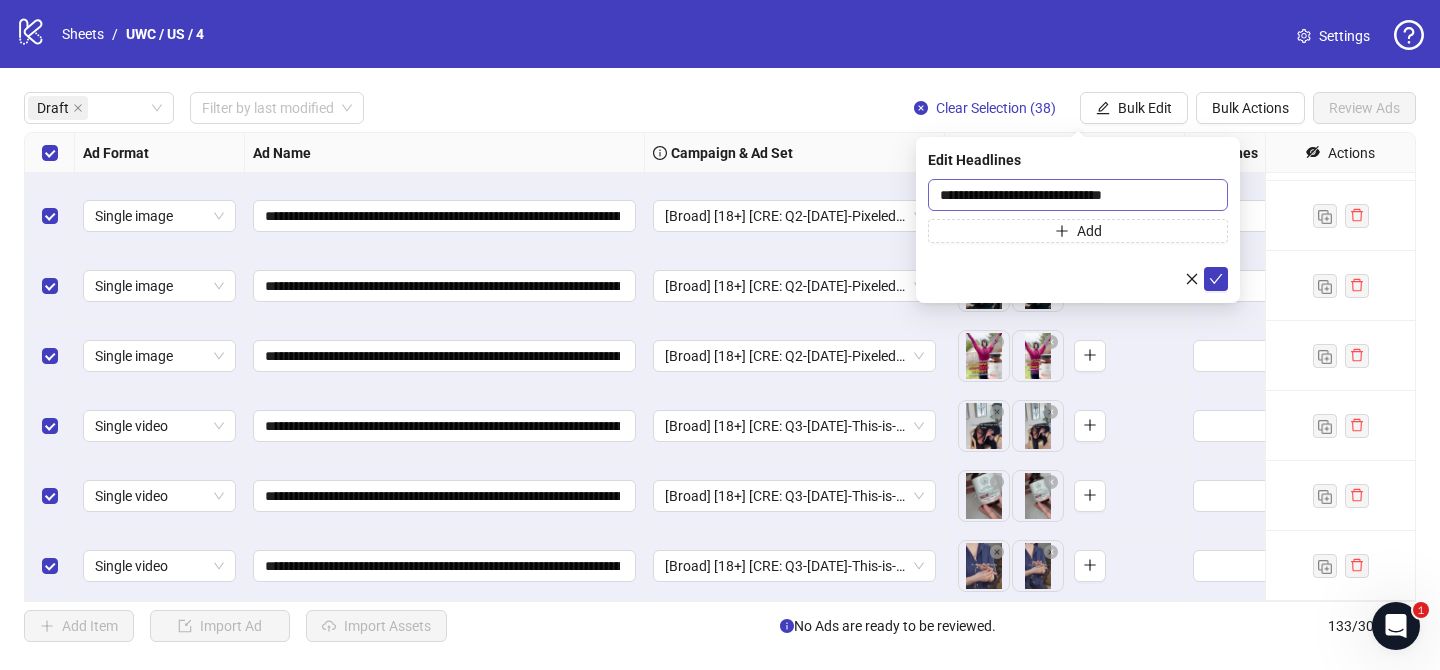 drag, startPoint x: 1219, startPoint y: 270, endPoint x: 1194, endPoint y: 208, distance: 66.85058 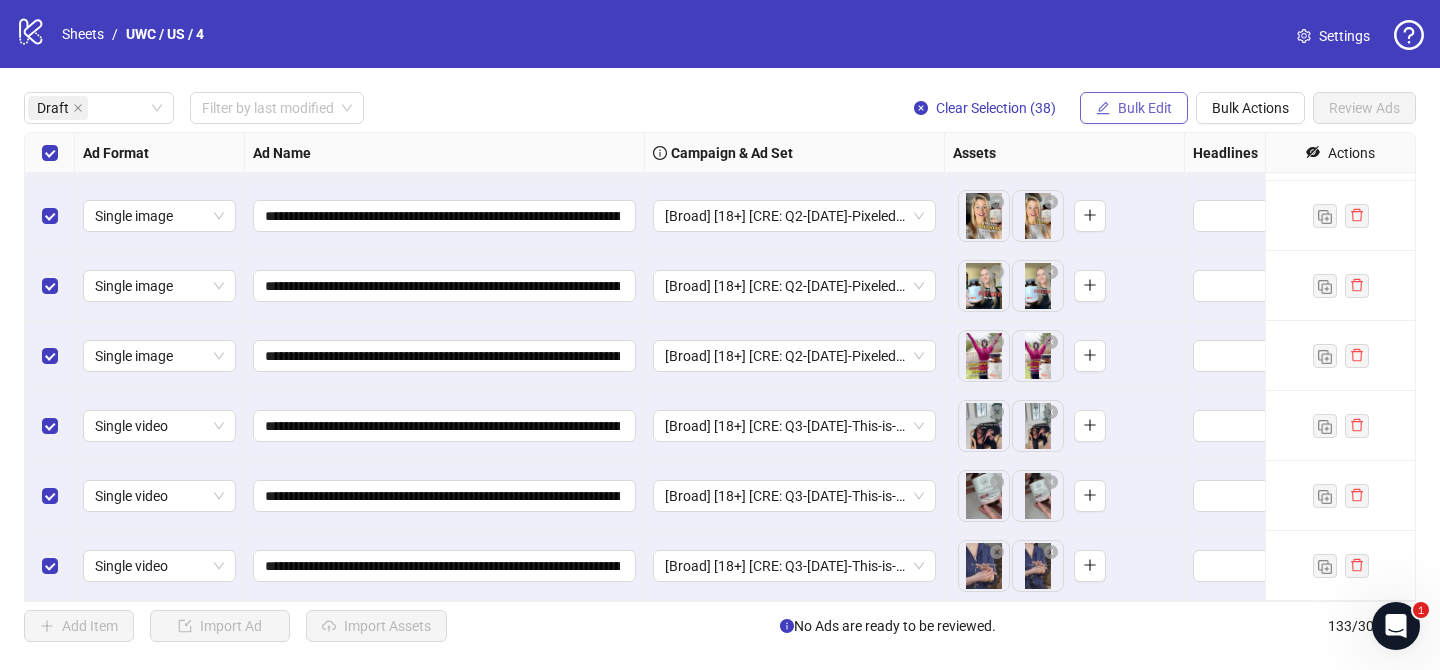 click on "Bulk Edit" at bounding box center [1145, 108] 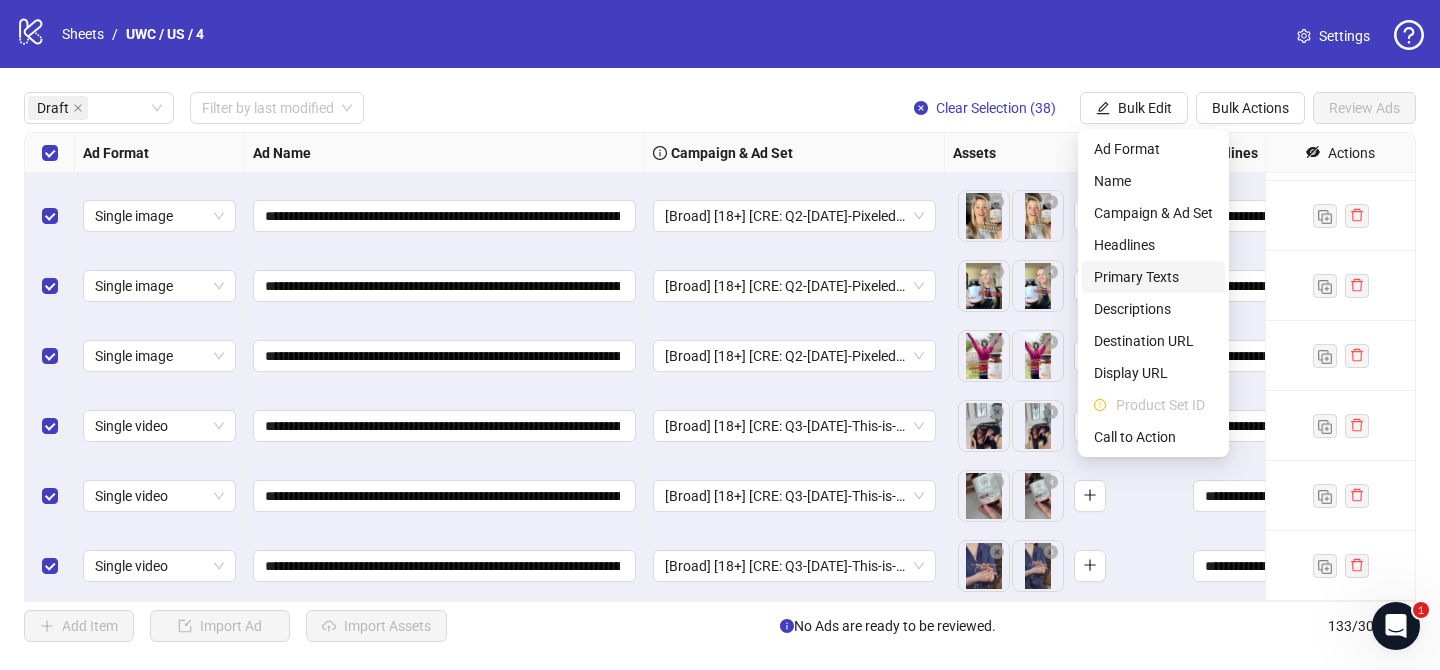click on "Primary Texts" at bounding box center [1153, 277] 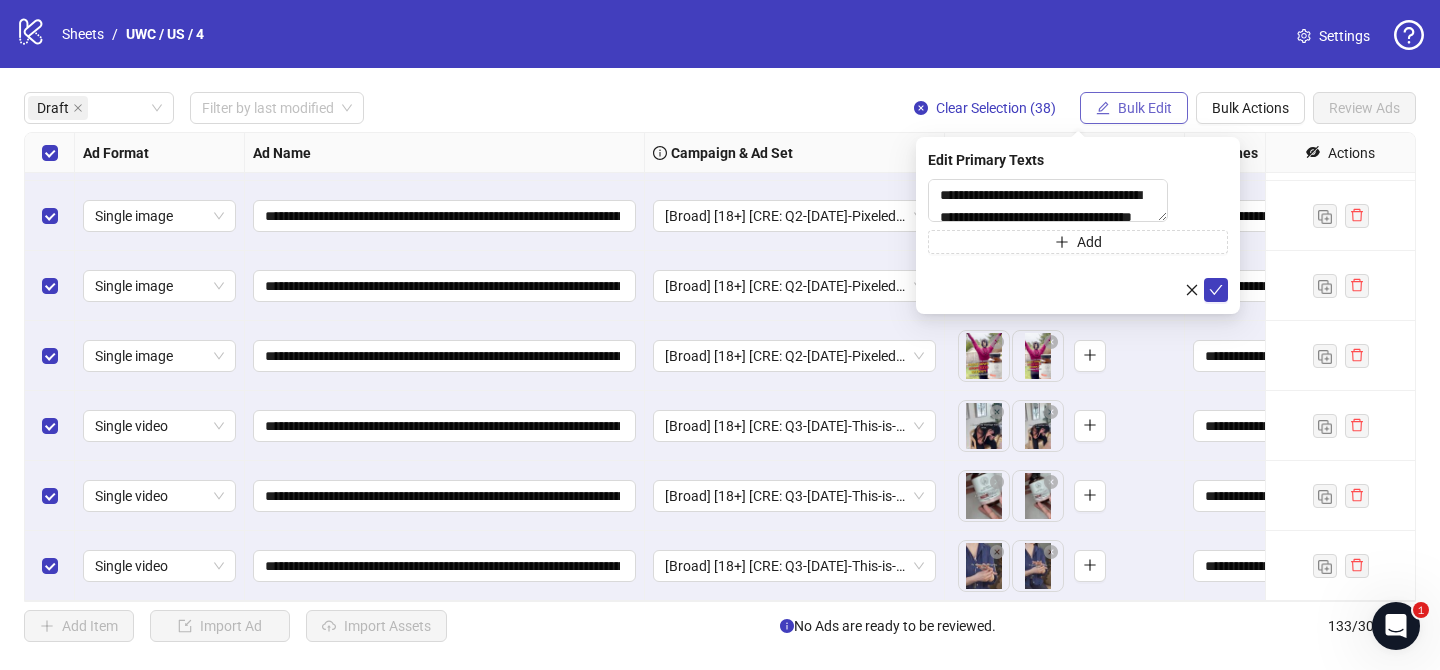 click on "Bulk Edit" at bounding box center [1145, 108] 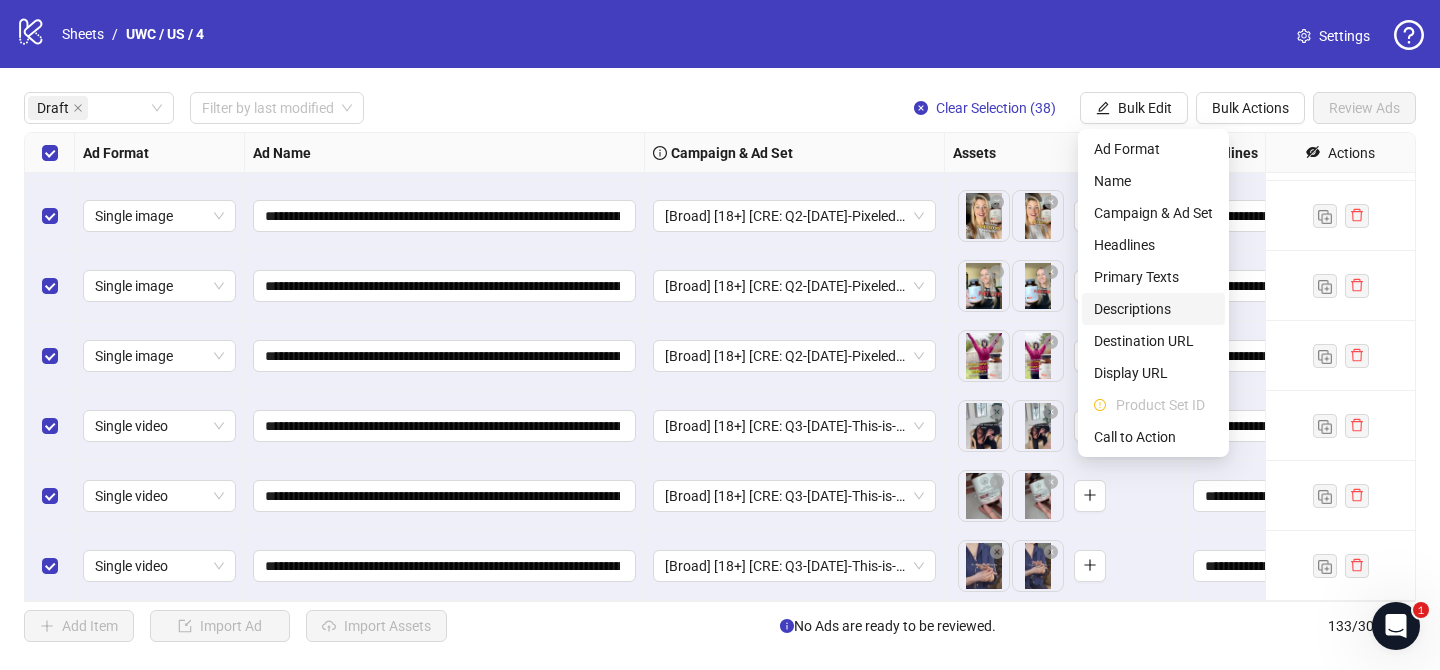 click on "Descriptions" at bounding box center (1153, 309) 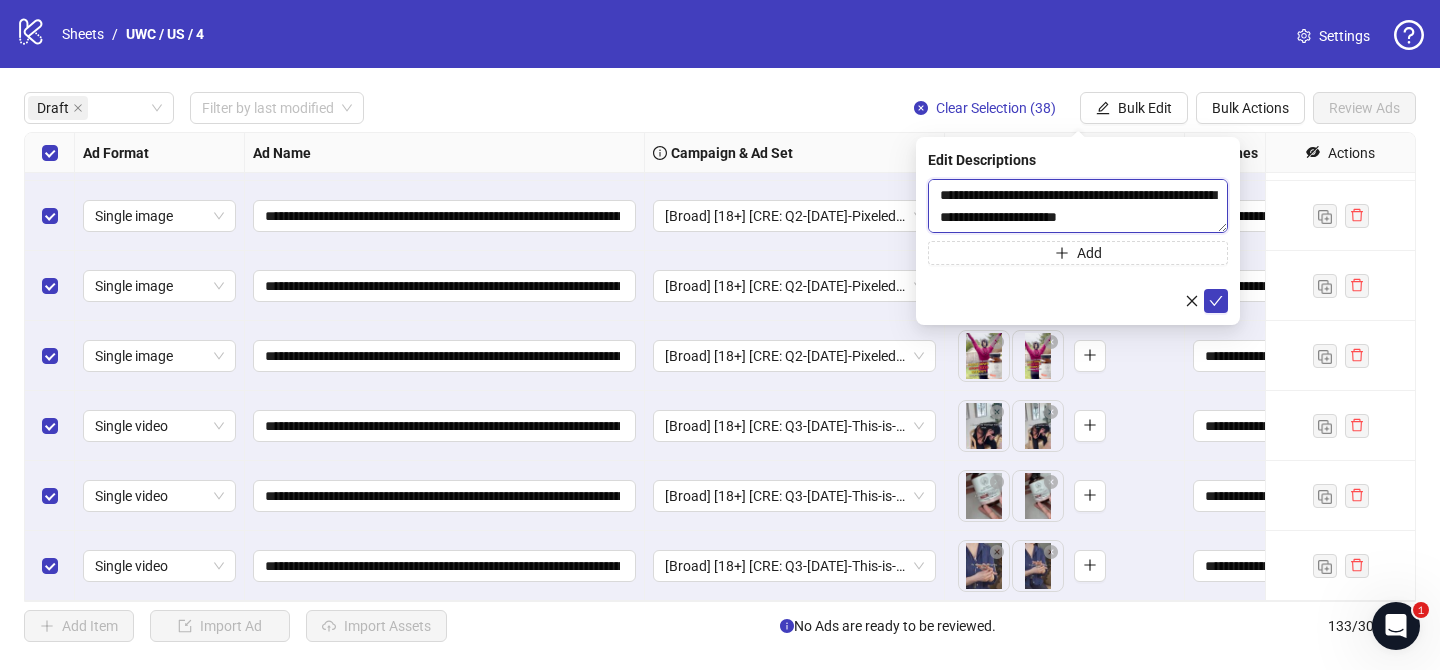 click on "**********" at bounding box center [1078, 206] 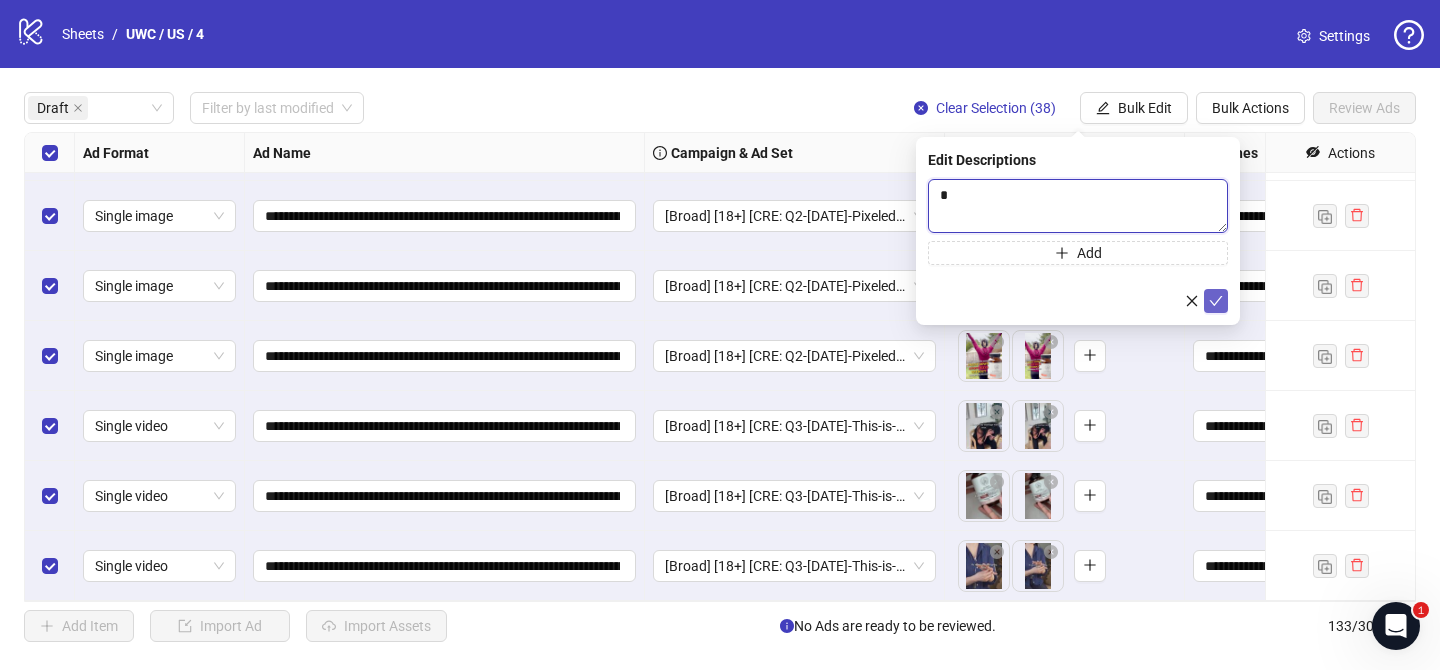type 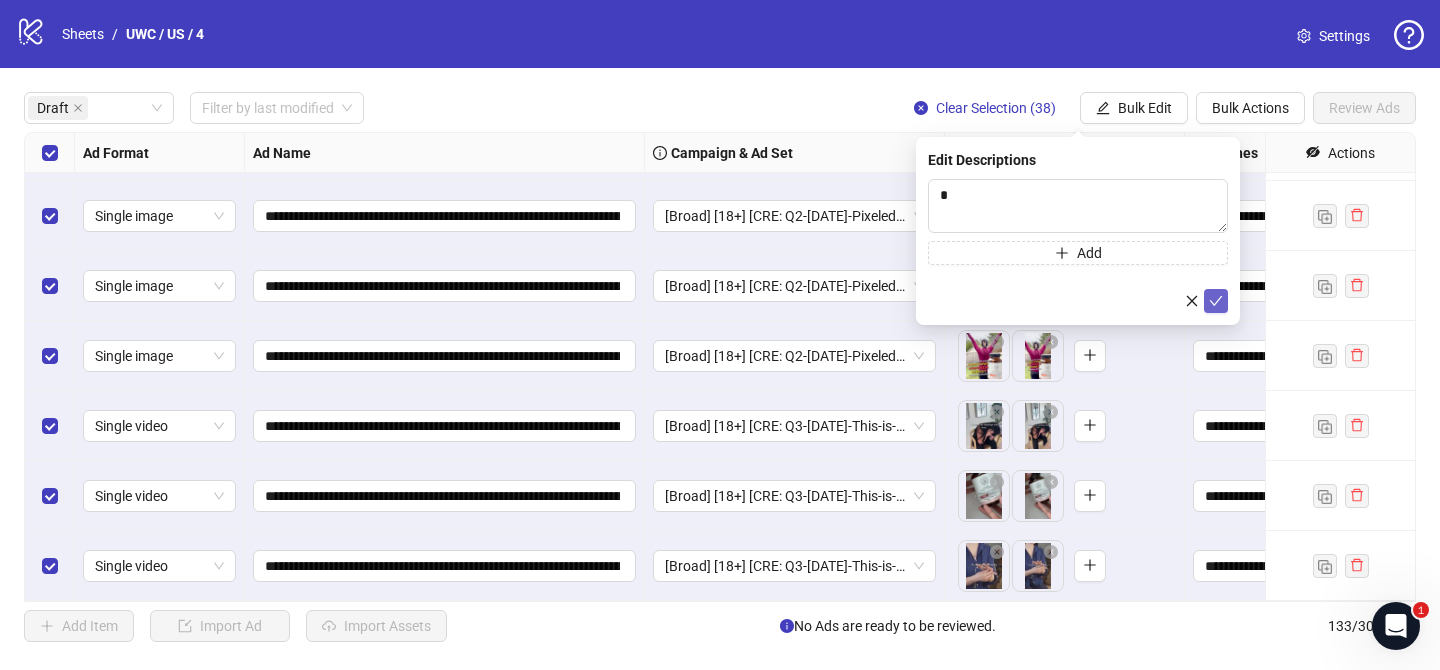 click 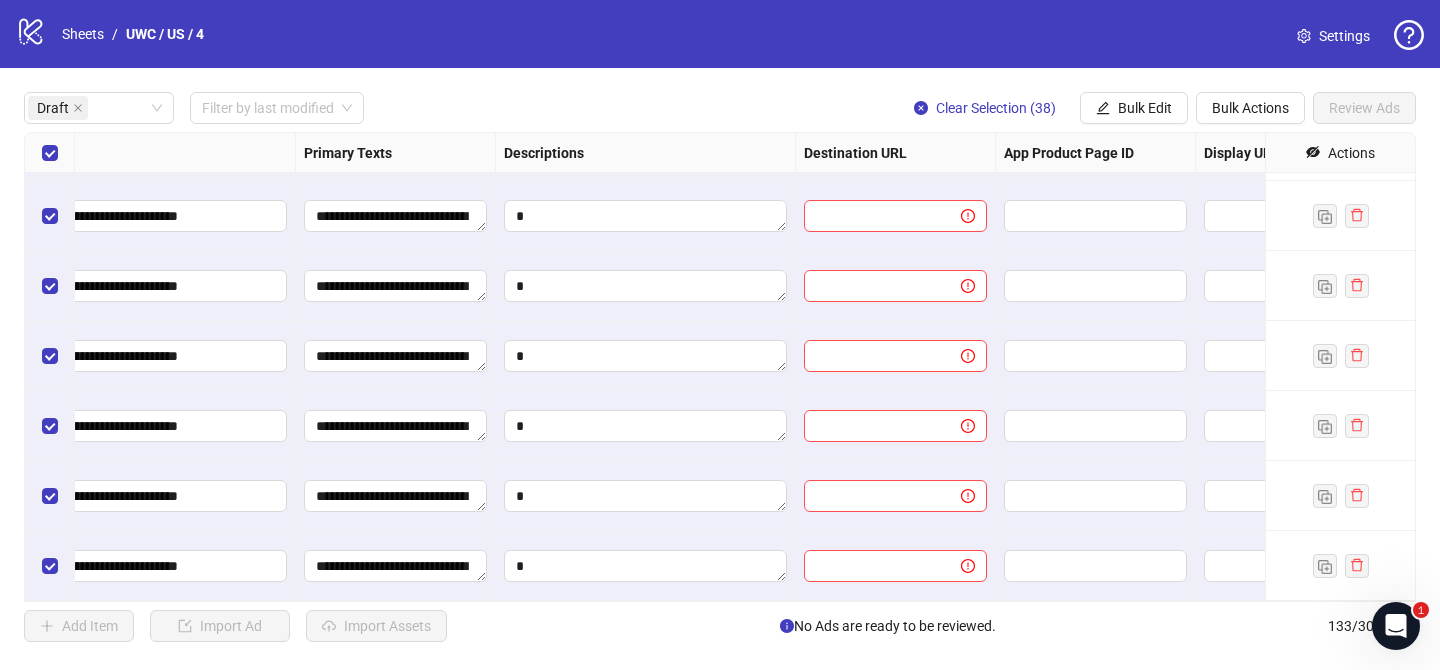 scroll, scrollTop: 2232, scrollLeft: 1199, axis: both 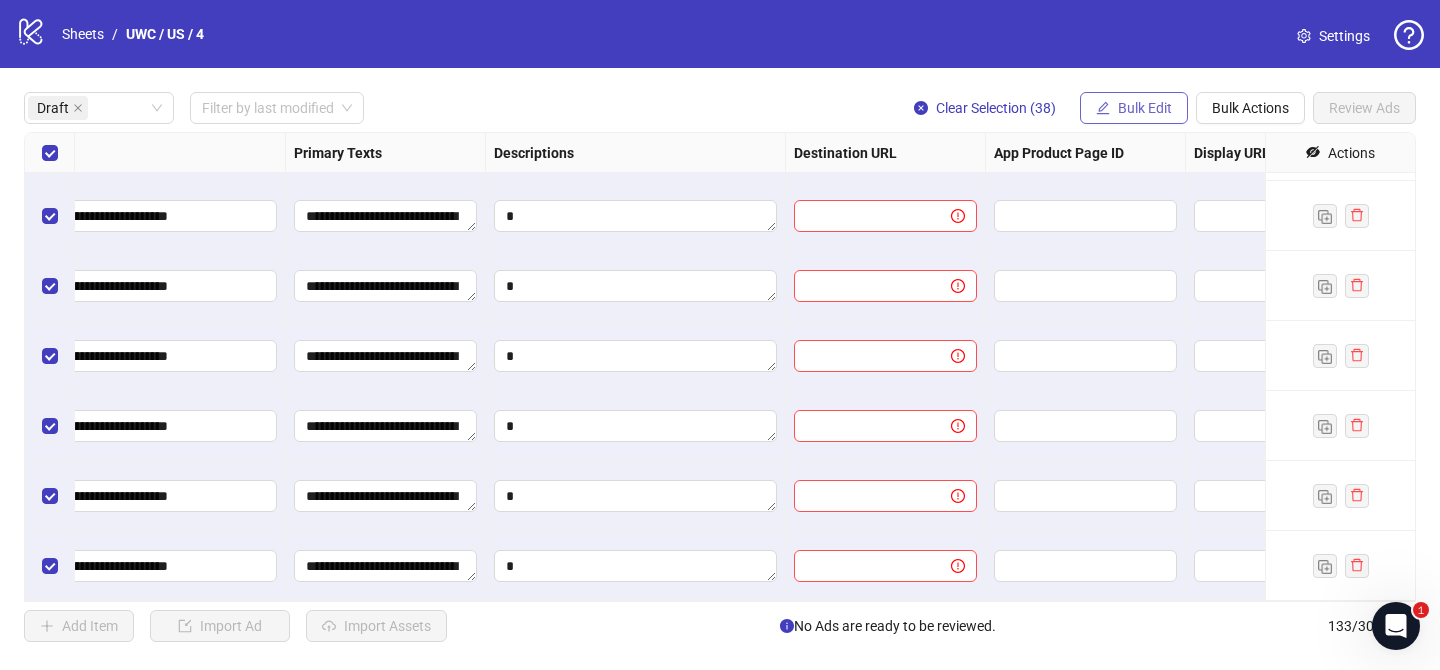 click on "Bulk Edit" at bounding box center (1134, 108) 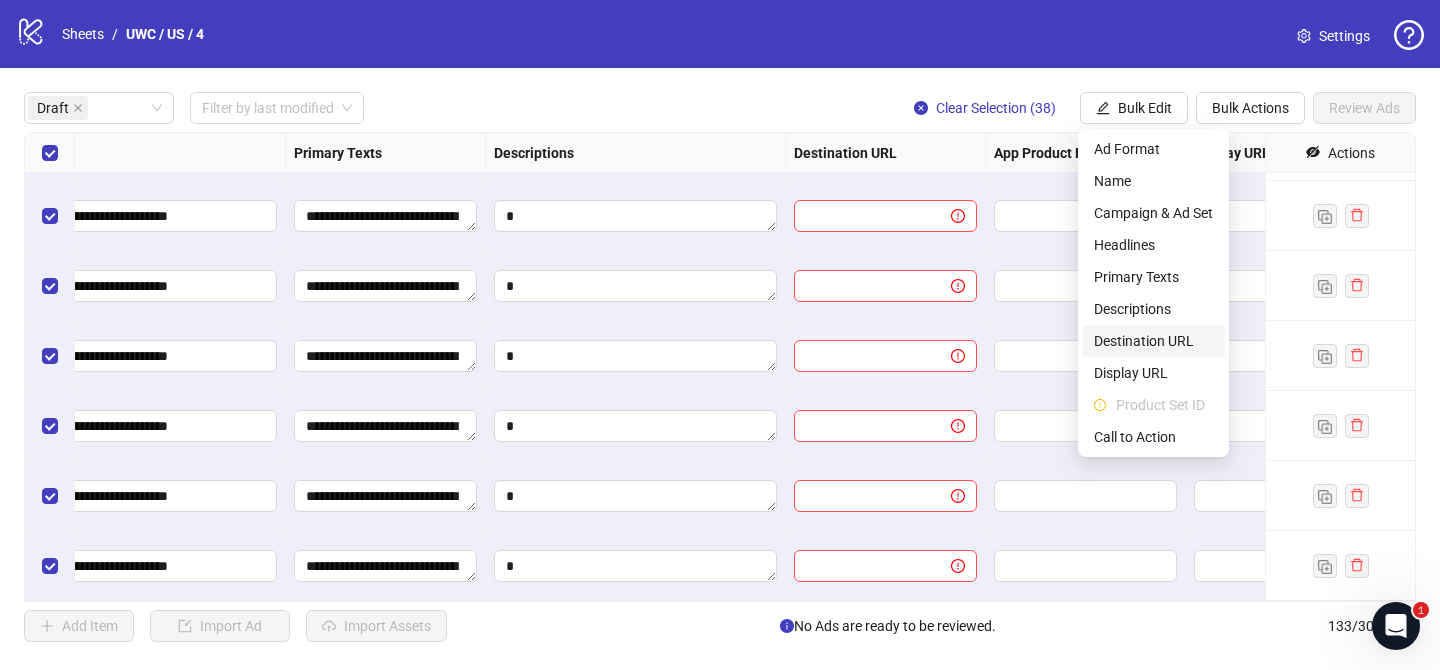 click on "Destination URL" at bounding box center (1153, 341) 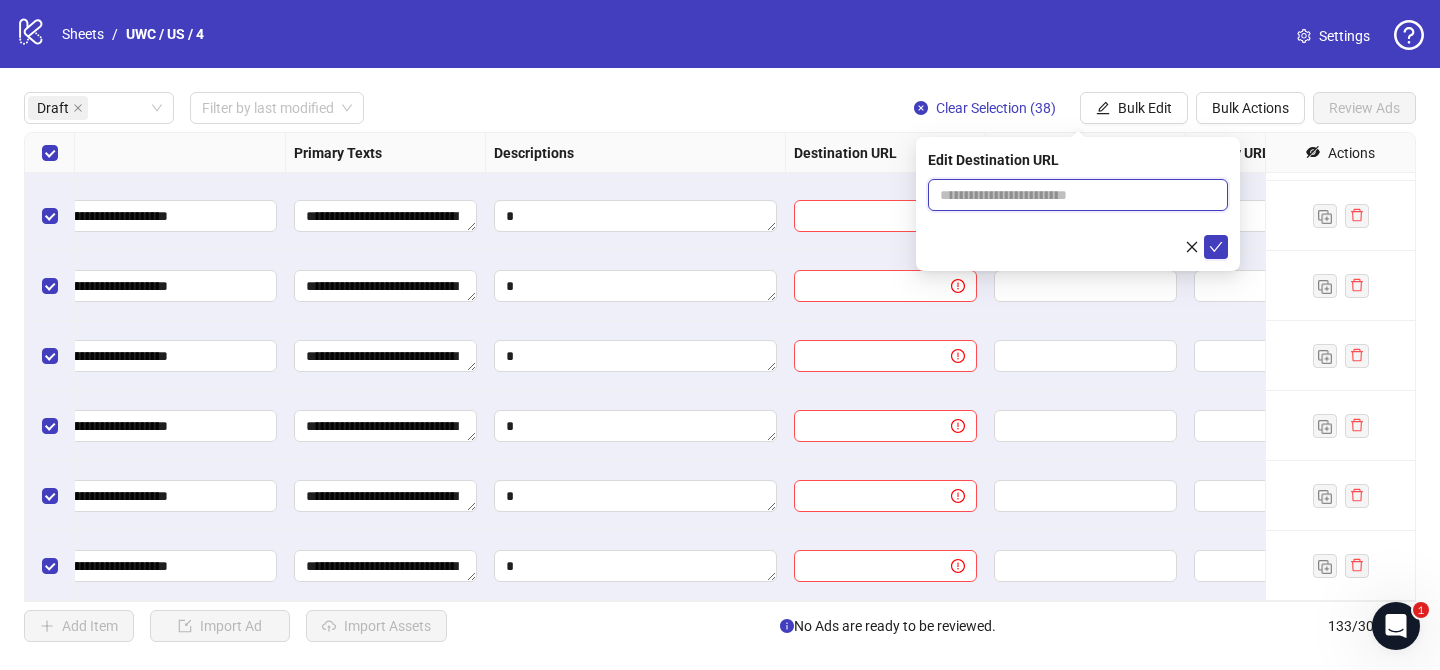 click at bounding box center [1070, 195] 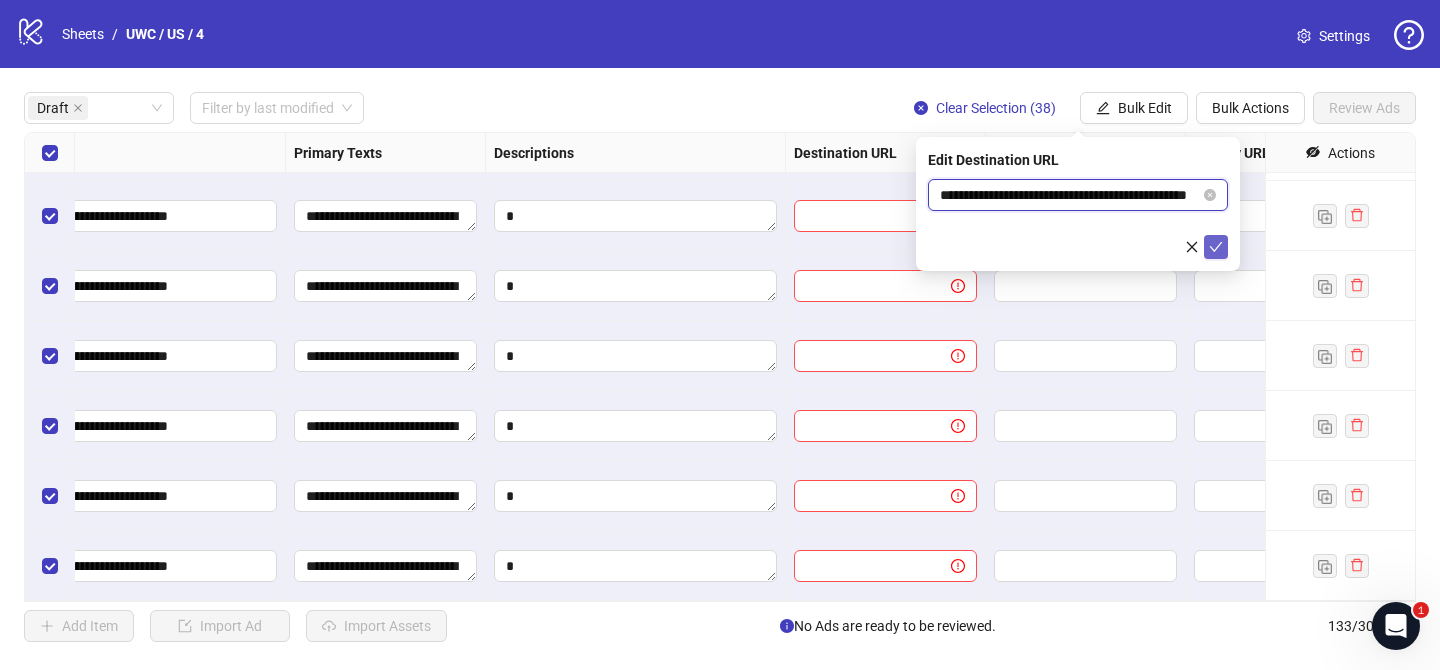 scroll, scrollTop: 0, scrollLeft: 77, axis: horizontal 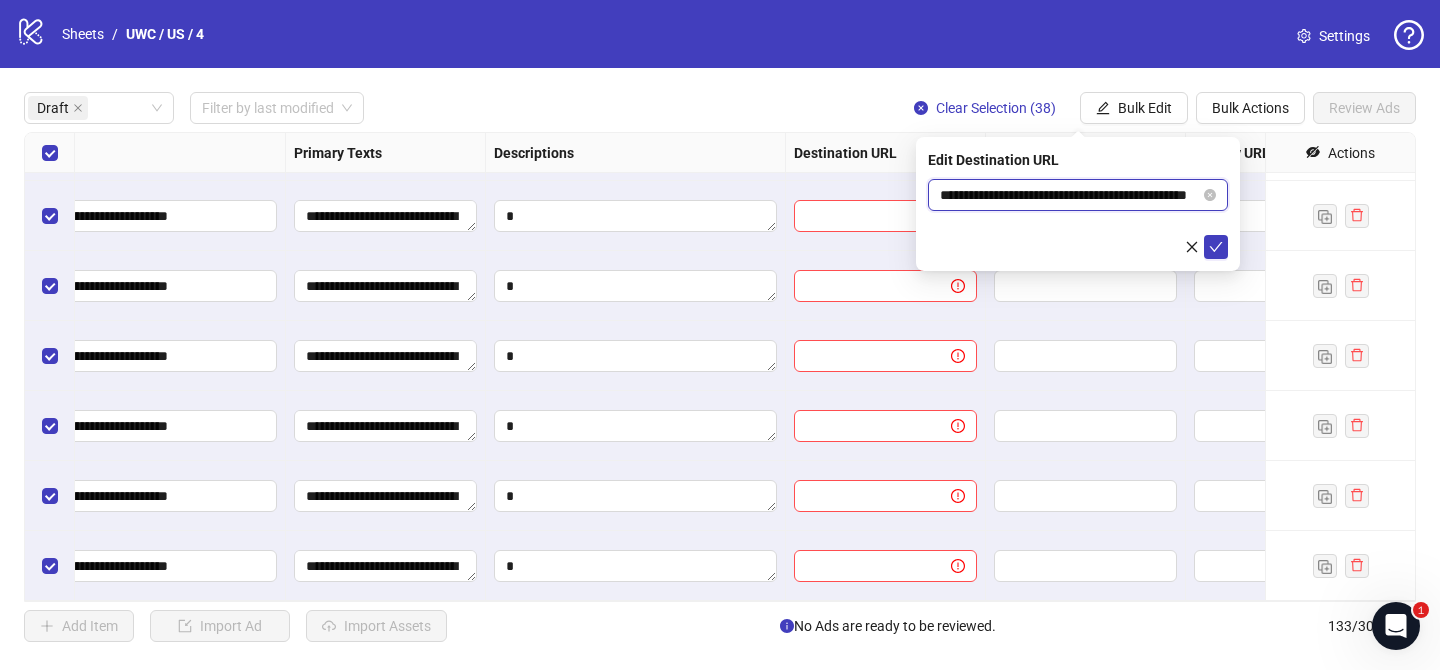 type on "**********" 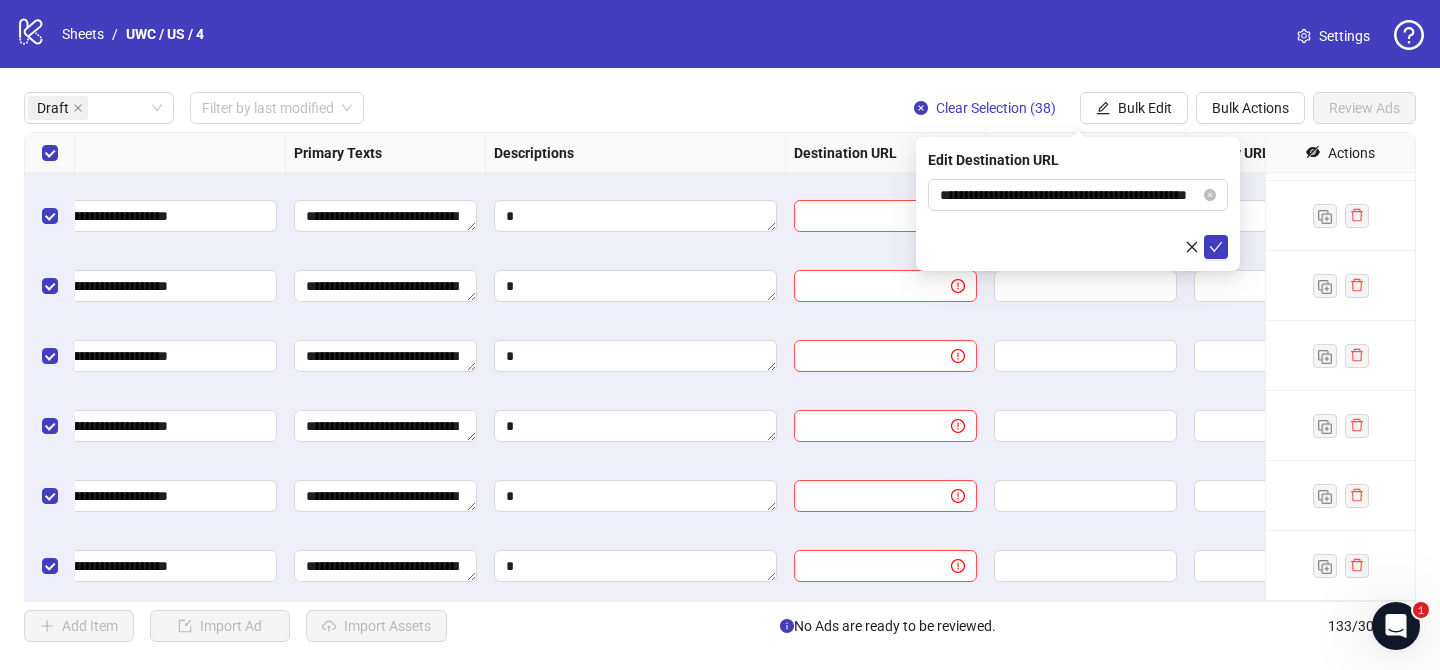 click on "**********" at bounding box center [1078, 204] 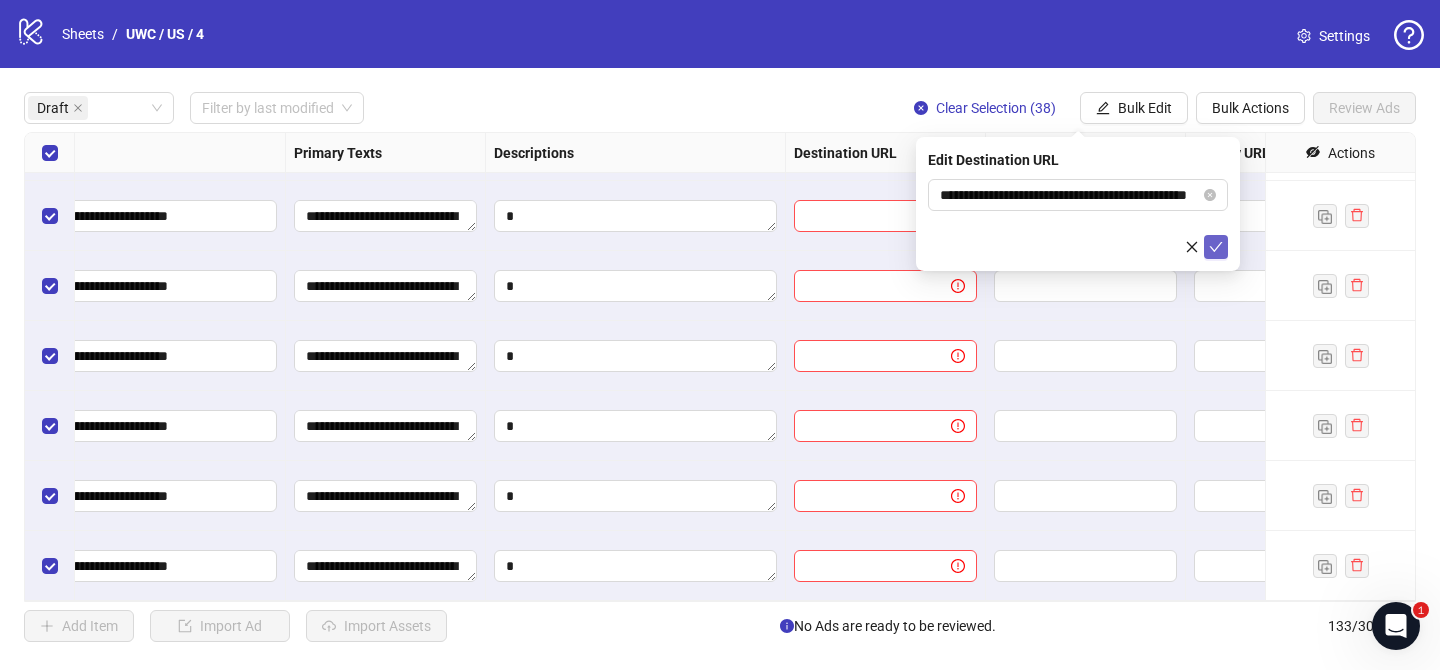 scroll, scrollTop: 0, scrollLeft: 0, axis: both 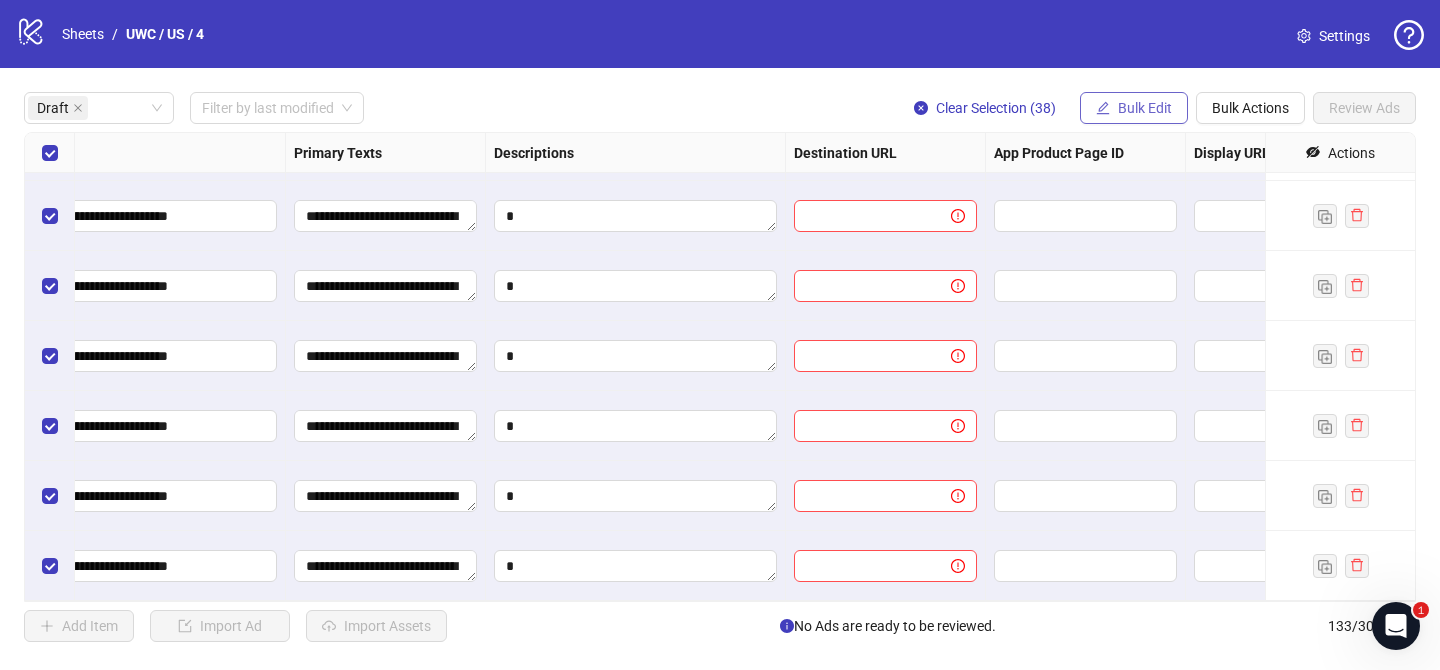 click on "Bulk Edit" at bounding box center [1145, 108] 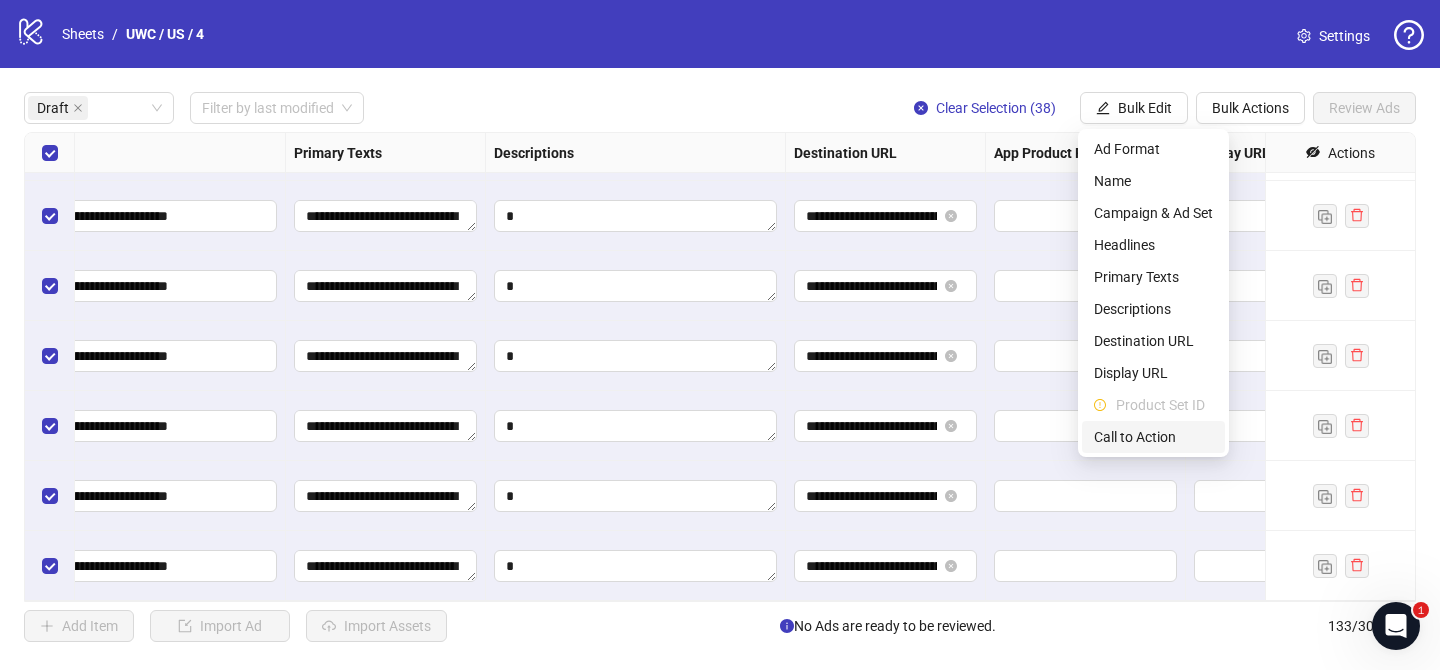 drag, startPoint x: 1156, startPoint y: 440, endPoint x: 1115, endPoint y: 265, distance: 179.7387 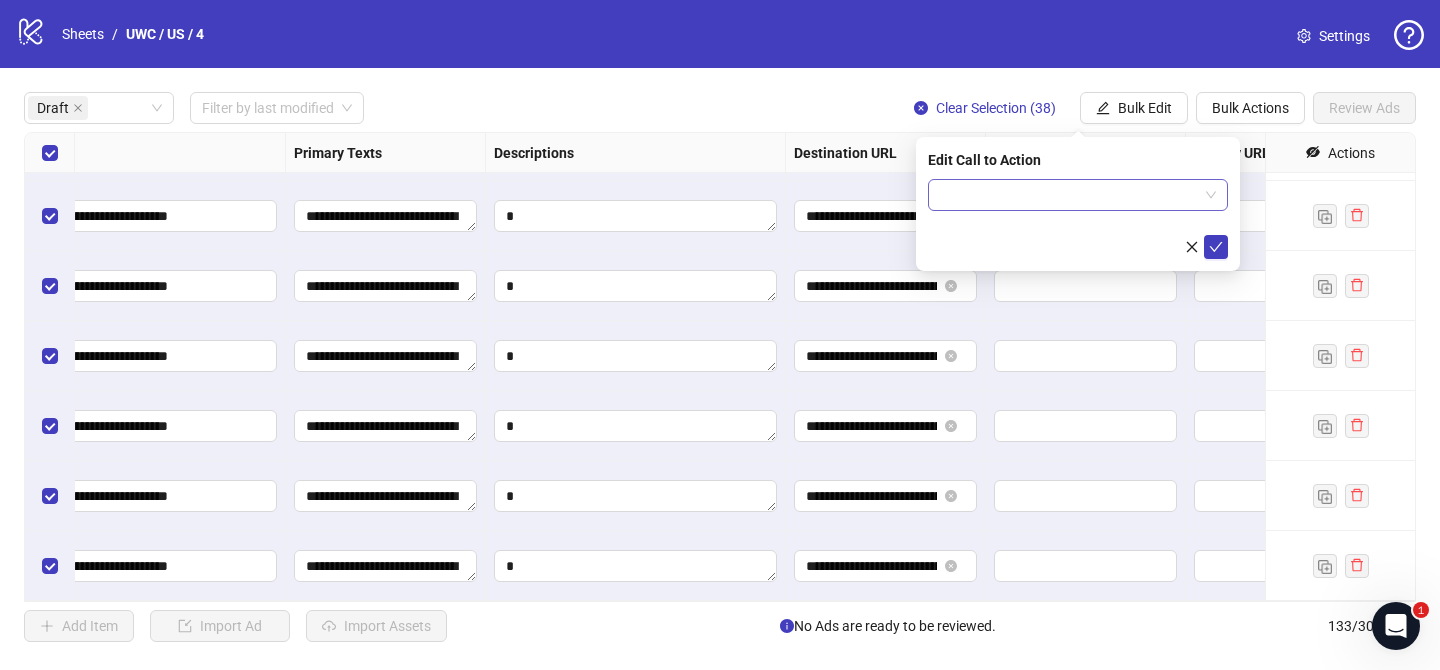 click at bounding box center [1069, 195] 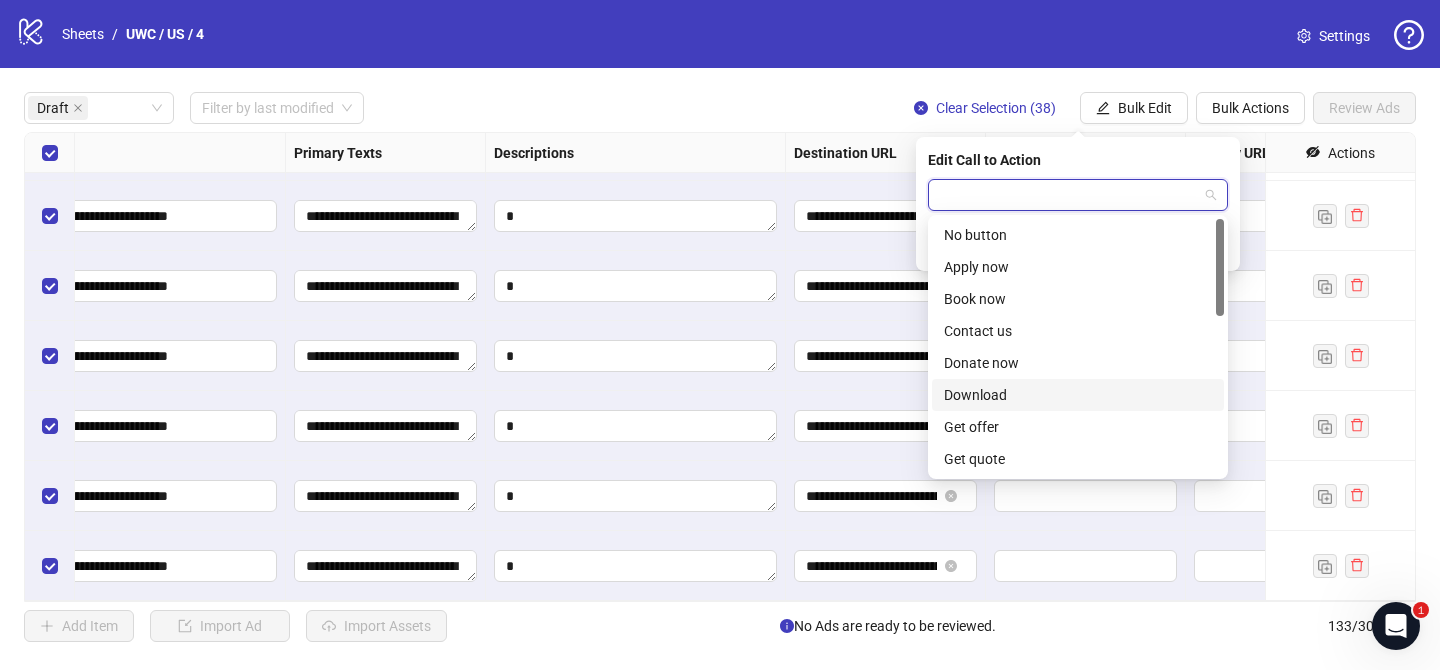 scroll, scrollTop: 416, scrollLeft: 0, axis: vertical 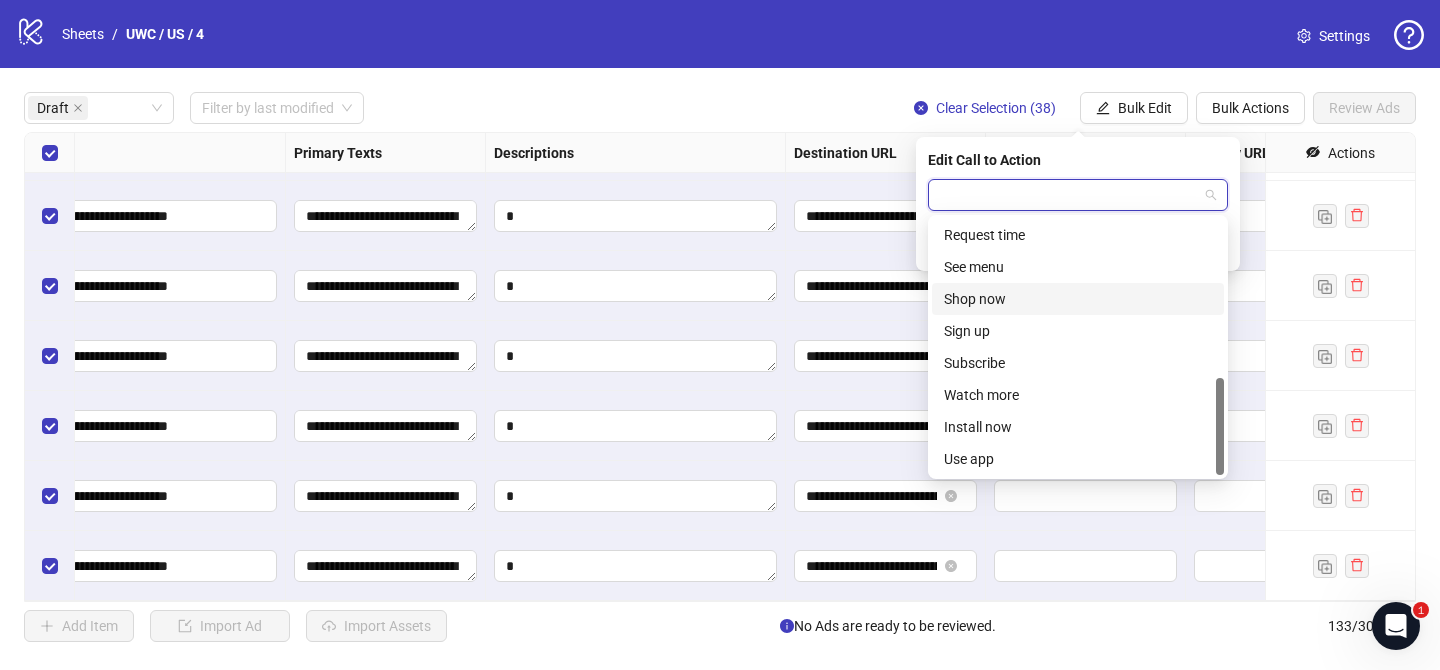 click on "Shop now" at bounding box center [1078, 299] 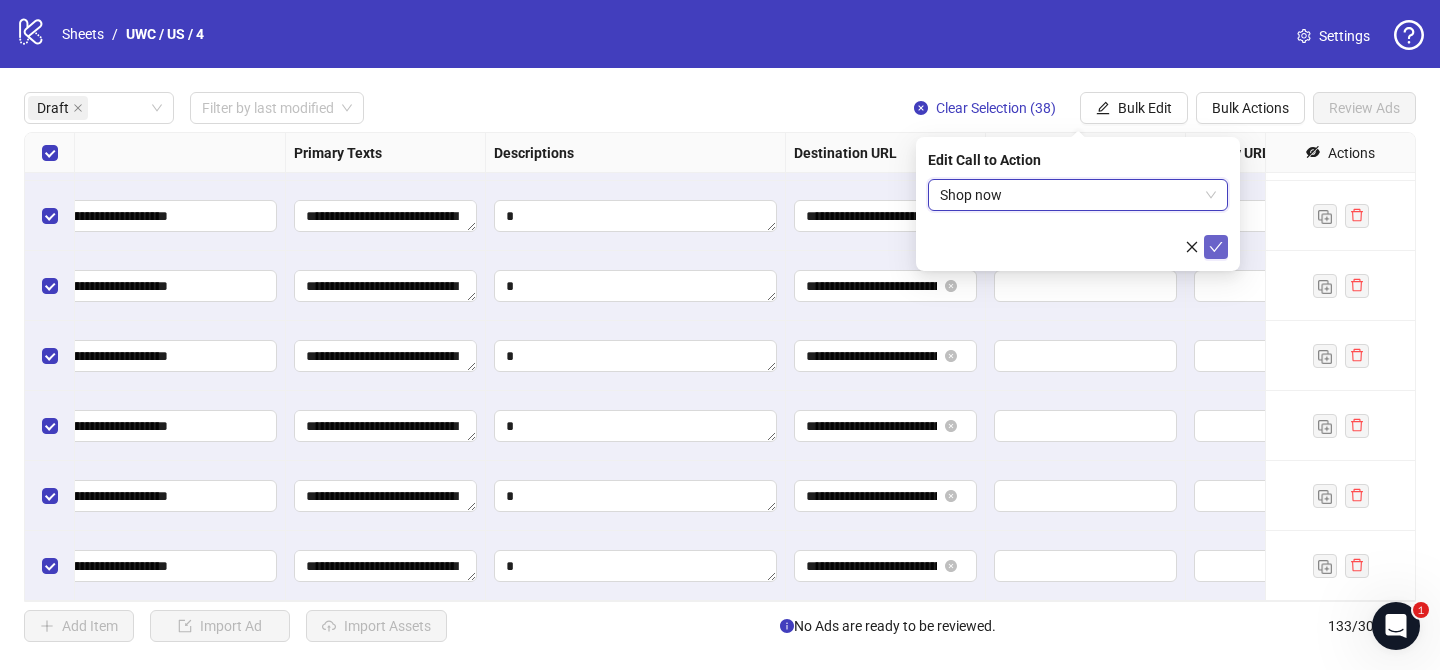 click 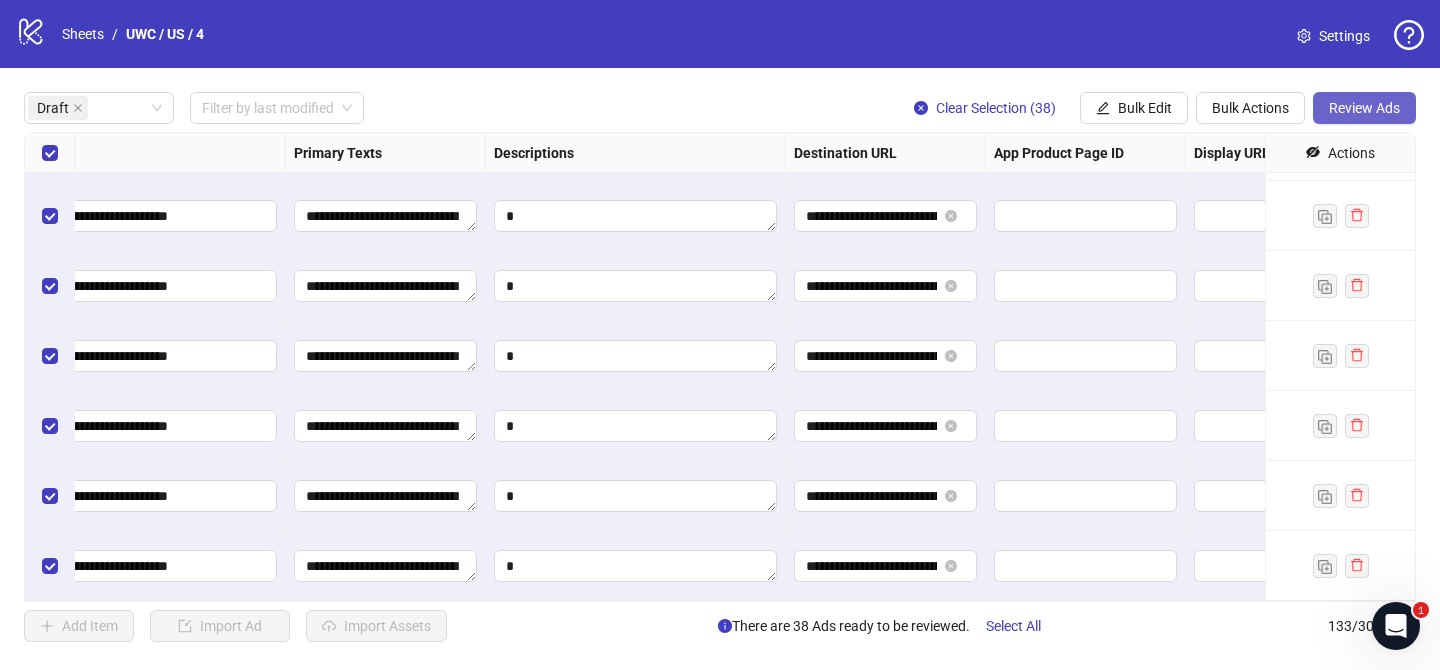 click on "Review Ads" at bounding box center (1364, 108) 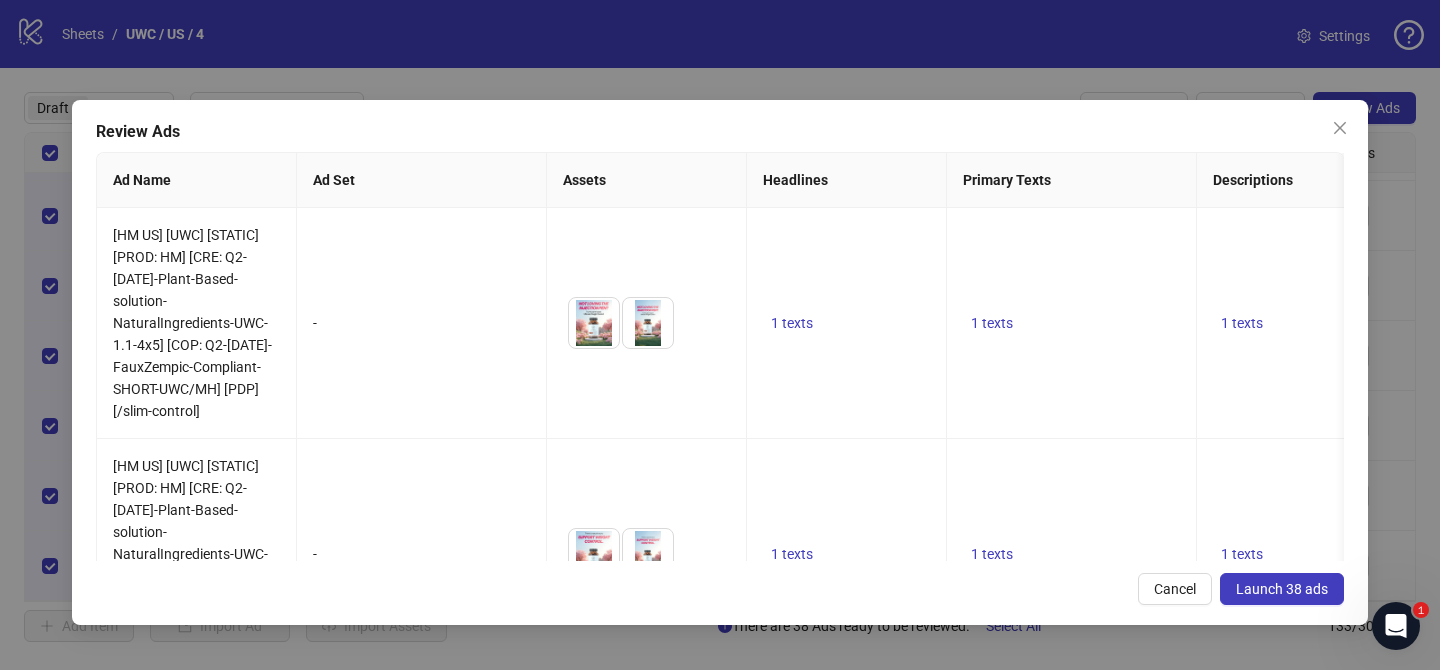 click on "Launch 38 ads" at bounding box center [1282, 589] 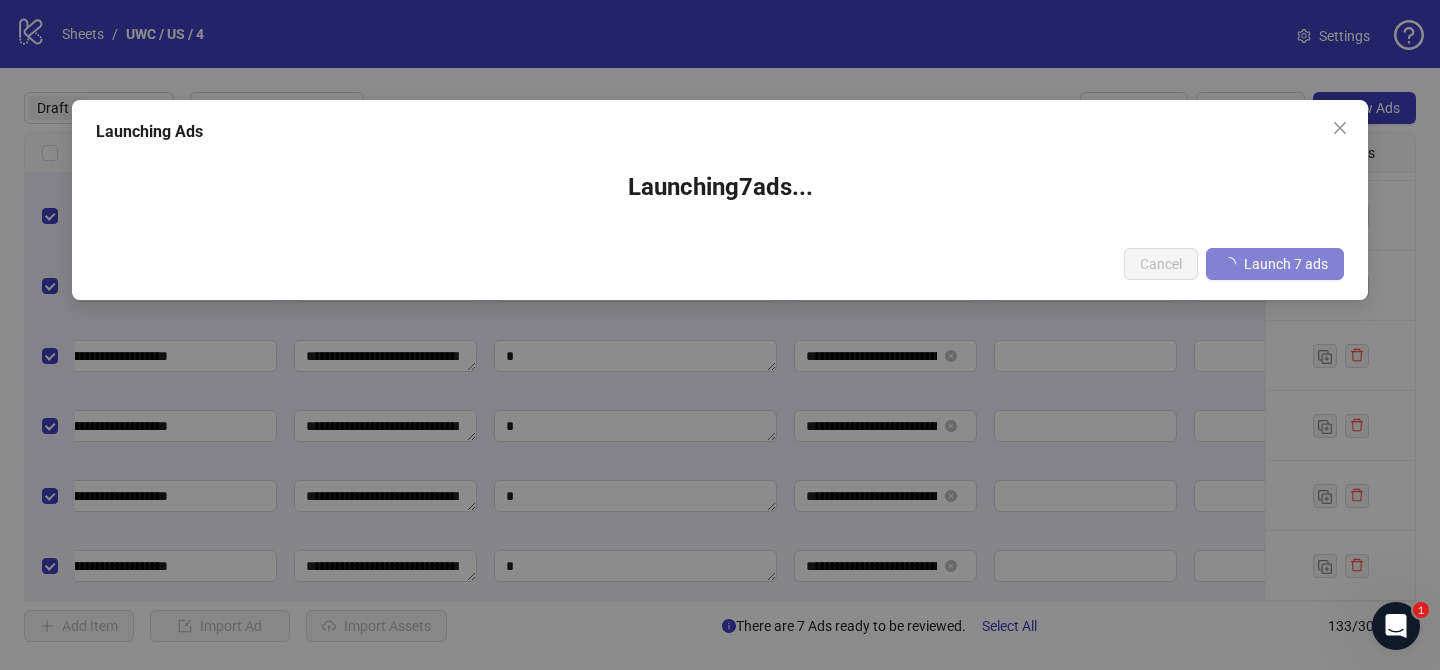 scroll, scrollTop: 0, scrollLeft: 1199, axis: horizontal 